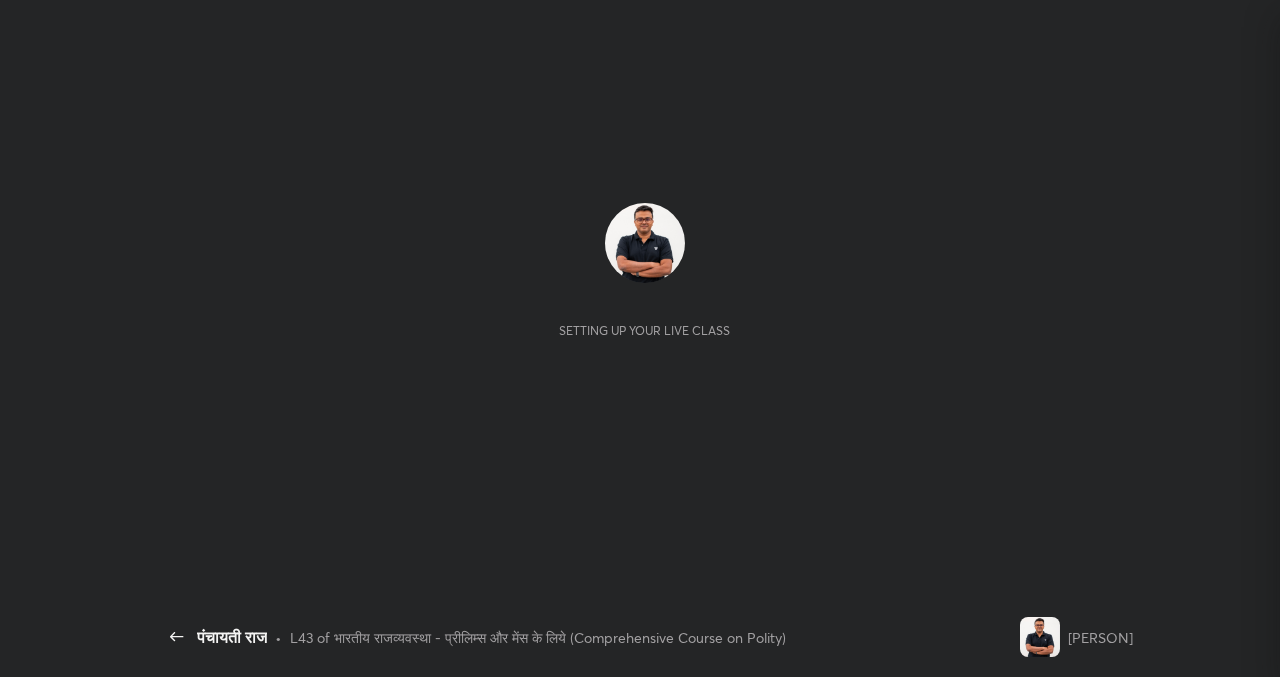 scroll, scrollTop: 0, scrollLeft: 0, axis: both 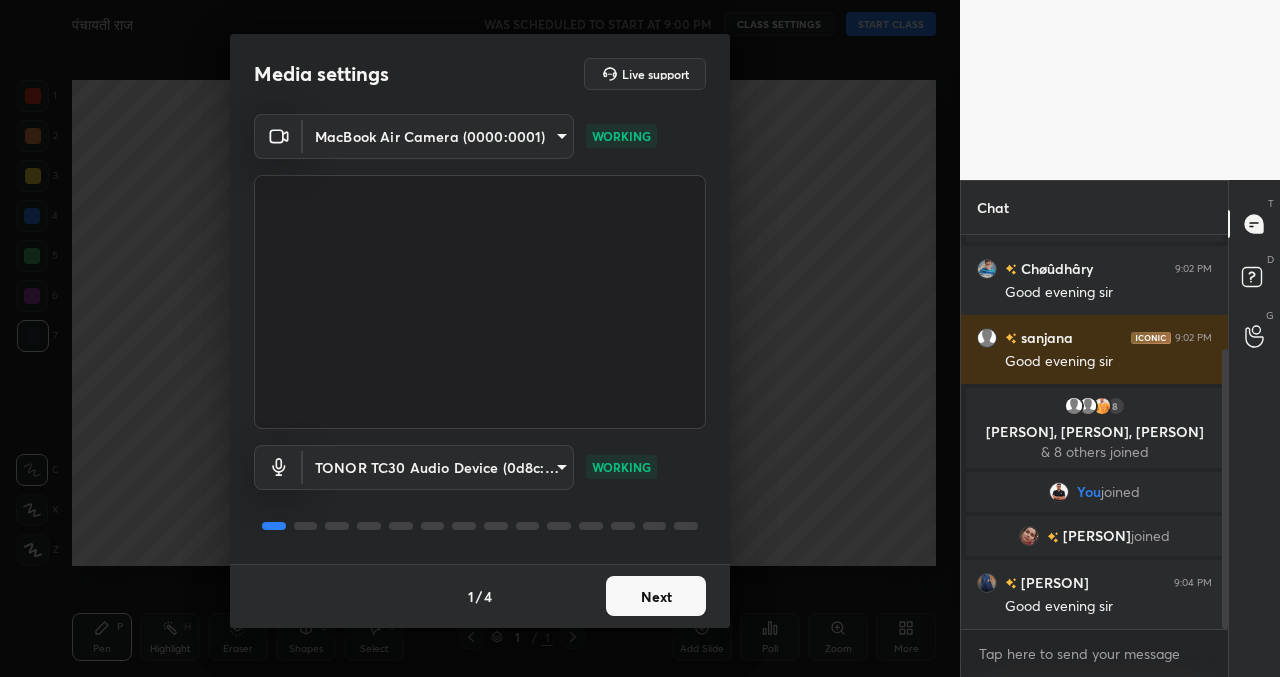 click on "Next" at bounding box center (656, 596) 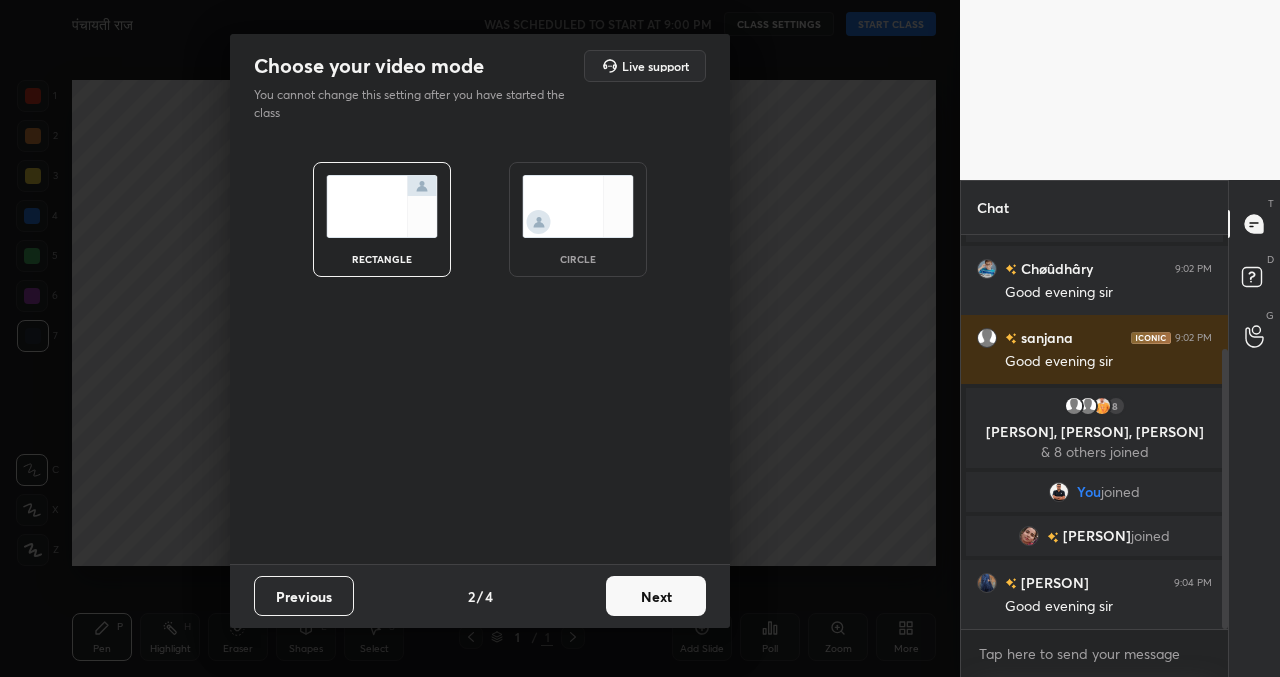 click on "Next" at bounding box center (656, 596) 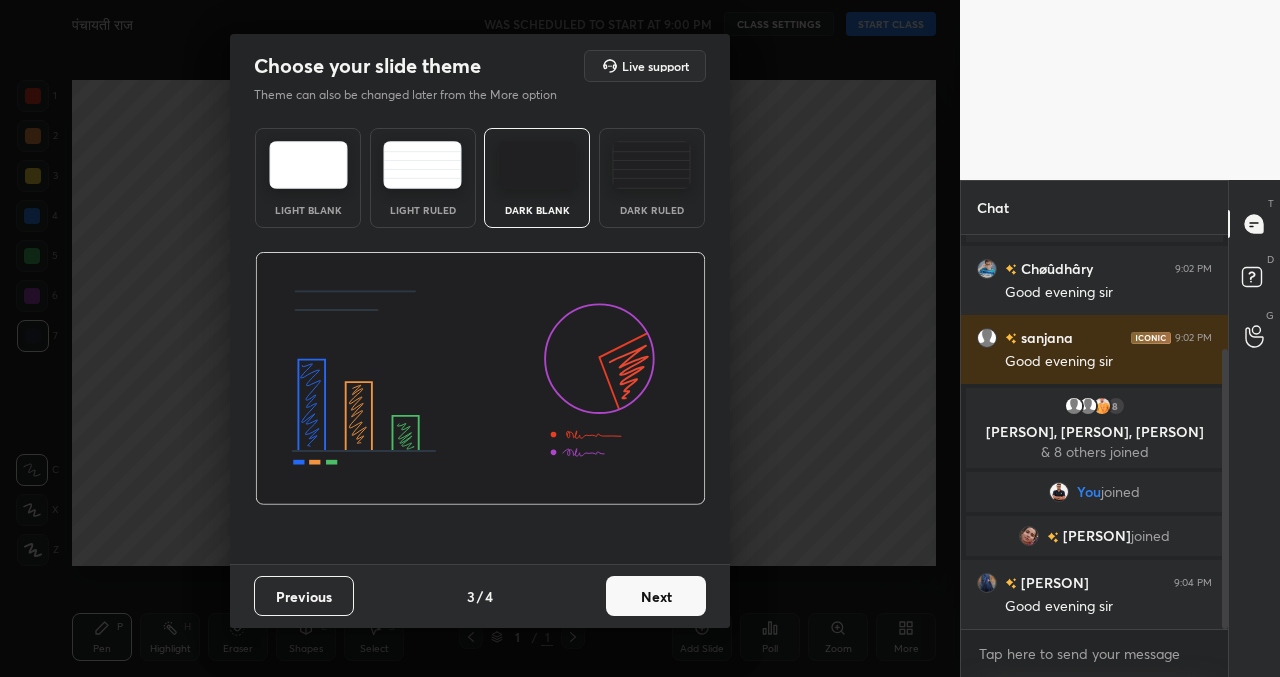 click on "Next" at bounding box center (656, 596) 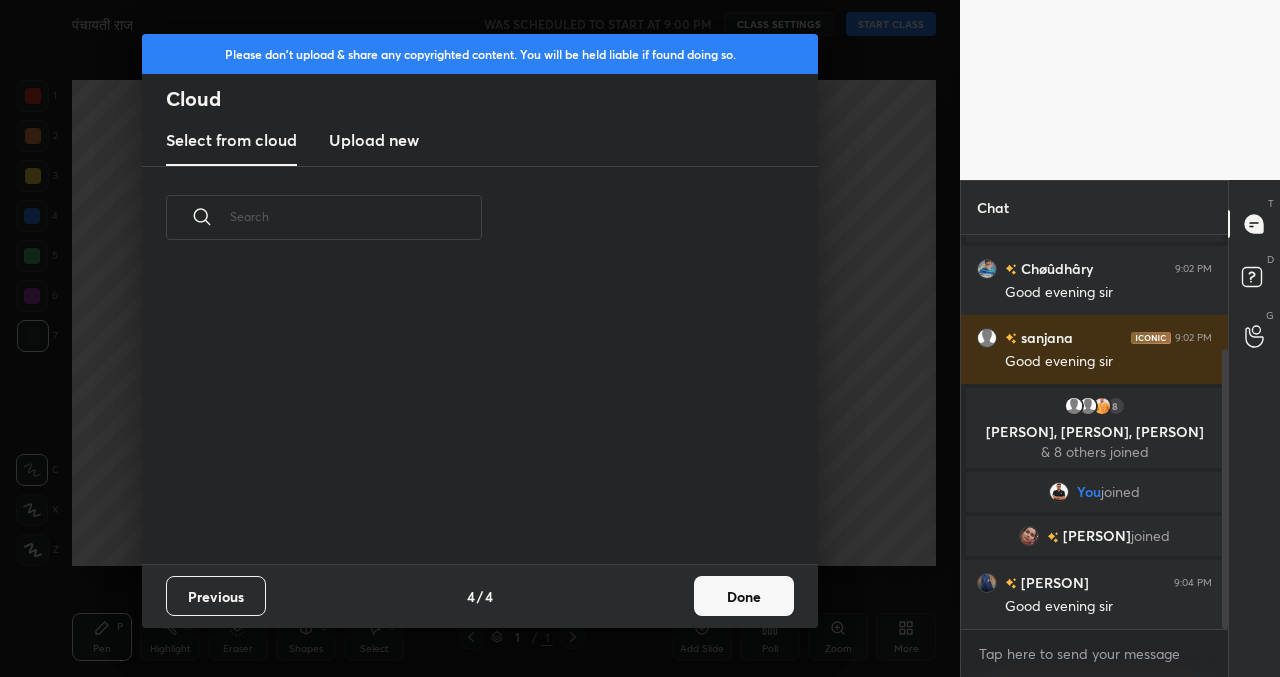click on "Done" at bounding box center [744, 596] 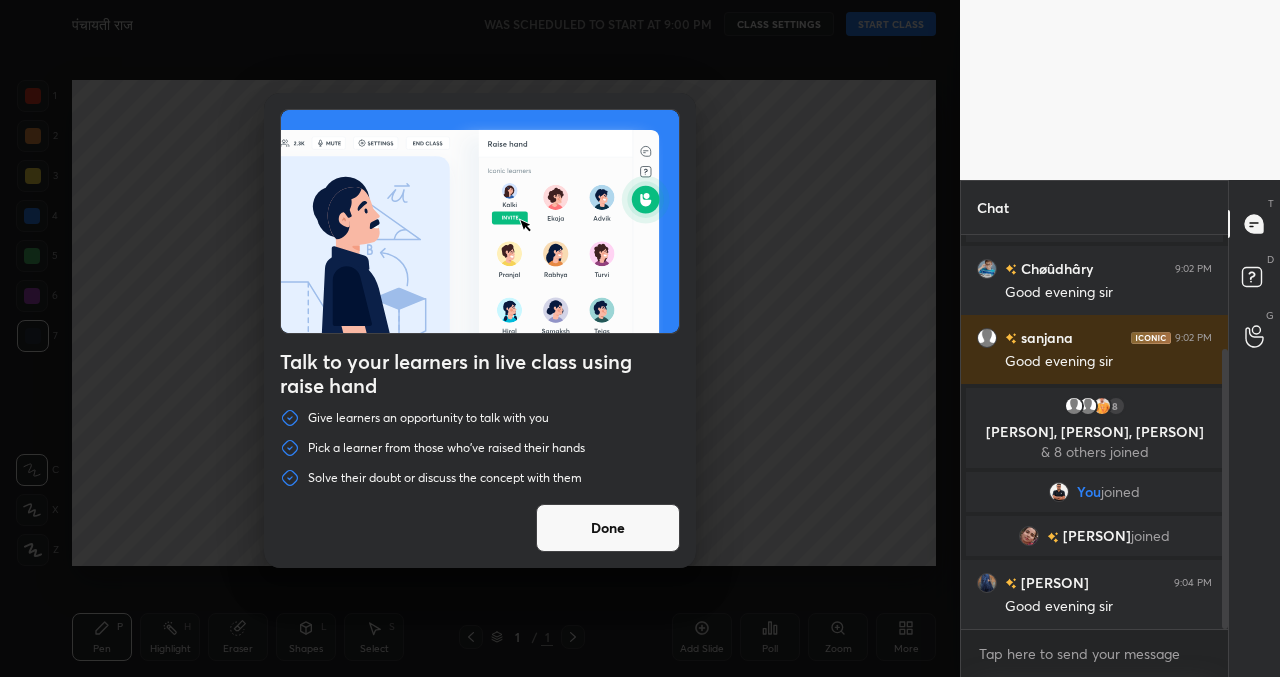 click on "Done" at bounding box center (608, 528) 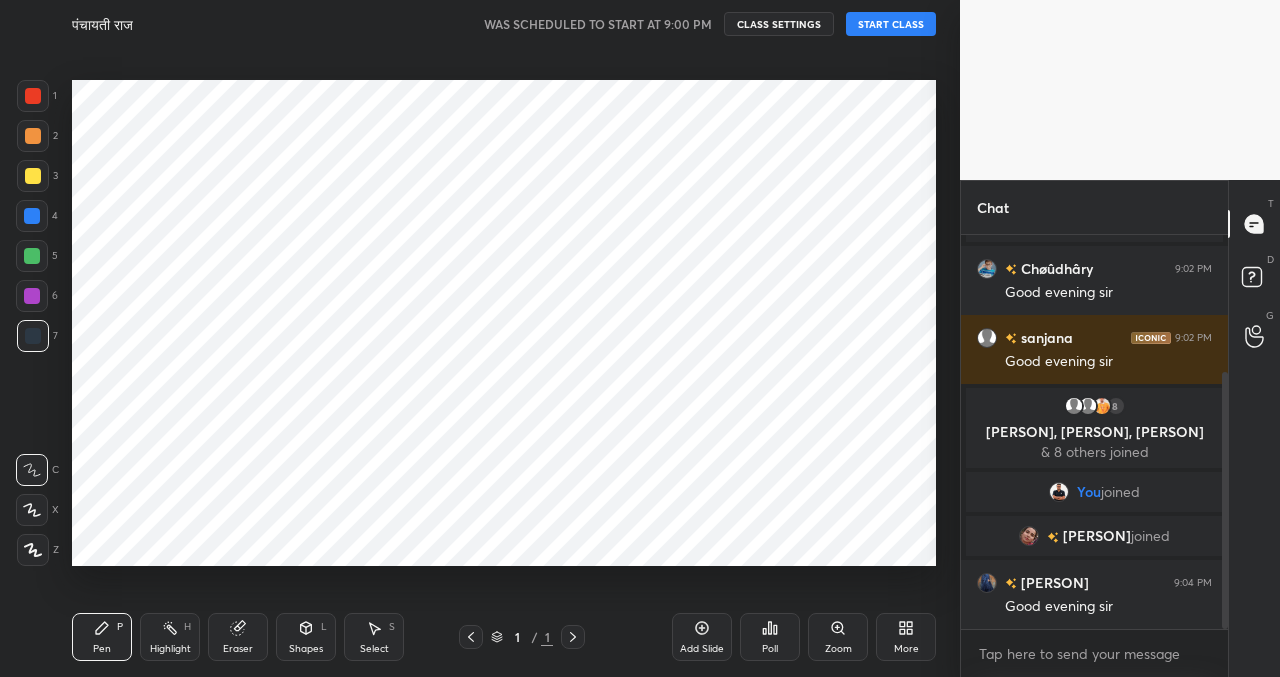 scroll, scrollTop: 209, scrollLeft: 0, axis: vertical 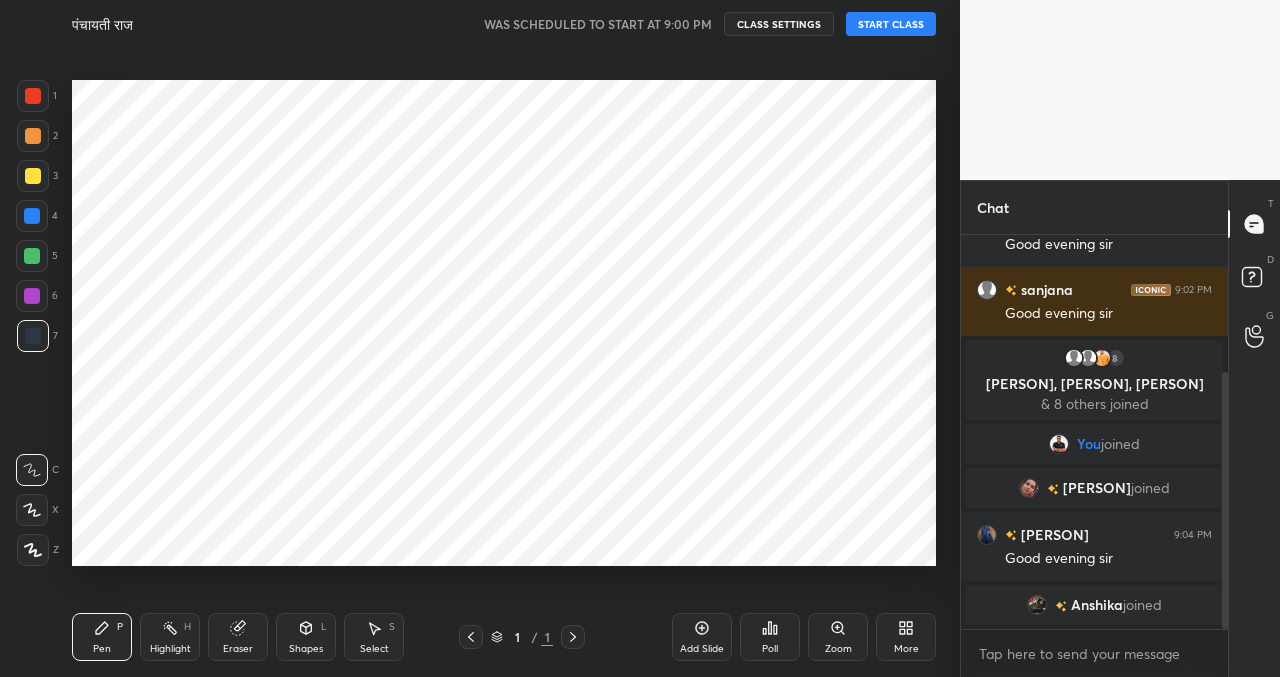 click on "START CLASS" at bounding box center [891, 24] 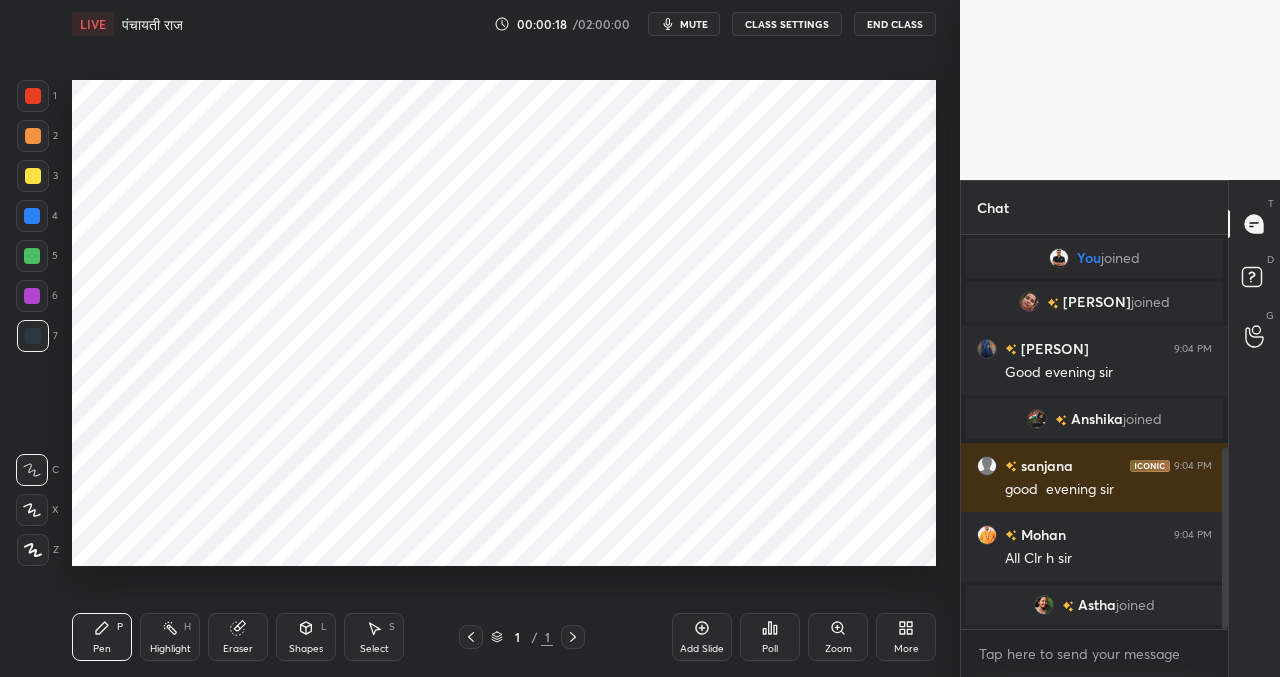 scroll, scrollTop: 464, scrollLeft: 0, axis: vertical 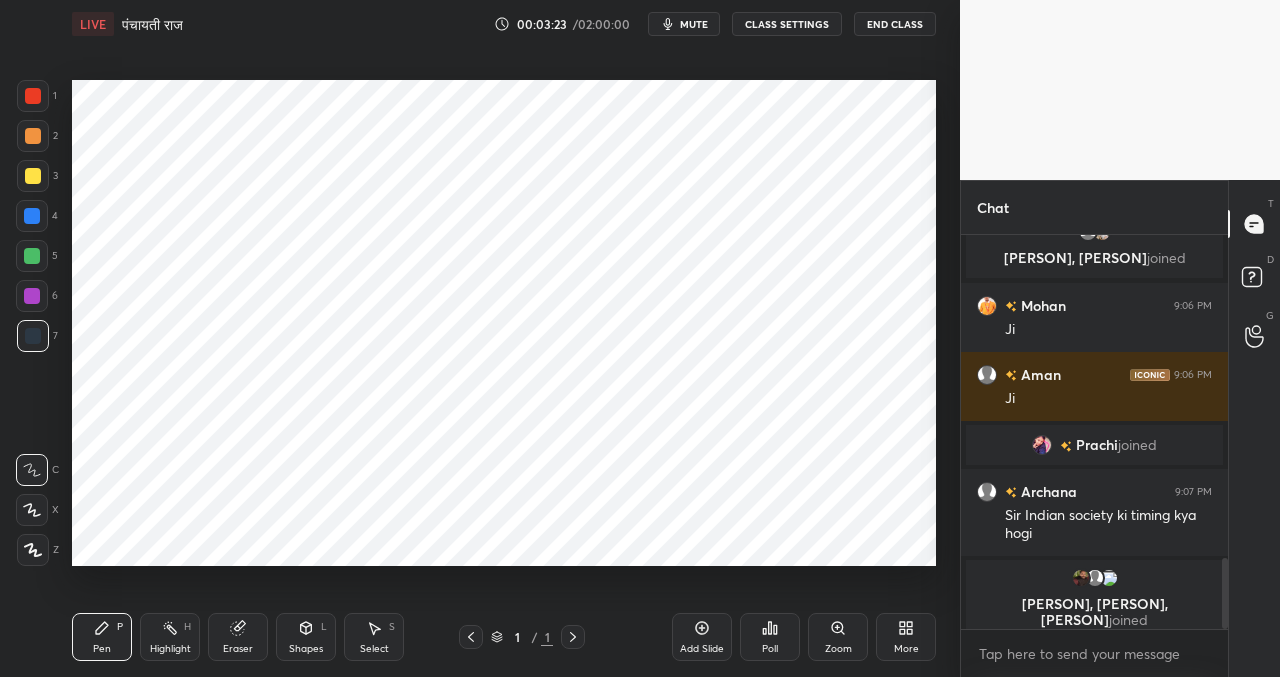 drag, startPoint x: 31, startPoint y: 545, endPoint x: 15, endPoint y: 520, distance: 29.681644 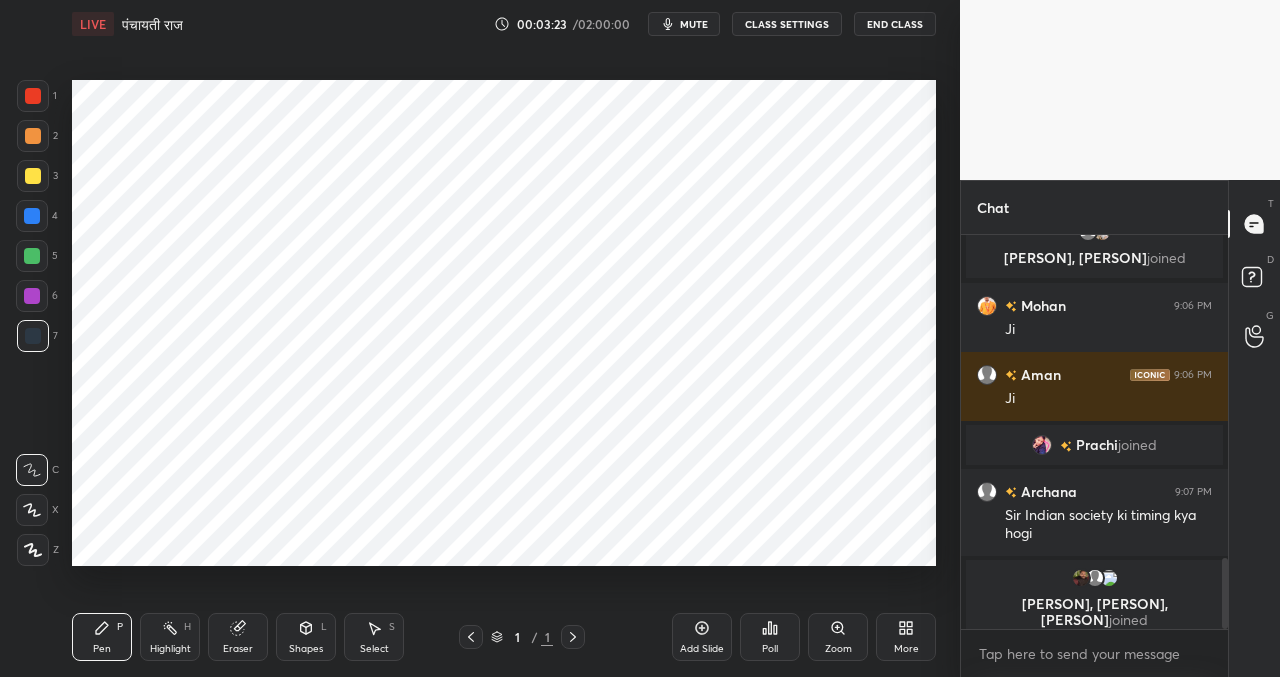 click 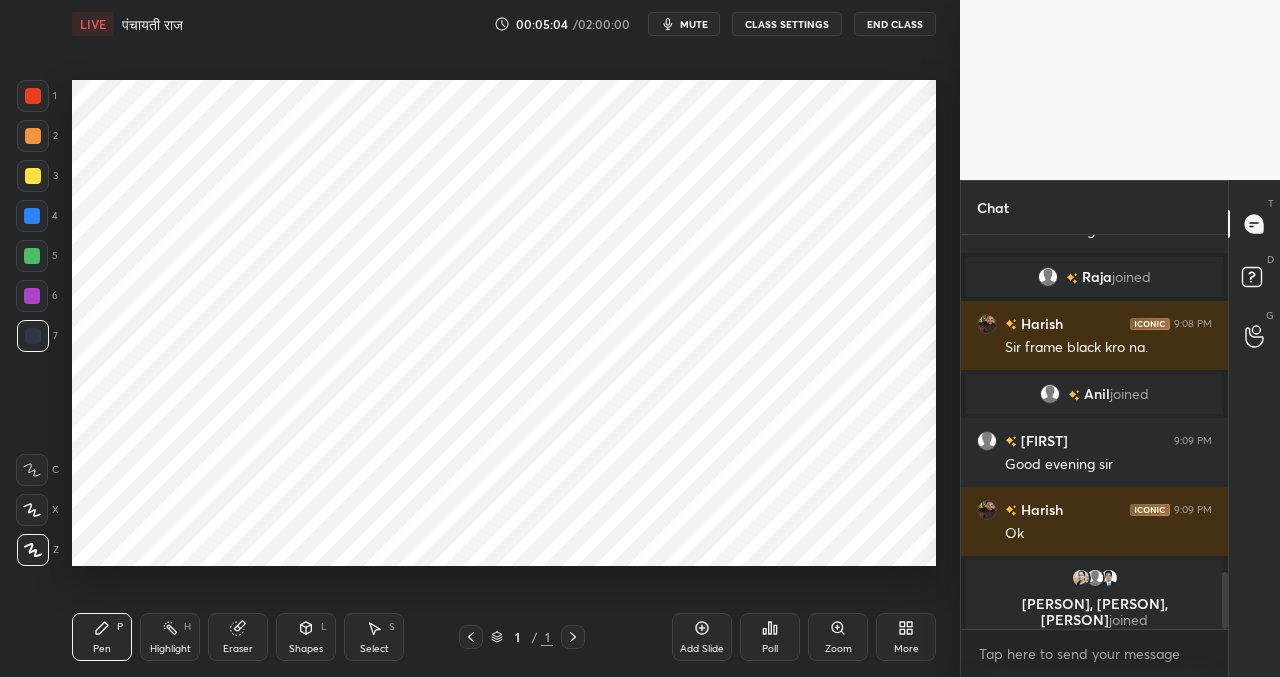 scroll, scrollTop: 2357, scrollLeft: 0, axis: vertical 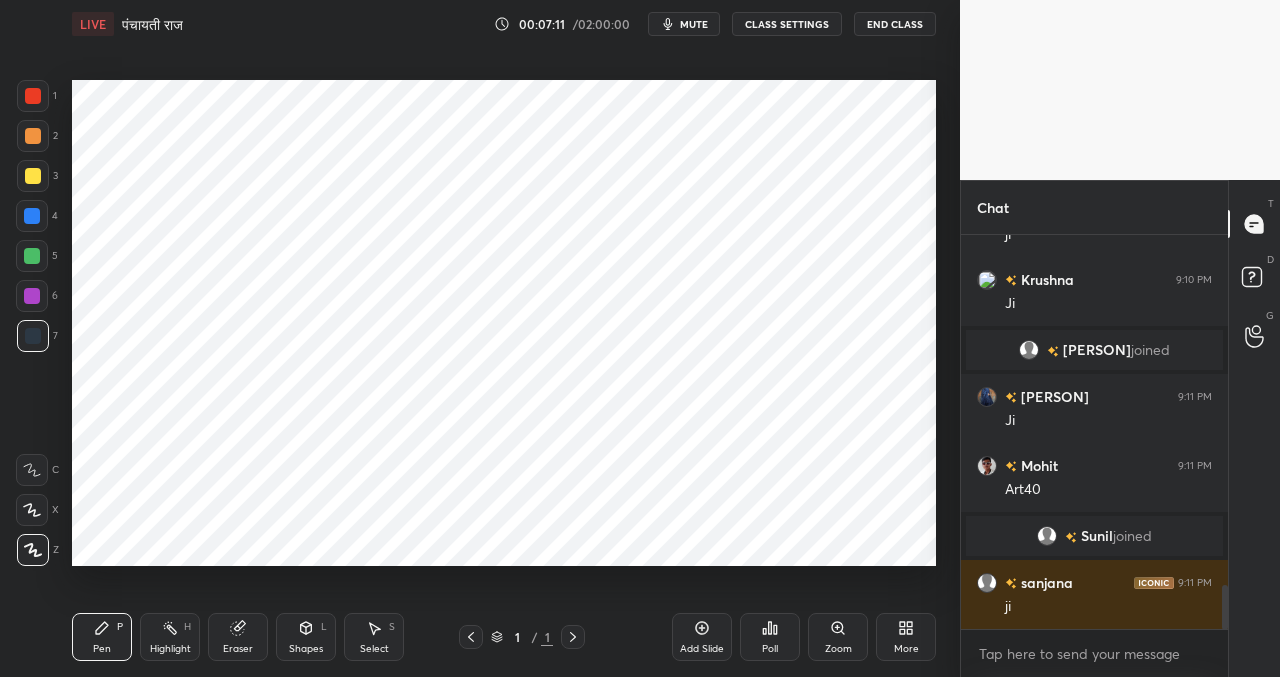 drag, startPoint x: 701, startPoint y: 627, endPoint x: 696, endPoint y: 615, distance: 13 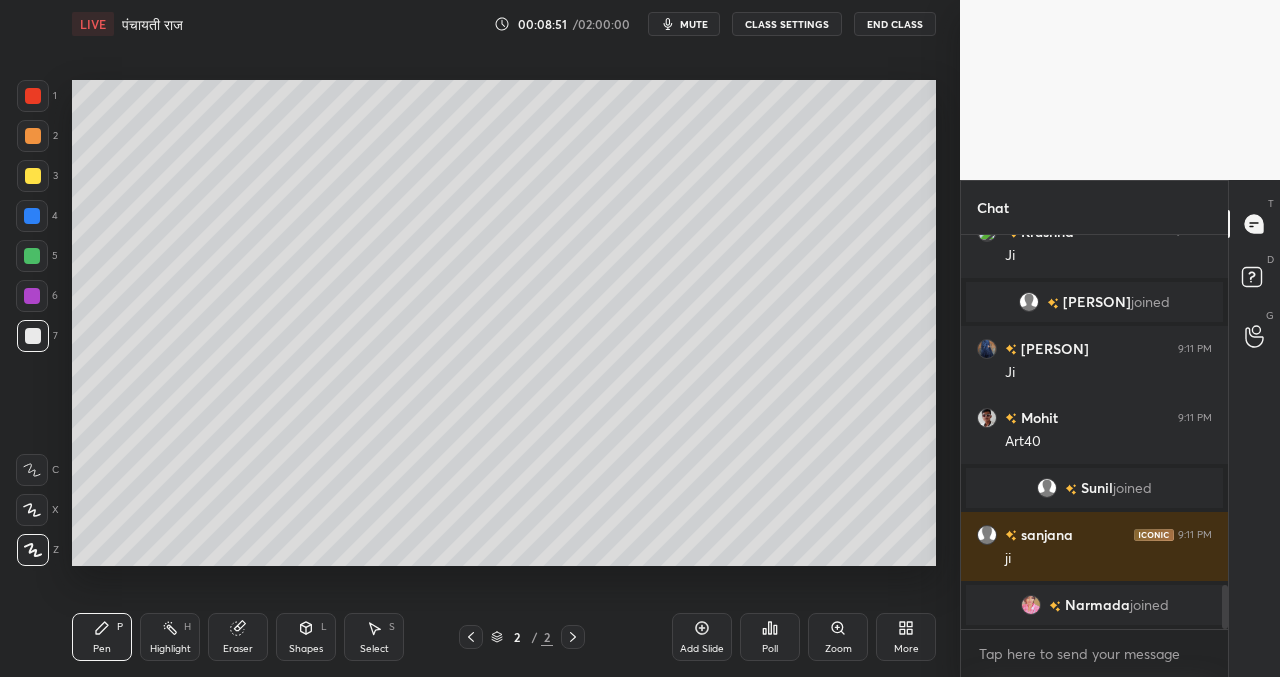 scroll, scrollTop: 3171, scrollLeft: 0, axis: vertical 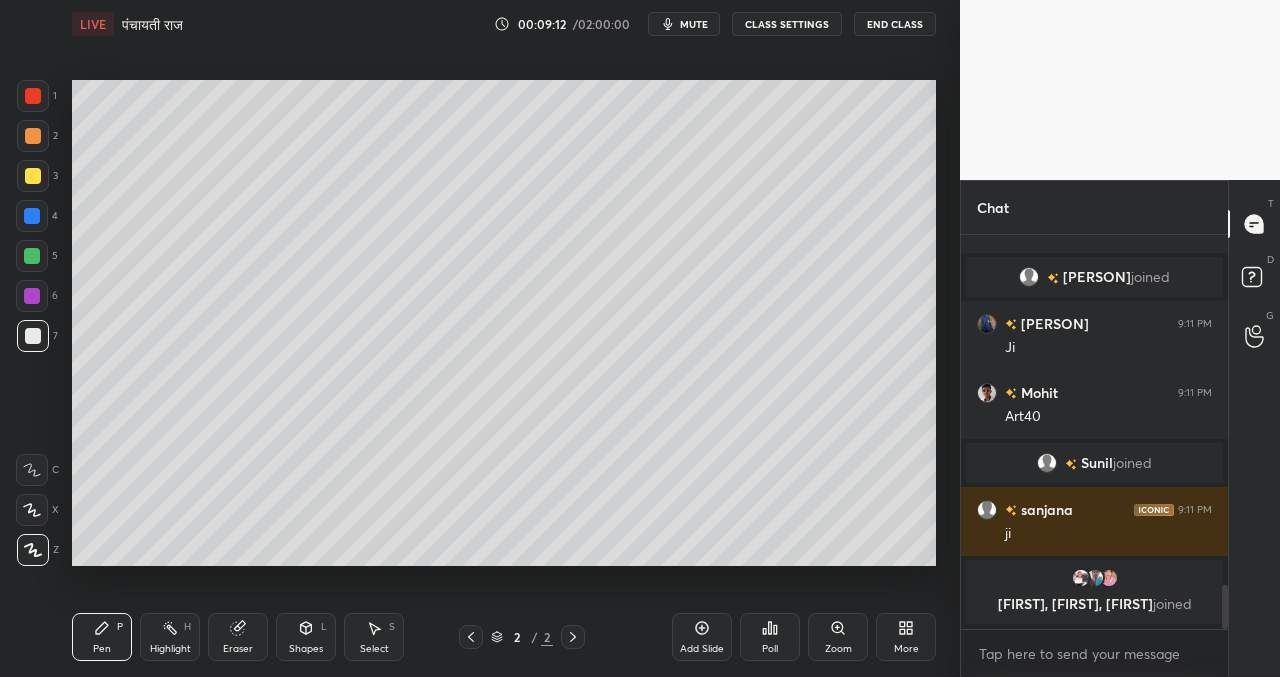 click on "Add Slide" at bounding box center [702, 637] 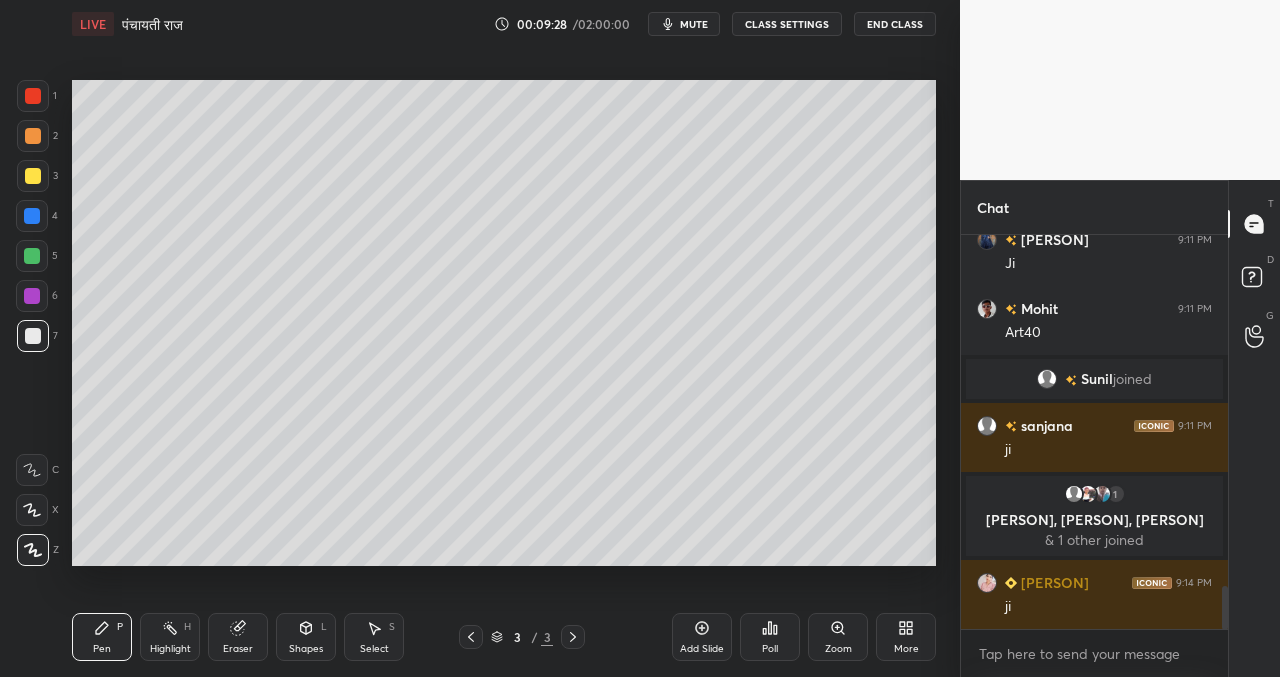 scroll, scrollTop: 3284, scrollLeft: 0, axis: vertical 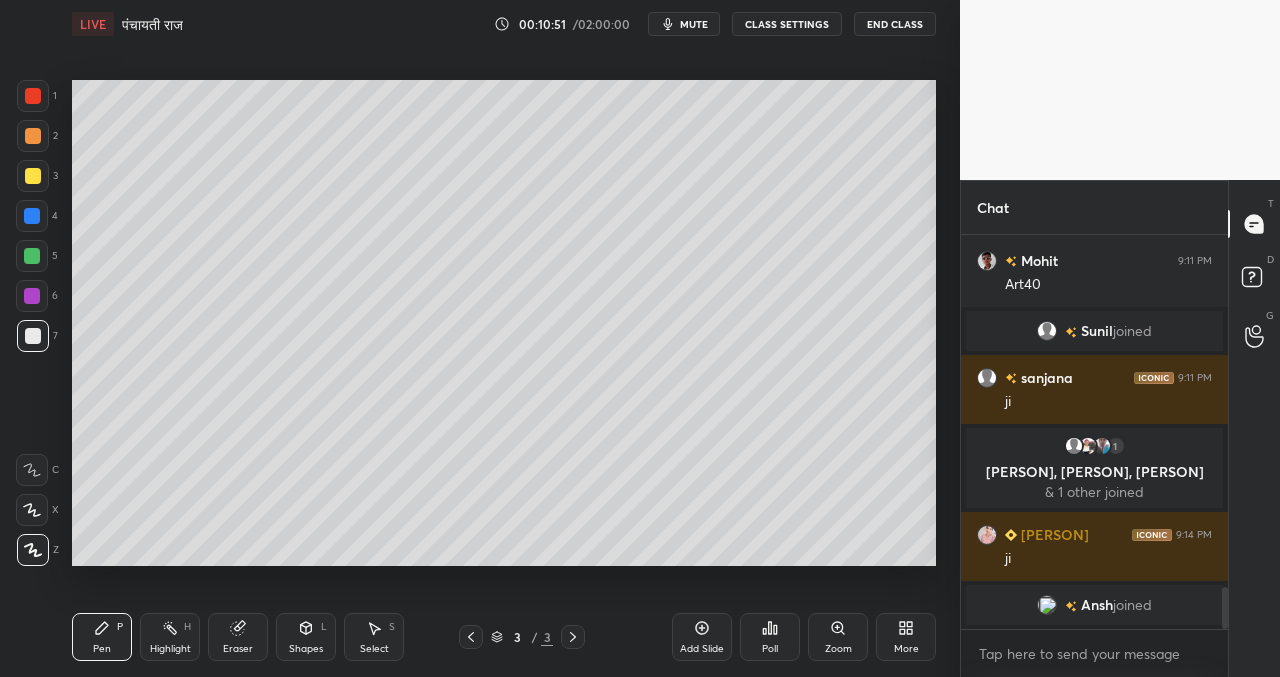 click 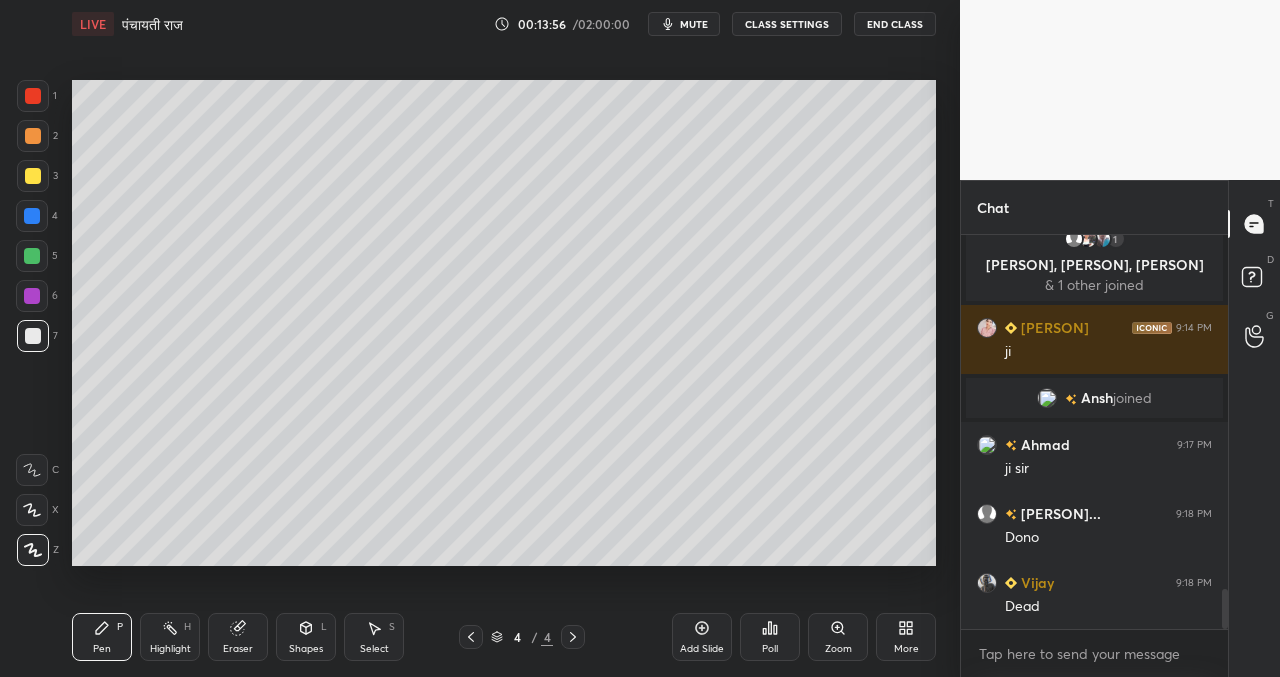 scroll, scrollTop: 3497, scrollLeft: 0, axis: vertical 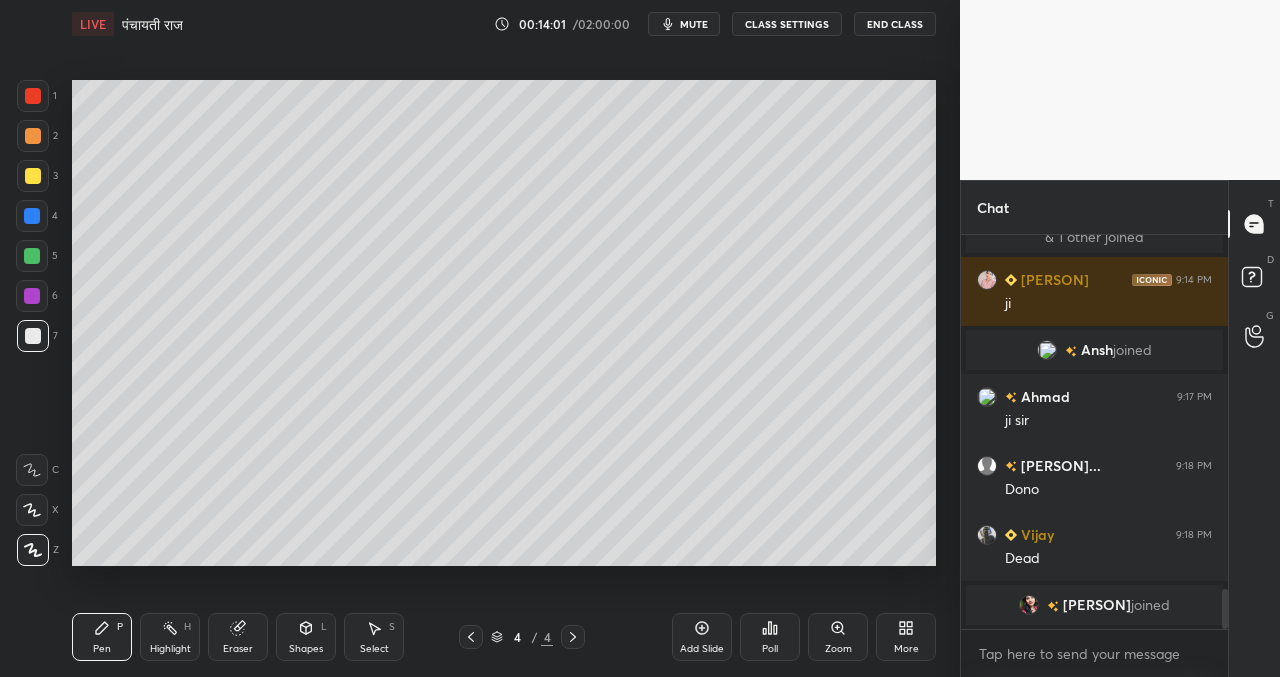 click 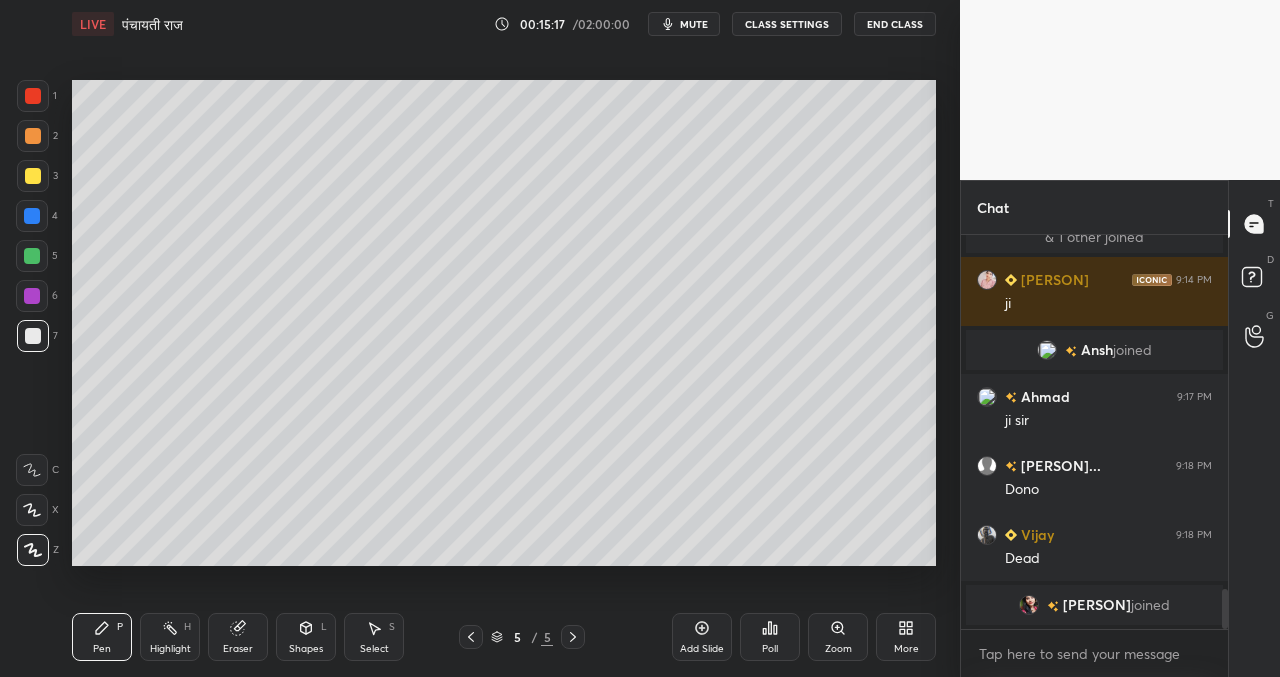 click on "Setting up your live class Poll for   secs No correct answer Start poll" at bounding box center (504, 322) 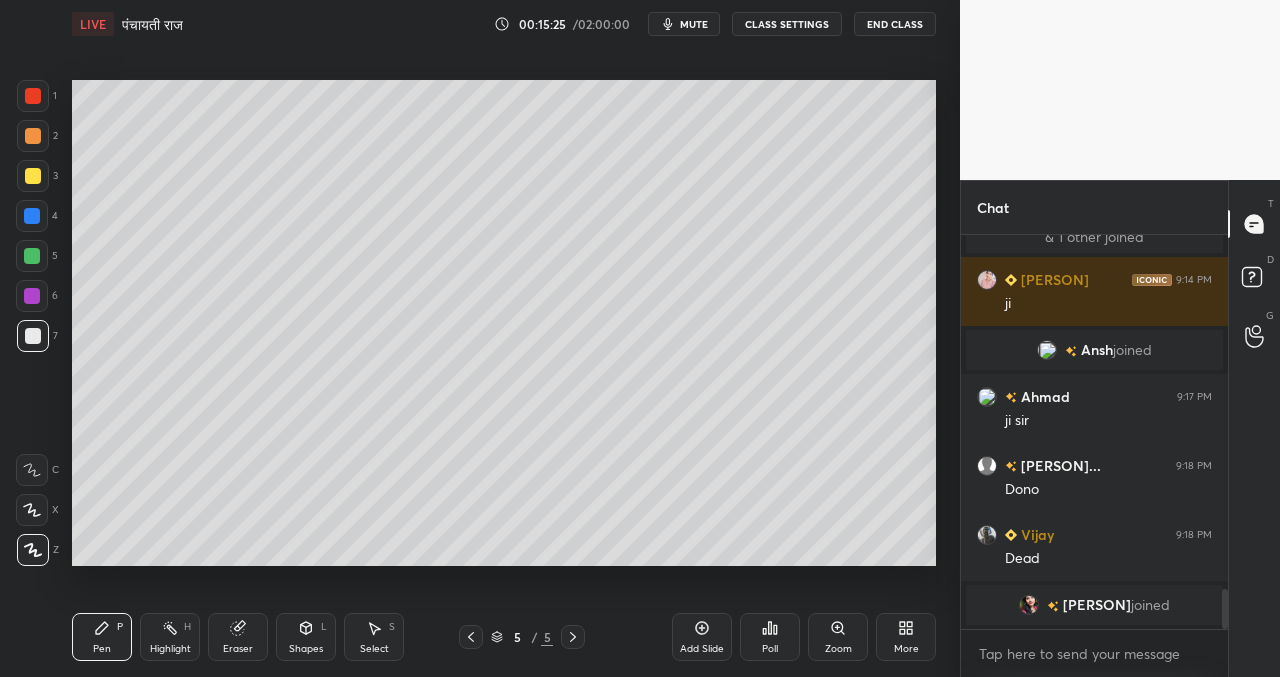 click on "Setting up your live class Poll for   secs No correct answer Start poll" at bounding box center (504, 322) 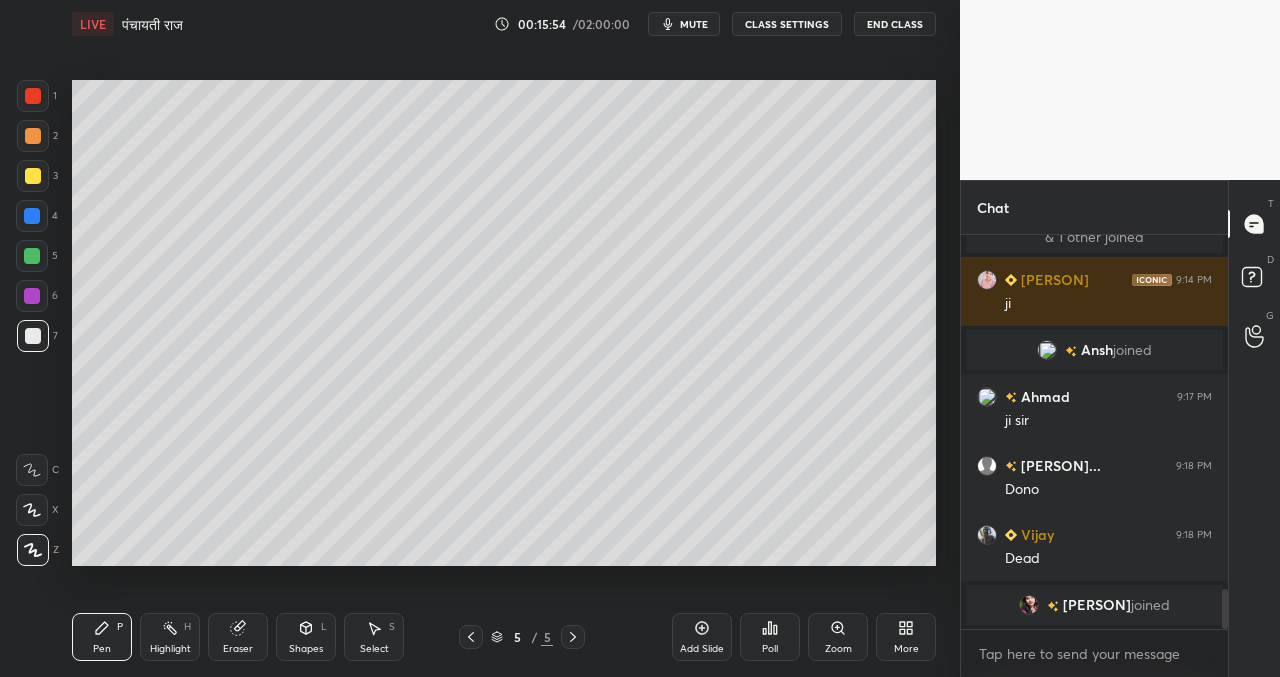 scroll, scrollTop: 3471, scrollLeft: 0, axis: vertical 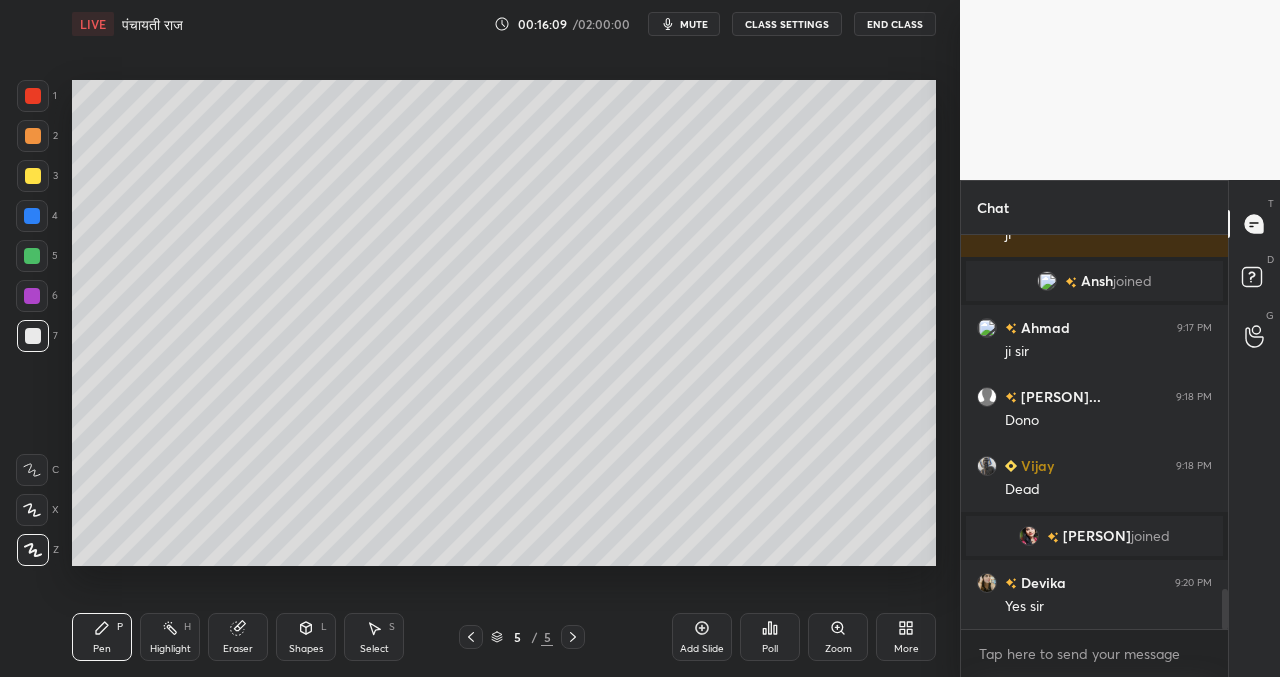 click on "Add Slide" at bounding box center (702, 637) 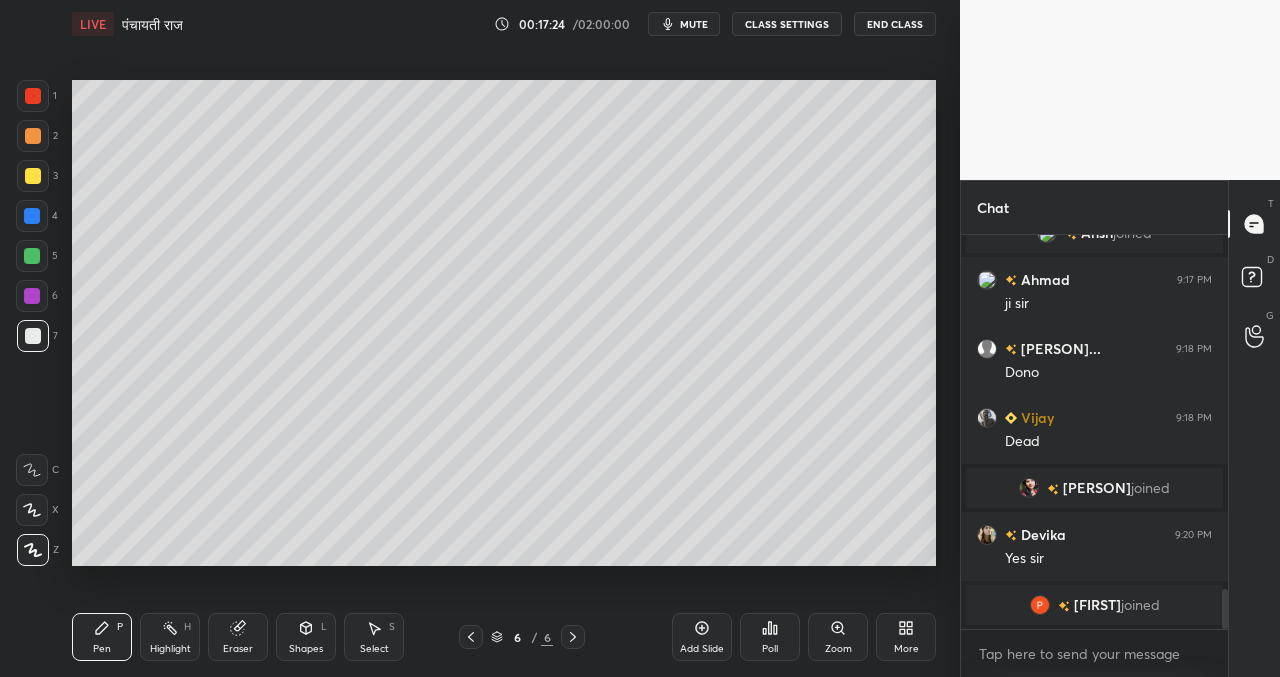 scroll, scrollTop: 3550, scrollLeft: 0, axis: vertical 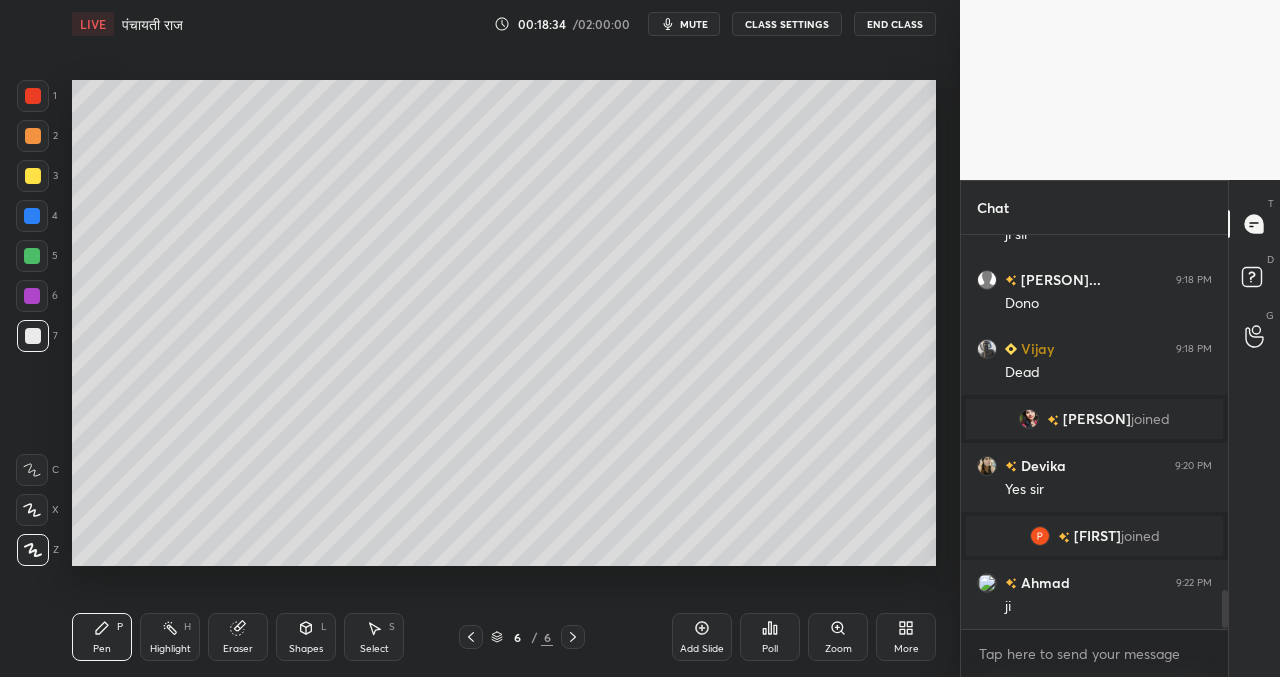 click 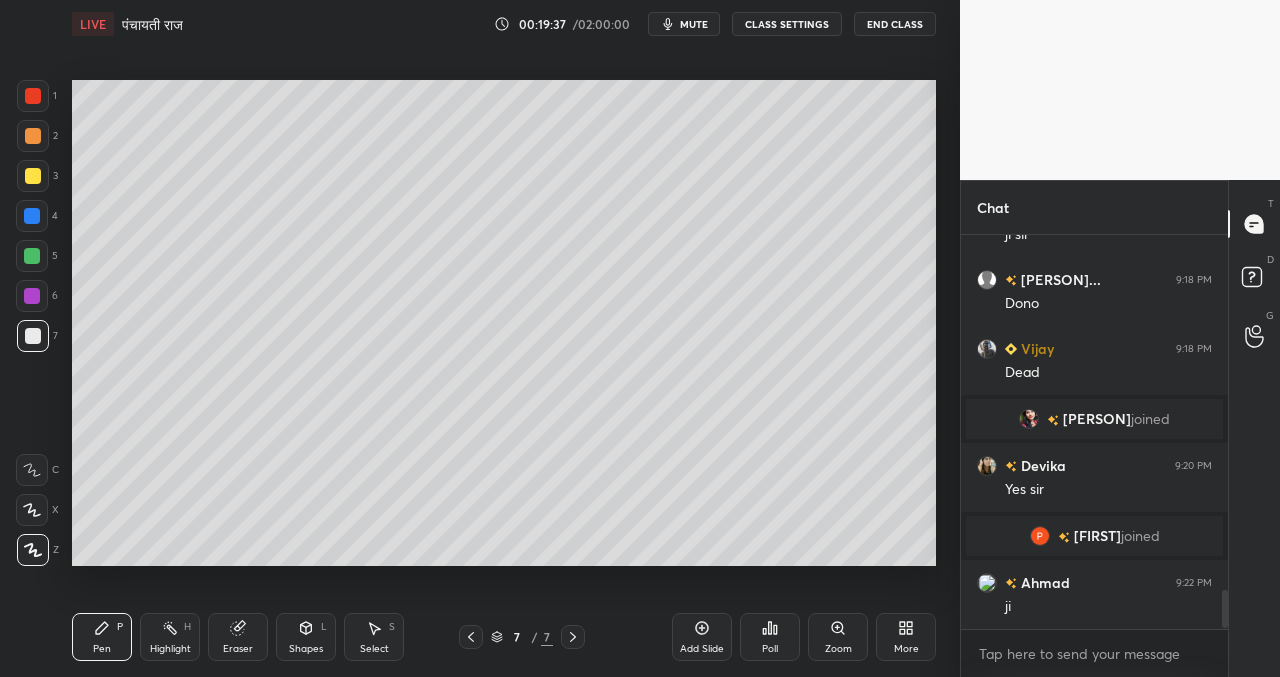 scroll, scrollTop: 347, scrollLeft: 261, axis: both 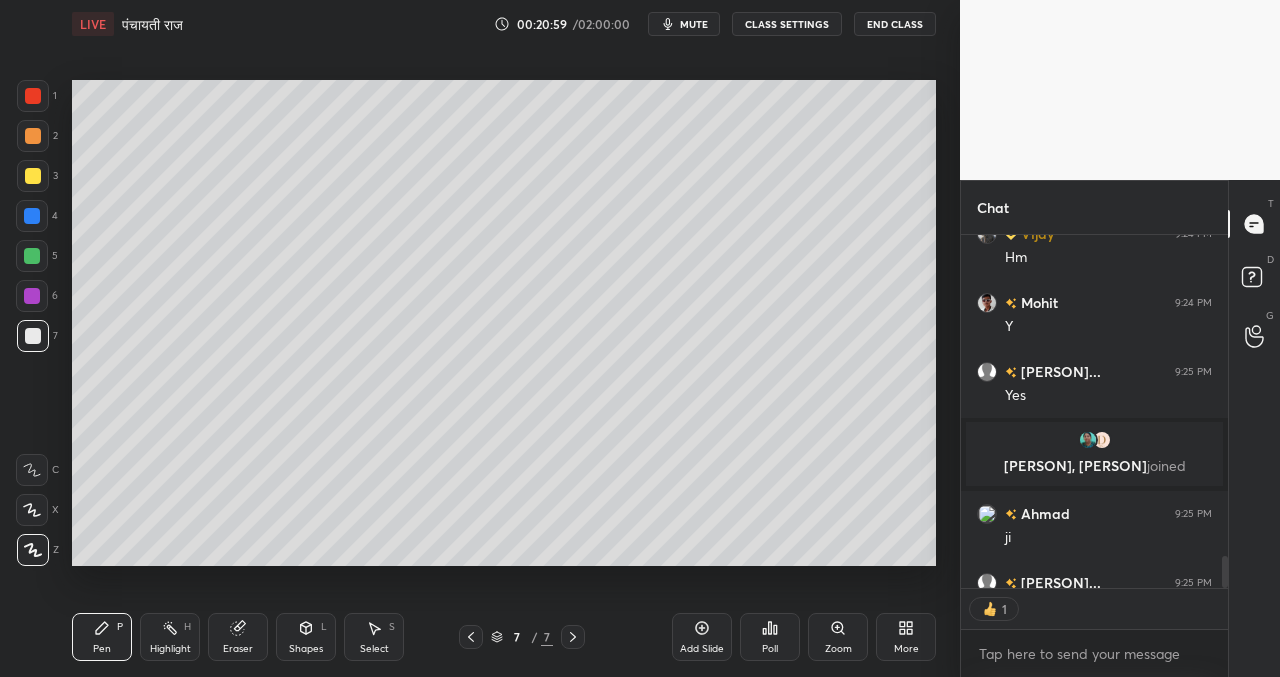 click 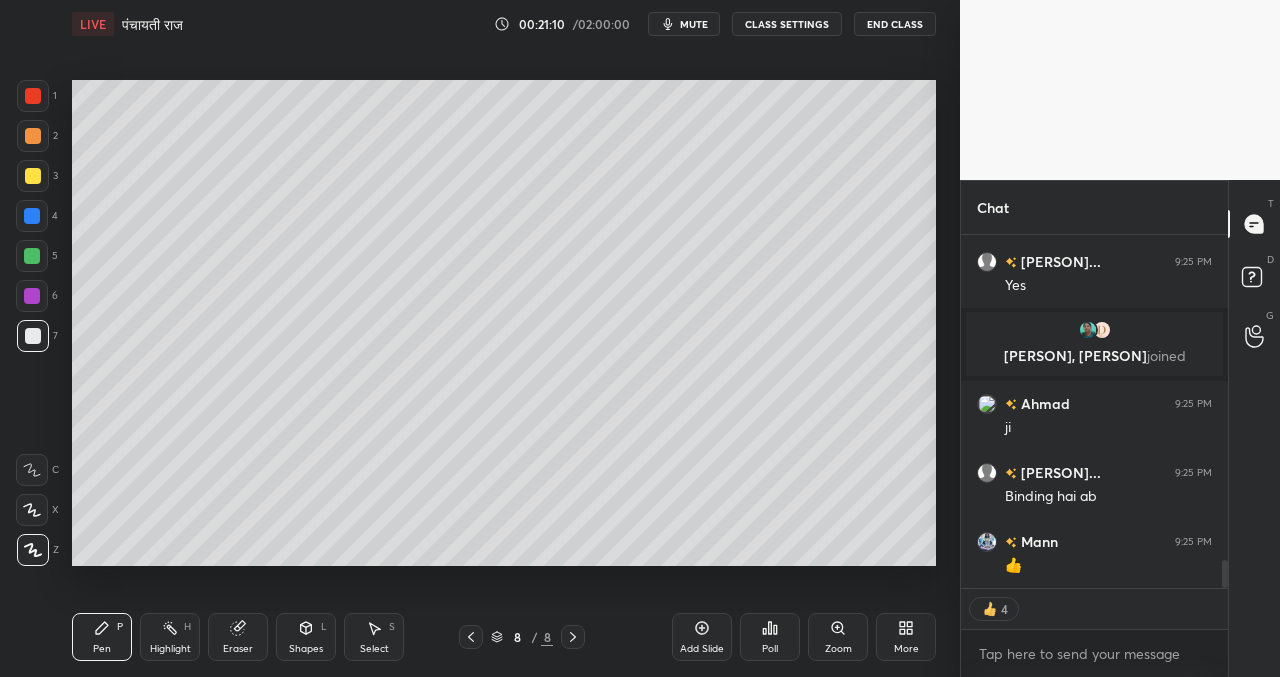 scroll, scrollTop: 4087, scrollLeft: 0, axis: vertical 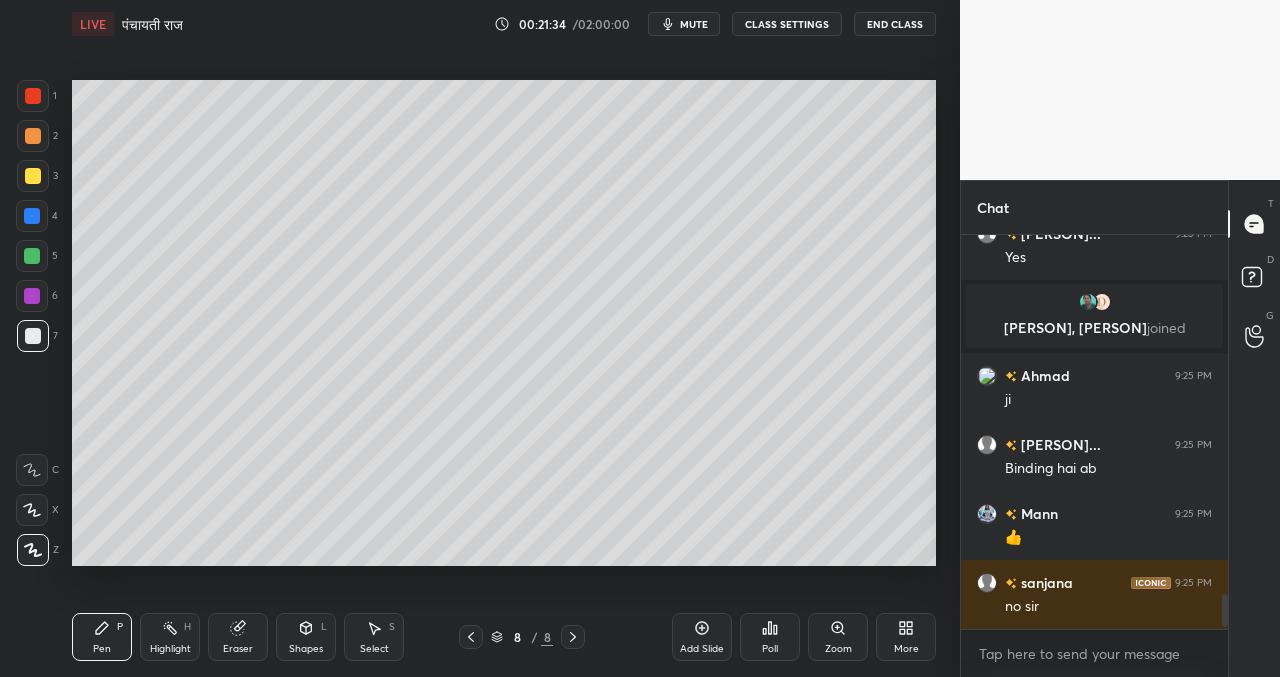 click 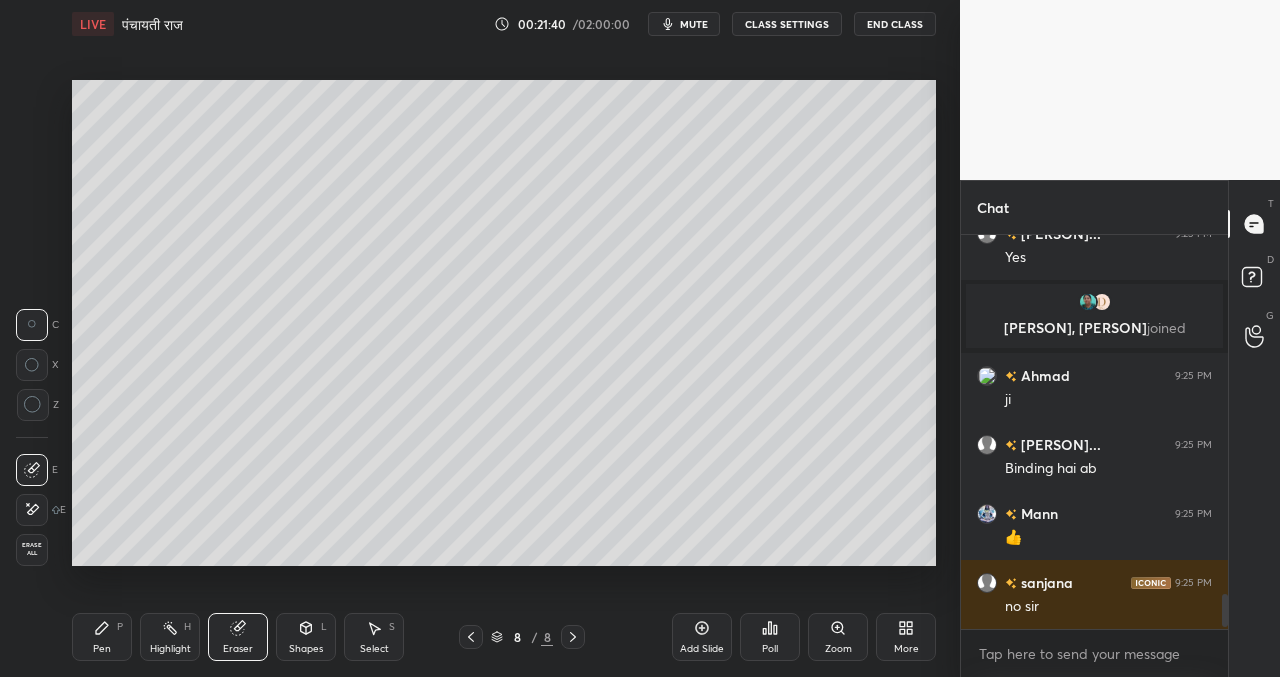 click 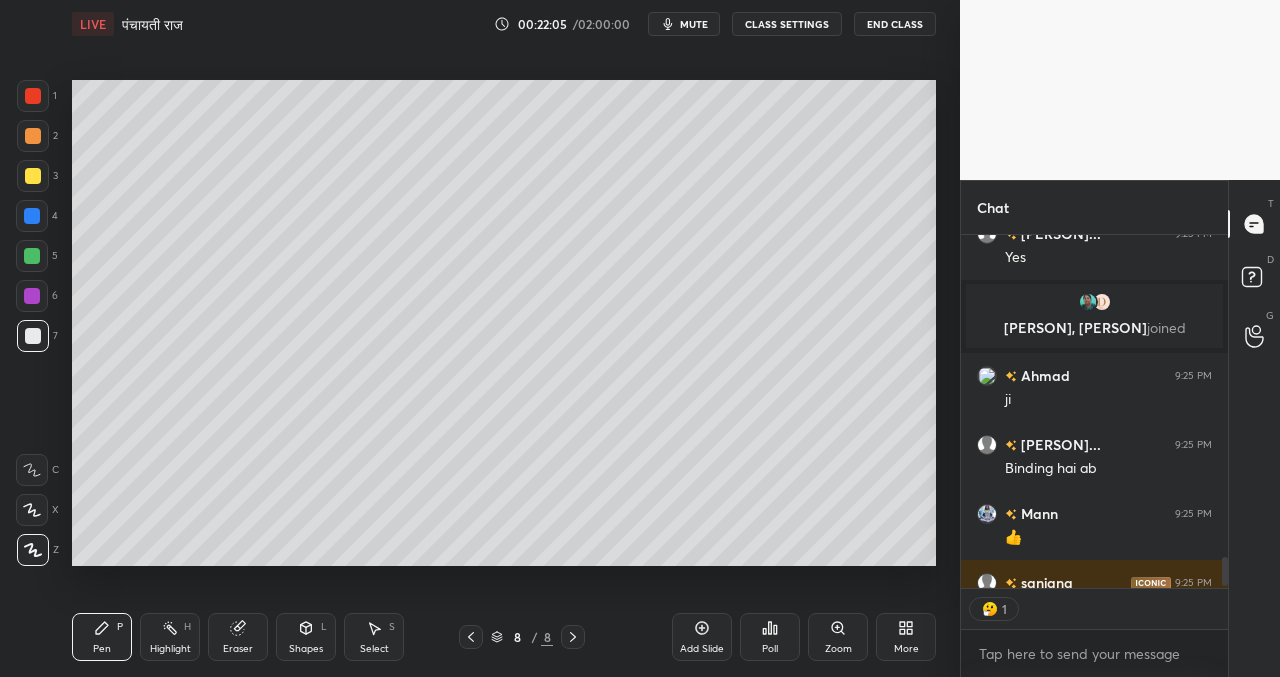 scroll, scrollTop: 347, scrollLeft: 261, axis: both 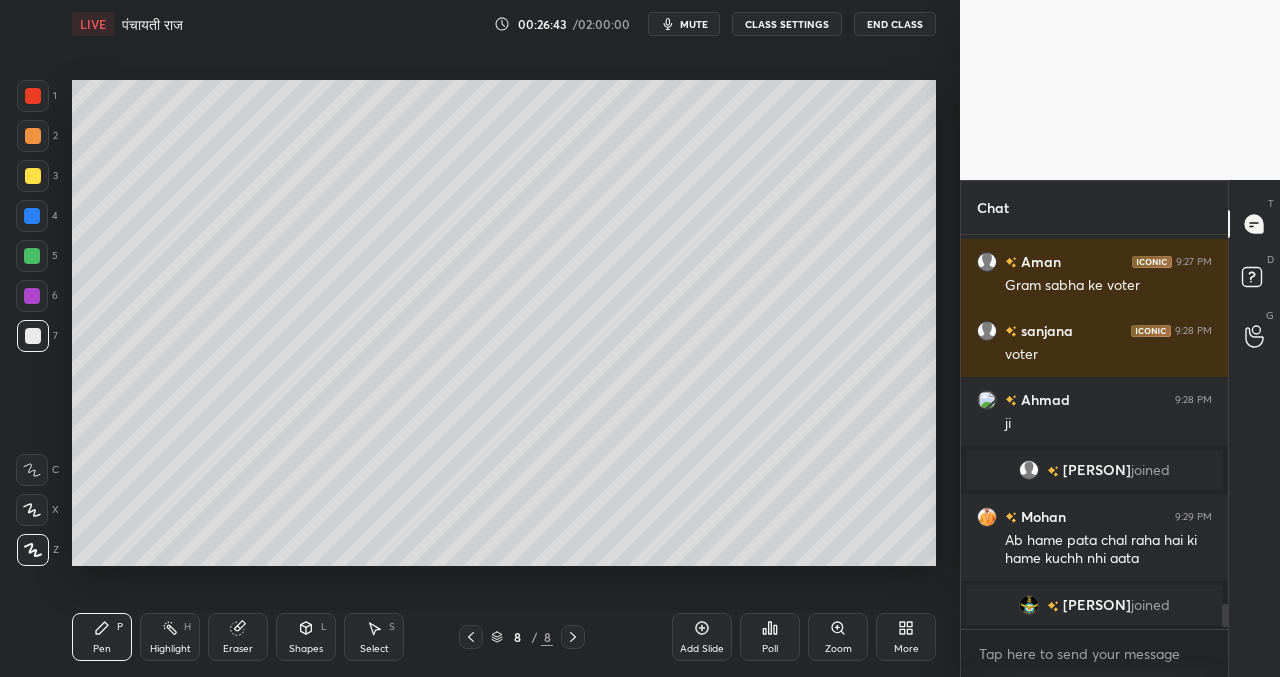 drag, startPoint x: 710, startPoint y: 629, endPoint x: 702, endPoint y: 622, distance: 10.630146 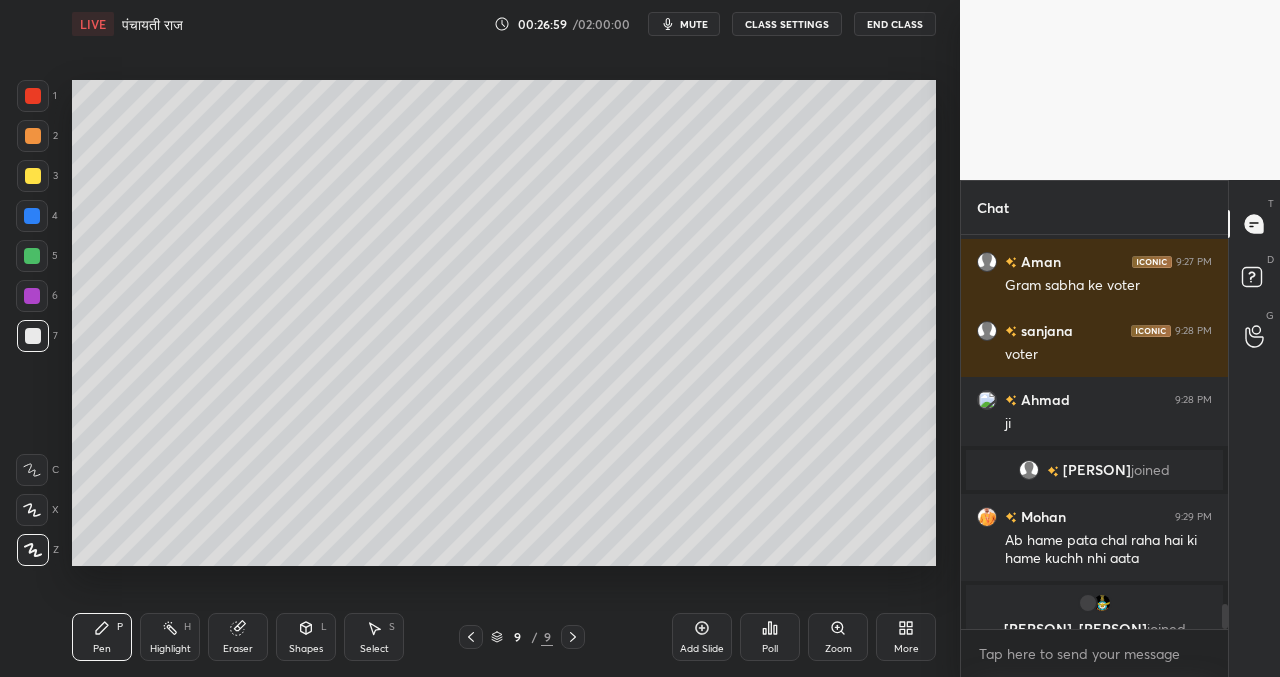 scroll, scrollTop: 5854, scrollLeft: 0, axis: vertical 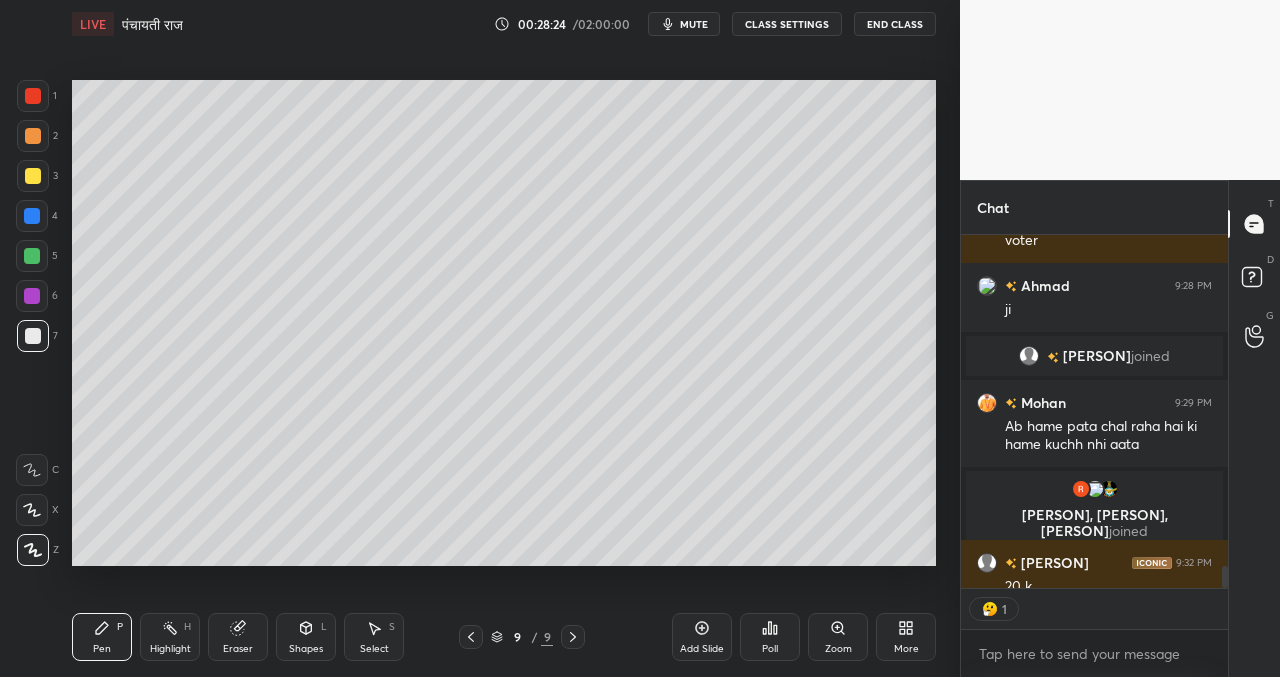 drag, startPoint x: 698, startPoint y: 629, endPoint x: 676, endPoint y: 625, distance: 22.36068 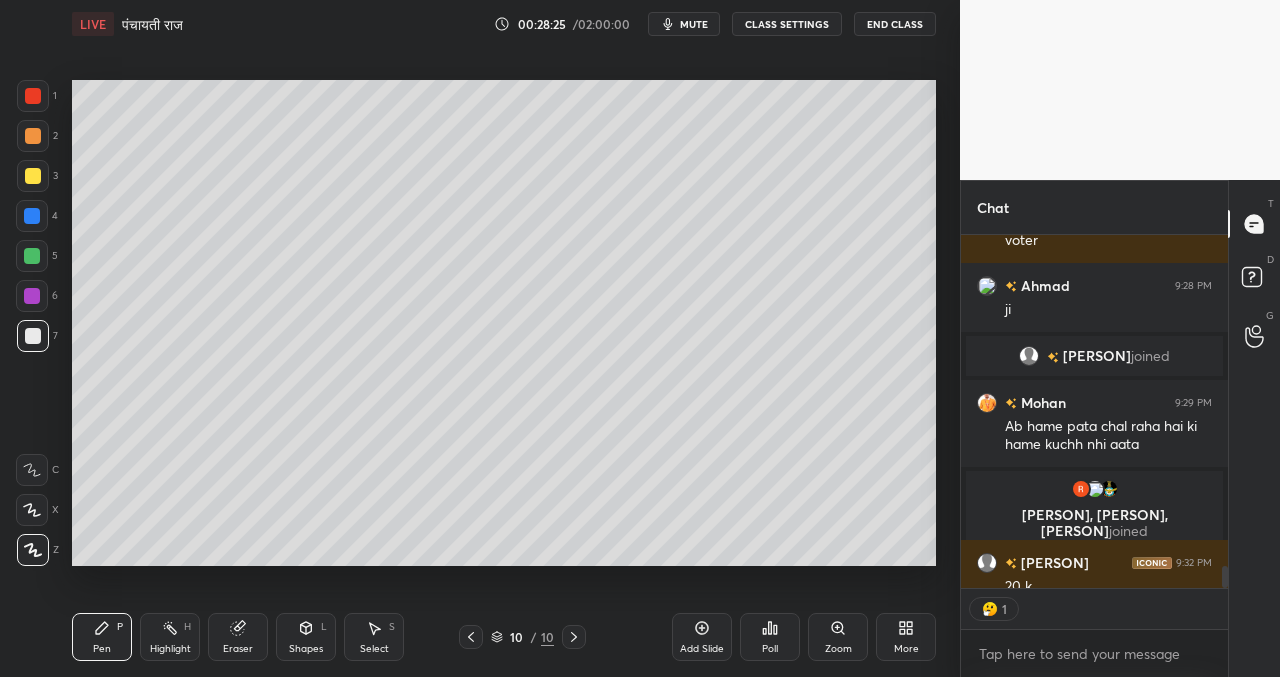 scroll, scrollTop: 7, scrollLeft: 7, axis: both 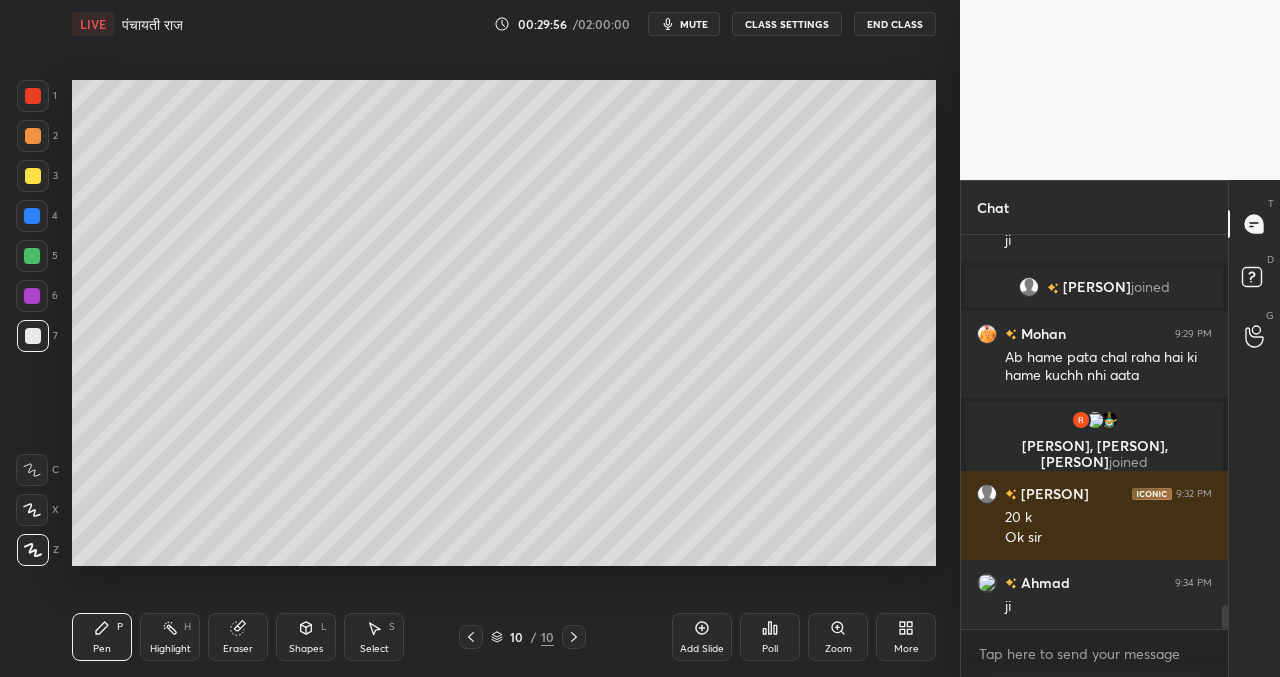 click on "Setting up your live class Poll for   secs No correct answer Start poll" at bounding box center [504, 322] 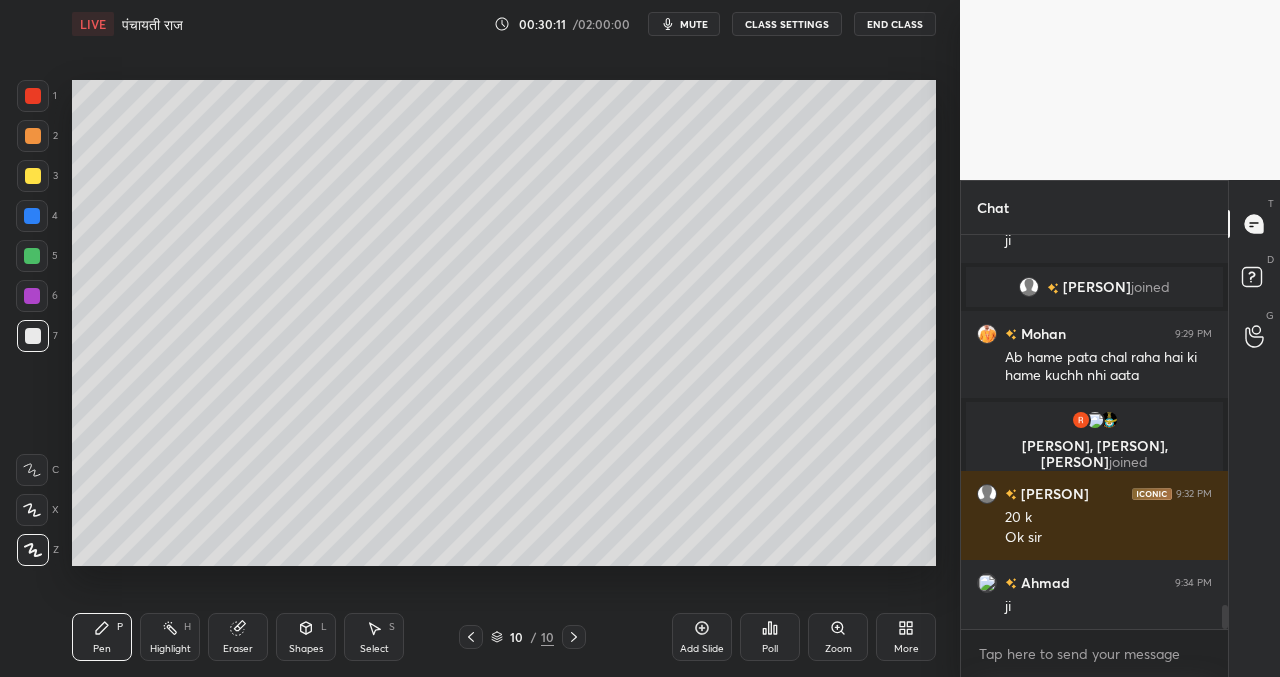 drag, startPoint x: 711, startPoint y: 636, endPoint x: 704, endPoint y: 612, distance: 25 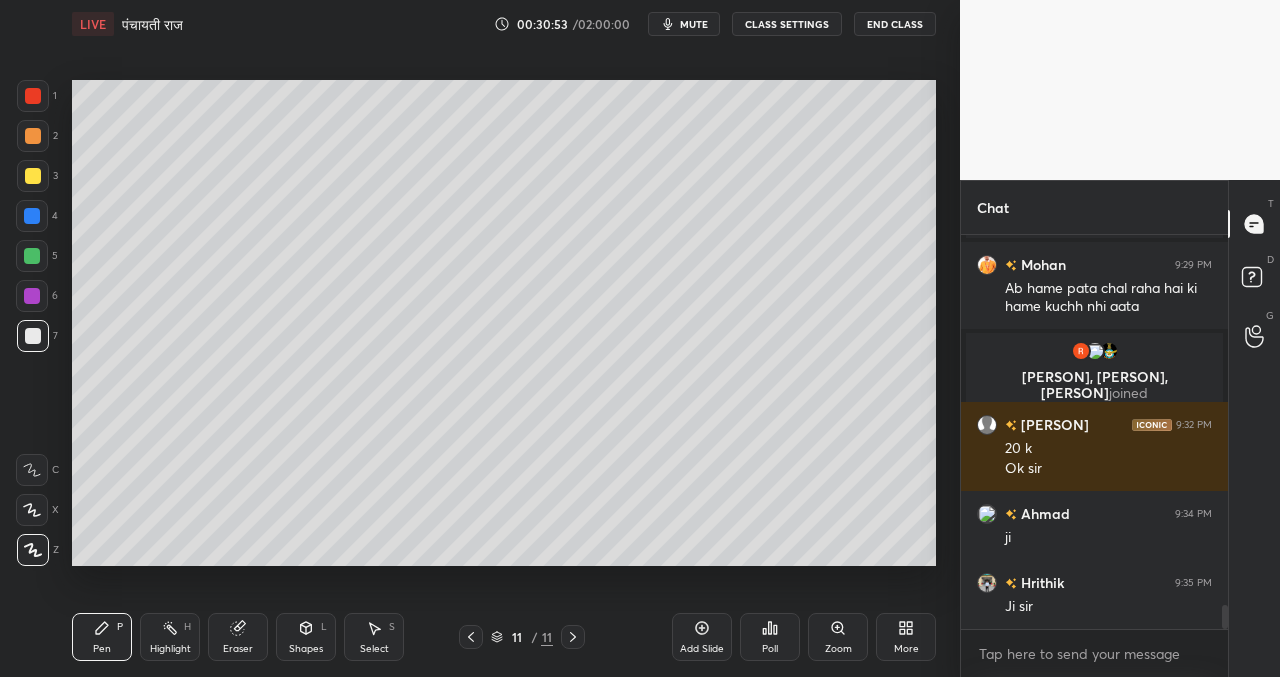 scroll, scrollTop: 6112, scrollLeft: 0, axis: vertical 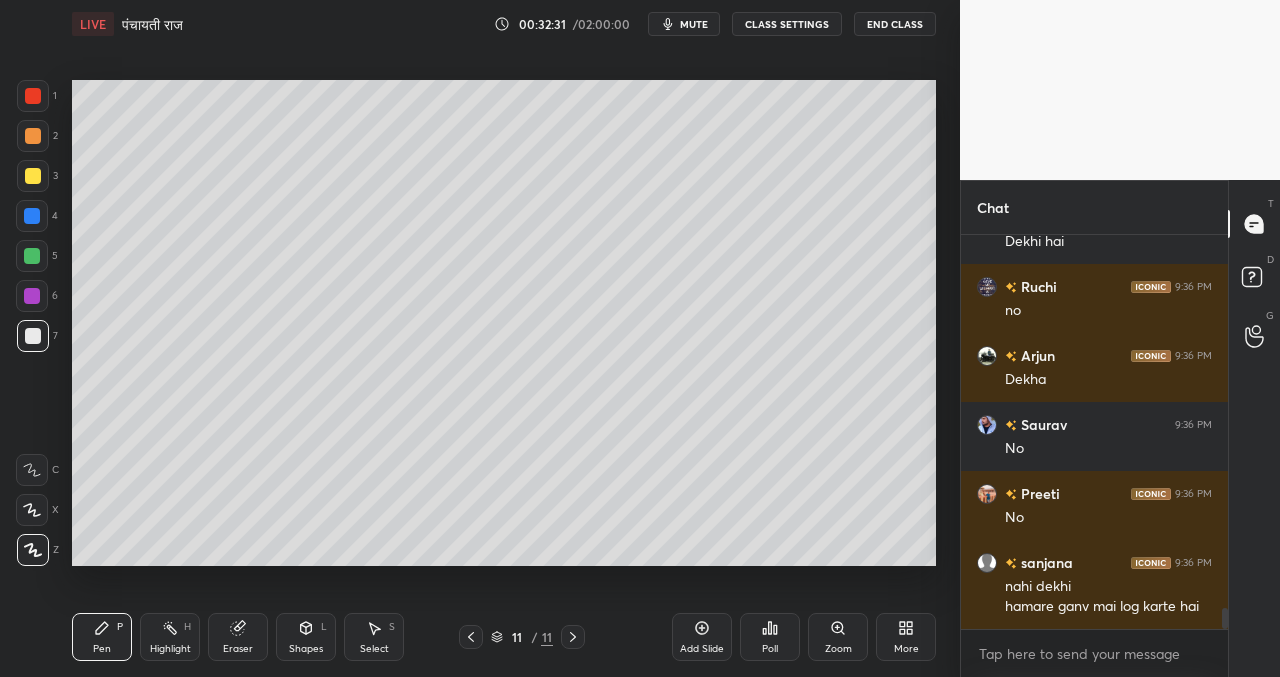 click 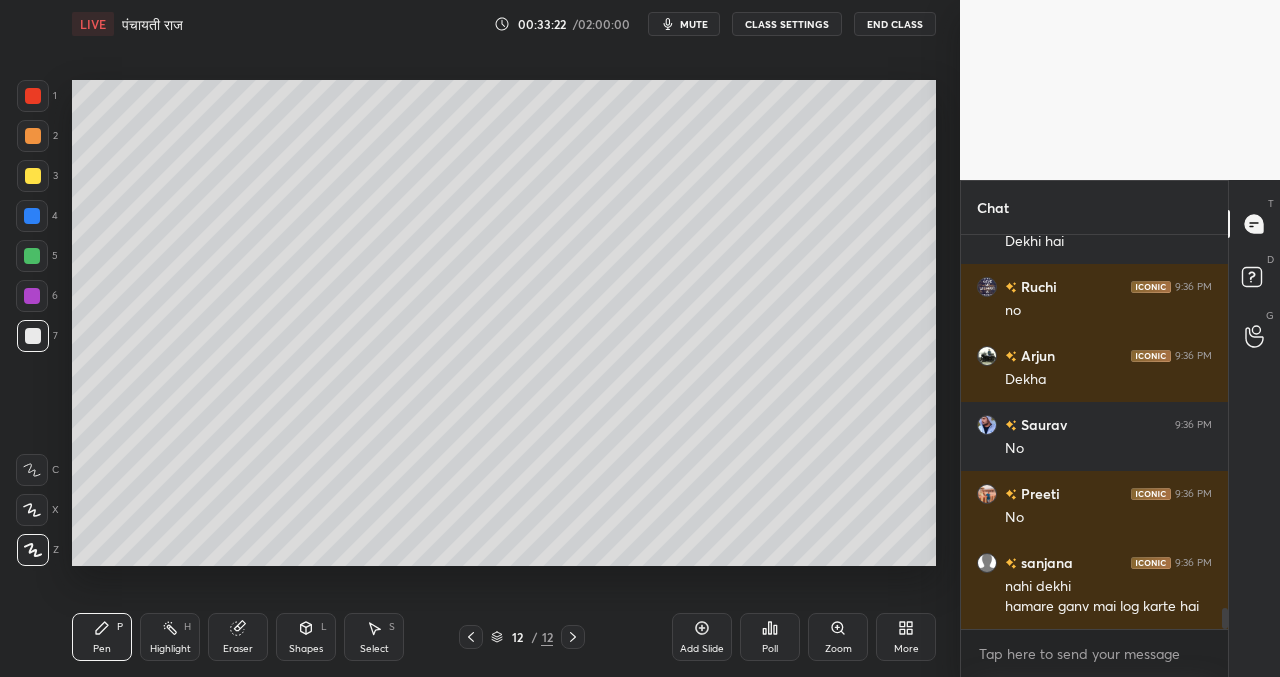 scroll, scrollTop: 7167, scrollLeft: 0, axis: vertical 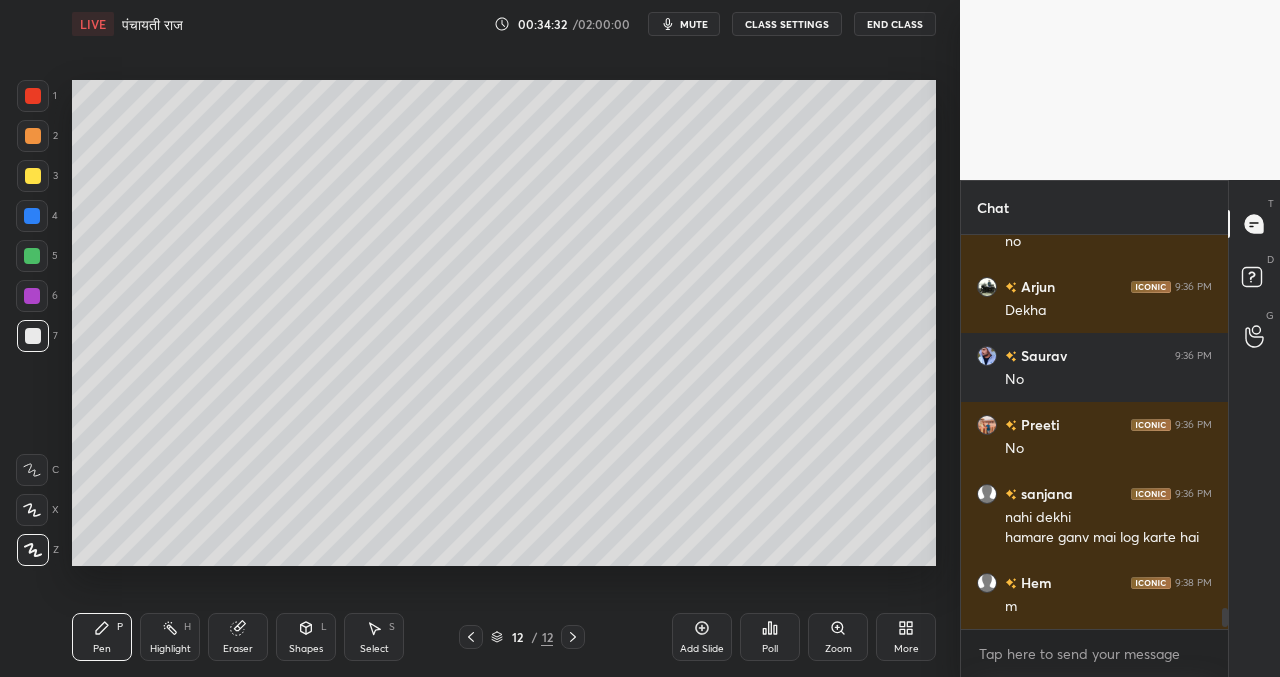 click on "Setting up your live class Poll for   secs No correct answer Start poll" at bounding box center [504, 322] 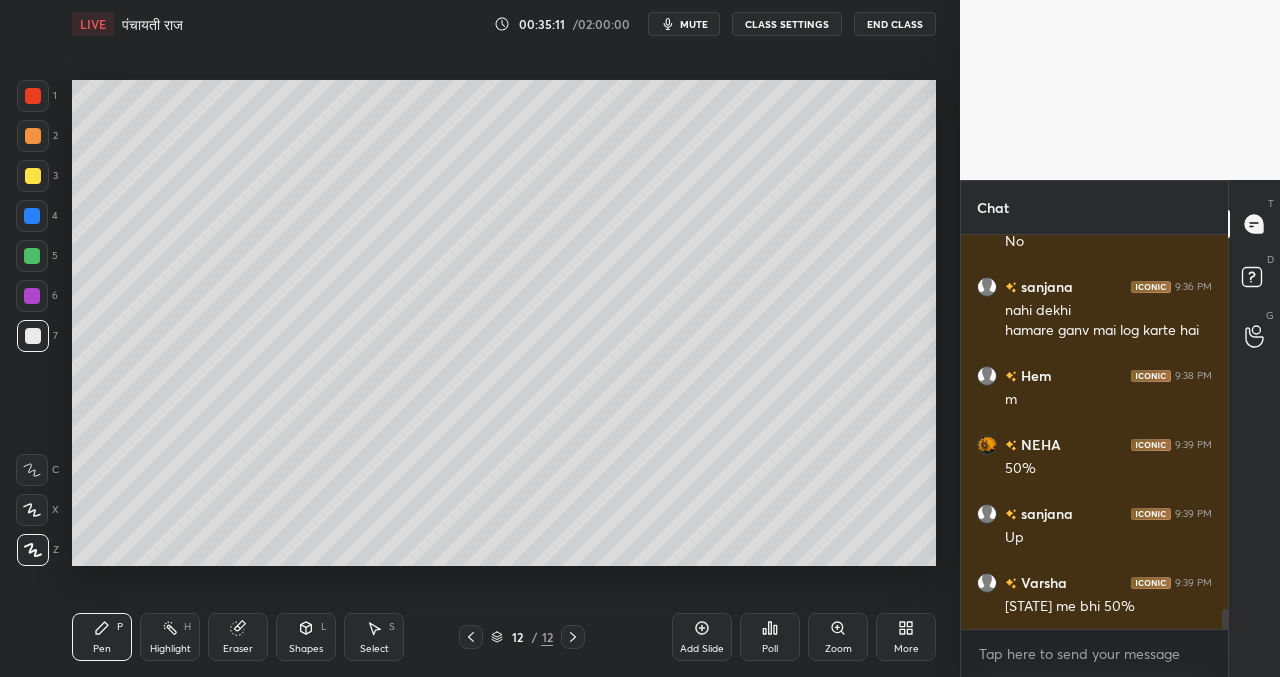 scroll, scrollTop: 7443, scrollLeft: 0, axis: vertical 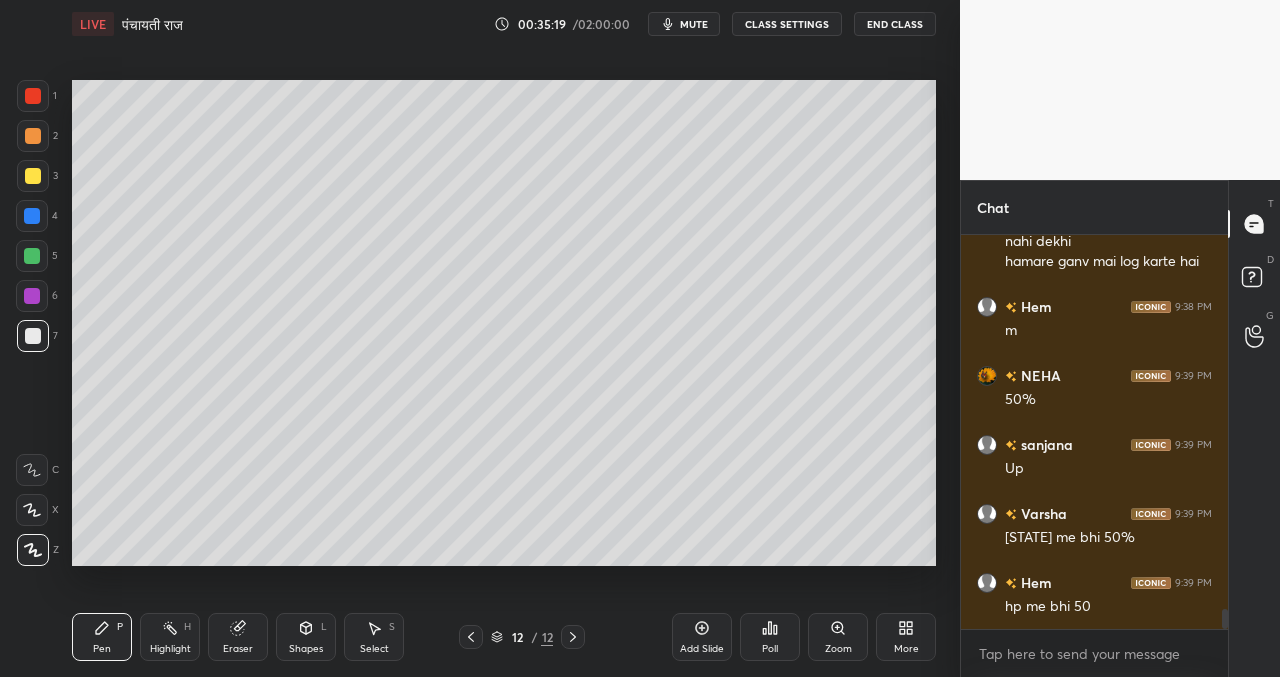 click 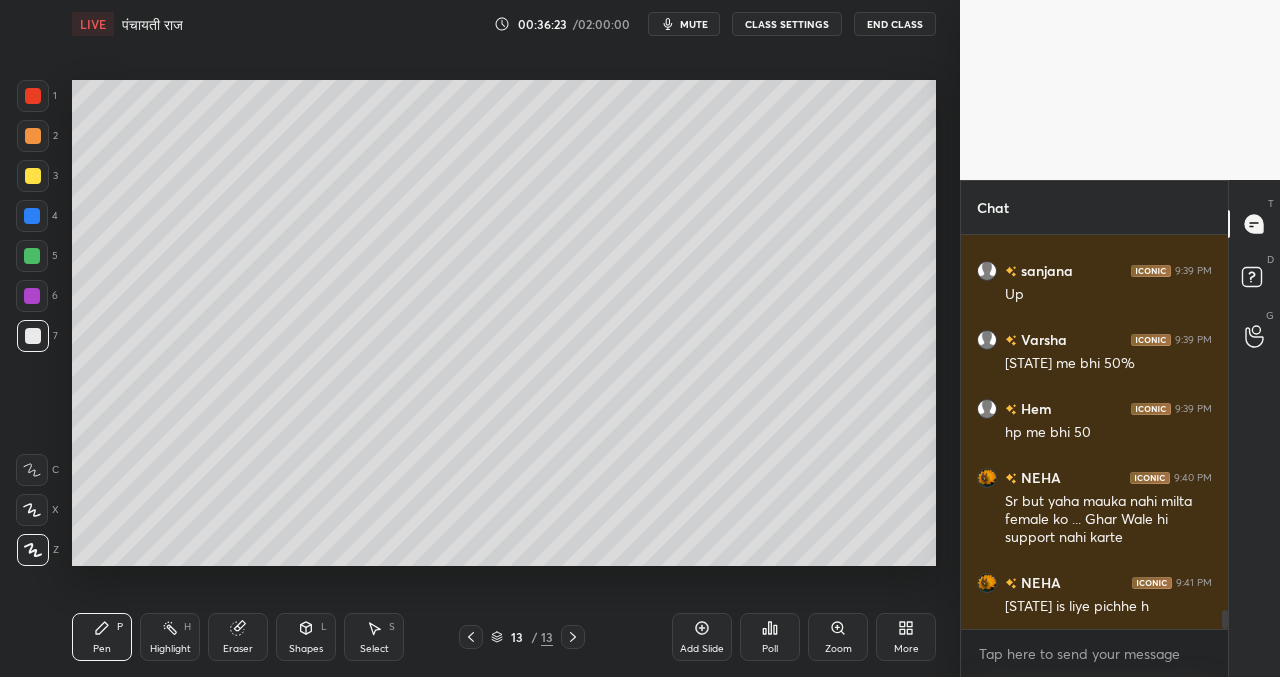scroll, scrollTop: 7686, scrollLeft: 0, axis: vertical 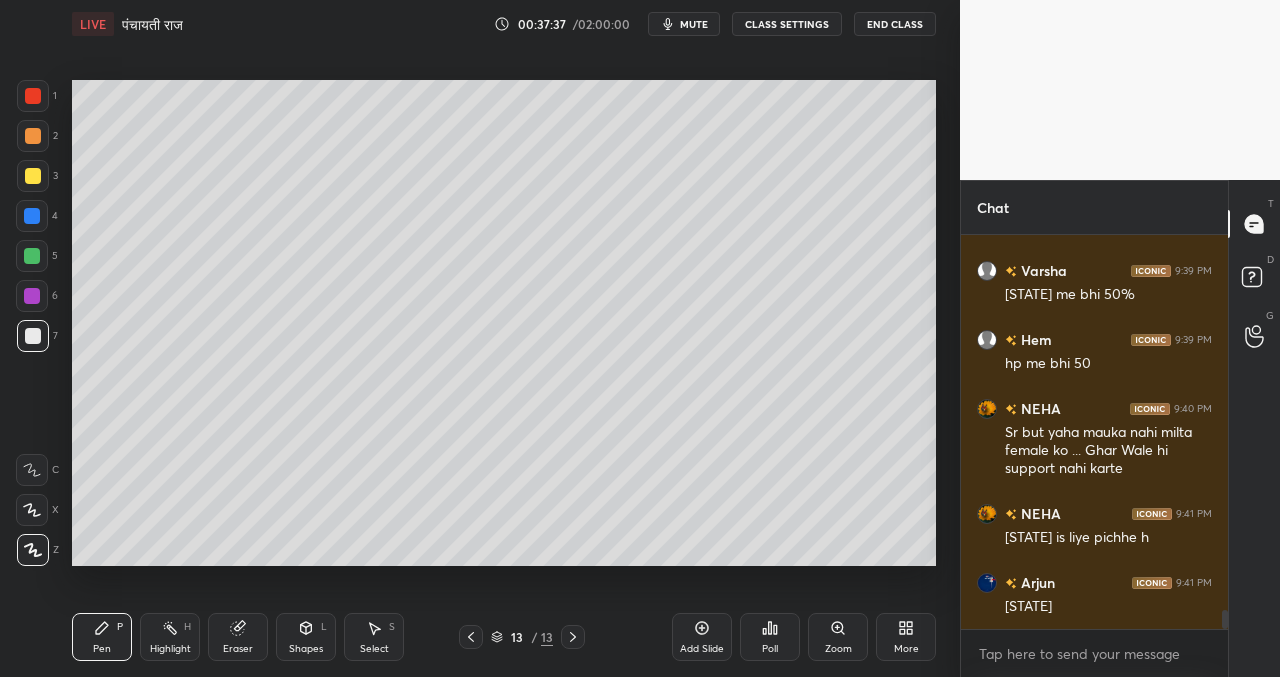 click 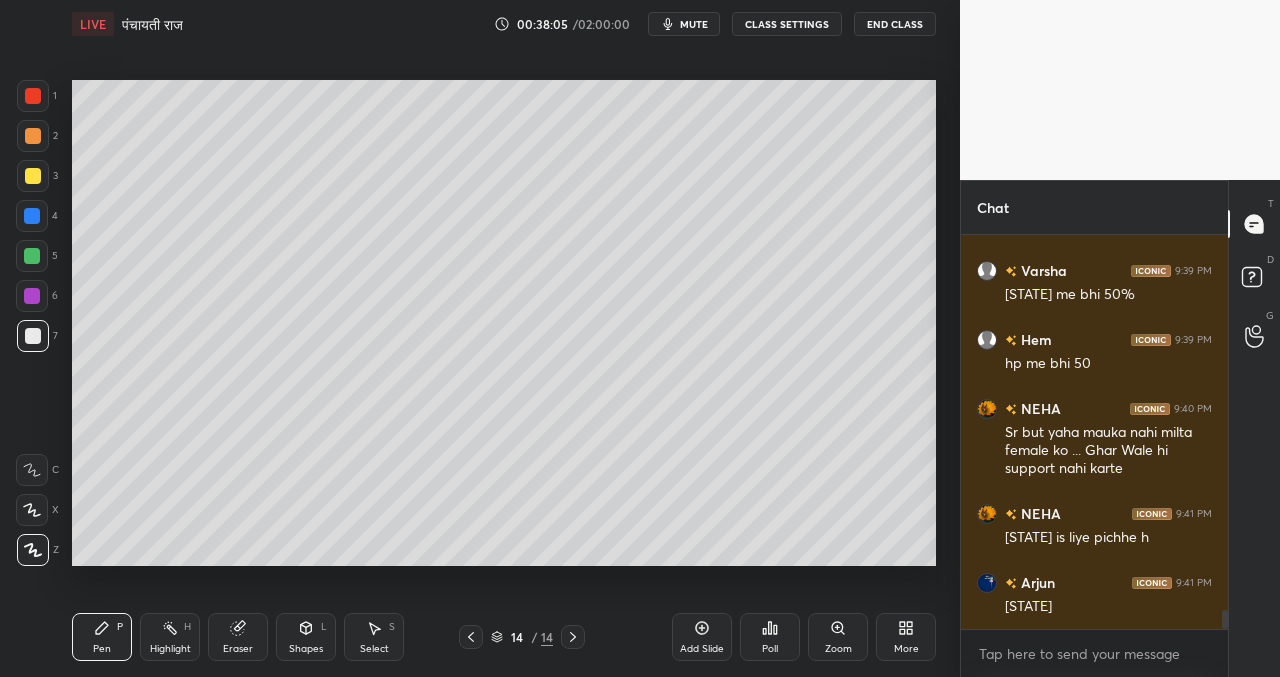 scroll, scrollTop: 347, scrollLeft: 261, axis: both 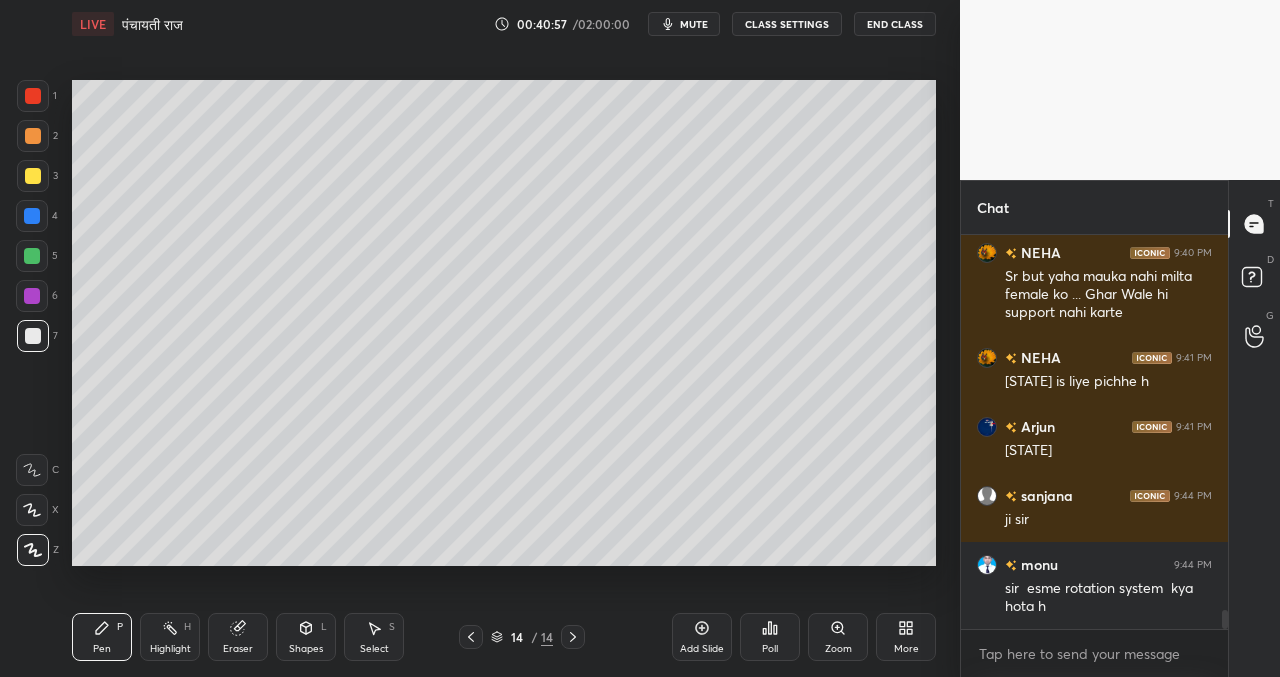 click 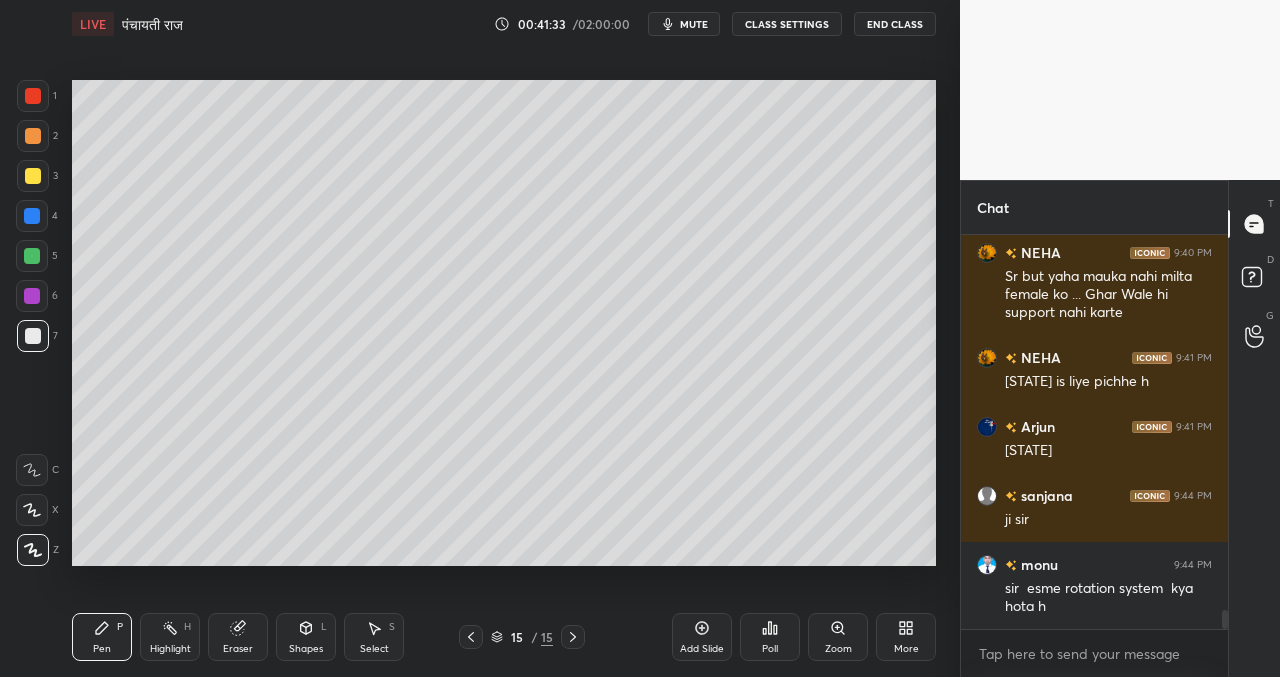 click on "Setting up your live class Poll for   secs No correct answer Start poll" at bounding box center [504, 322] 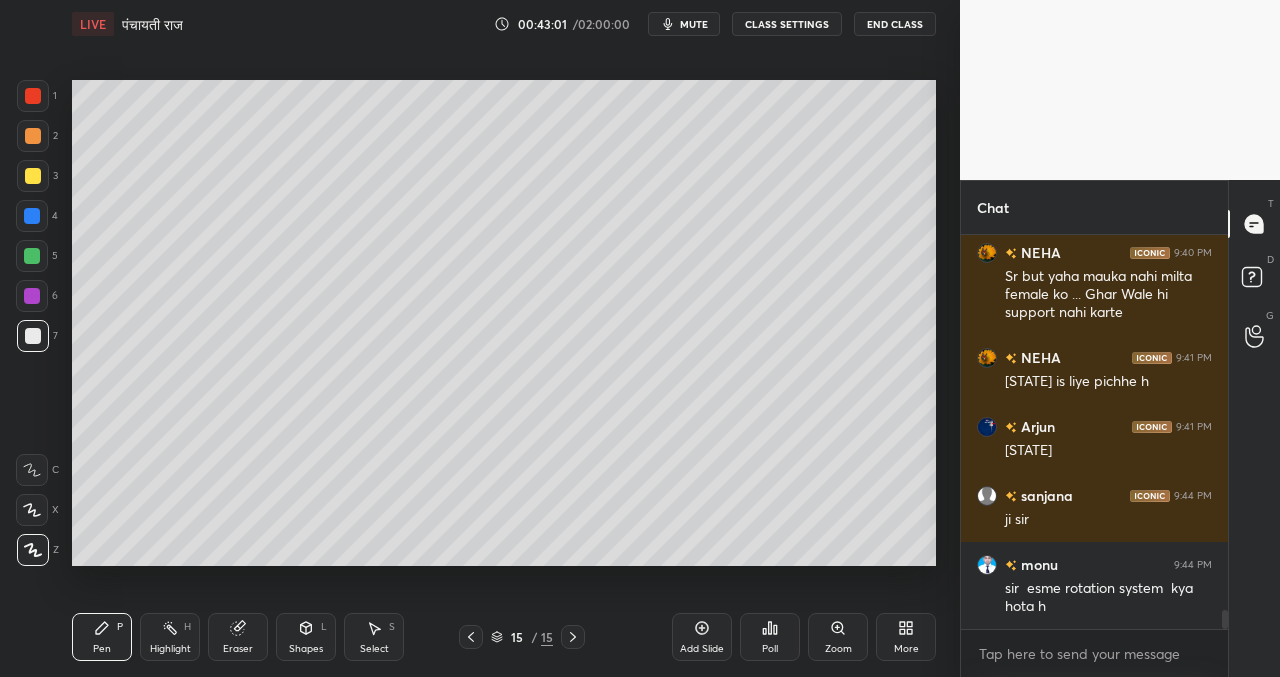 scroll, scrollTop: 347, scrollLeft: 261, axis: both 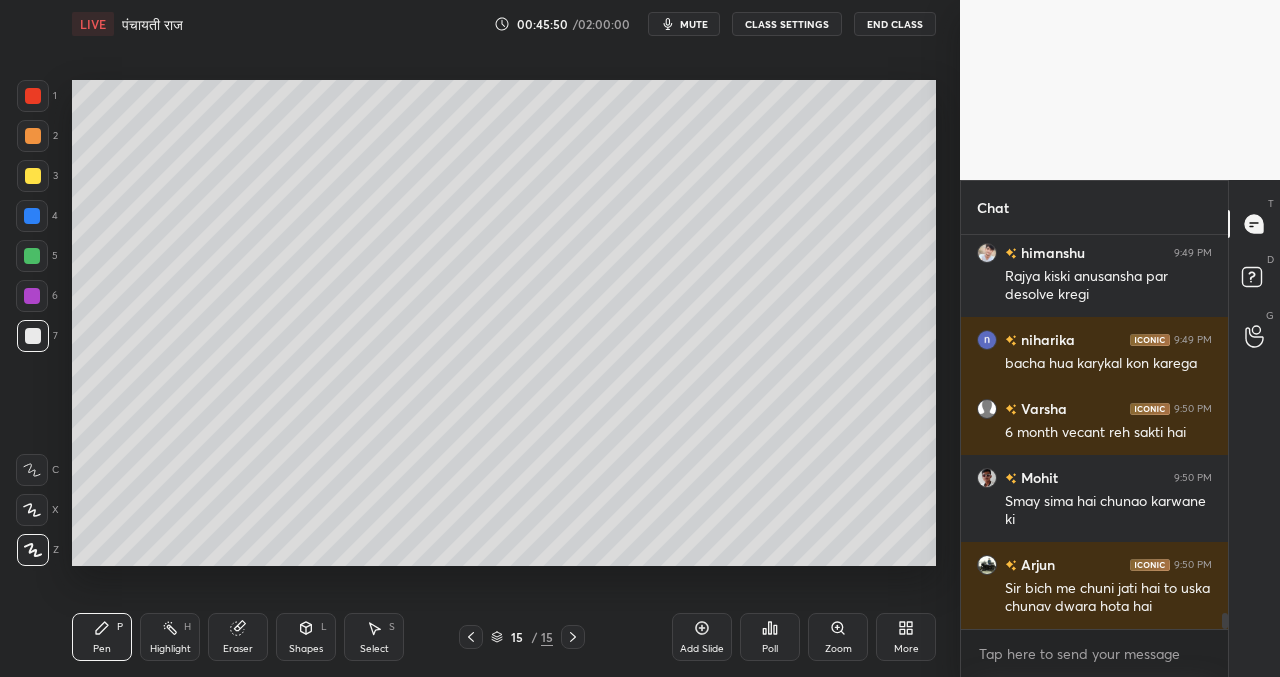 click 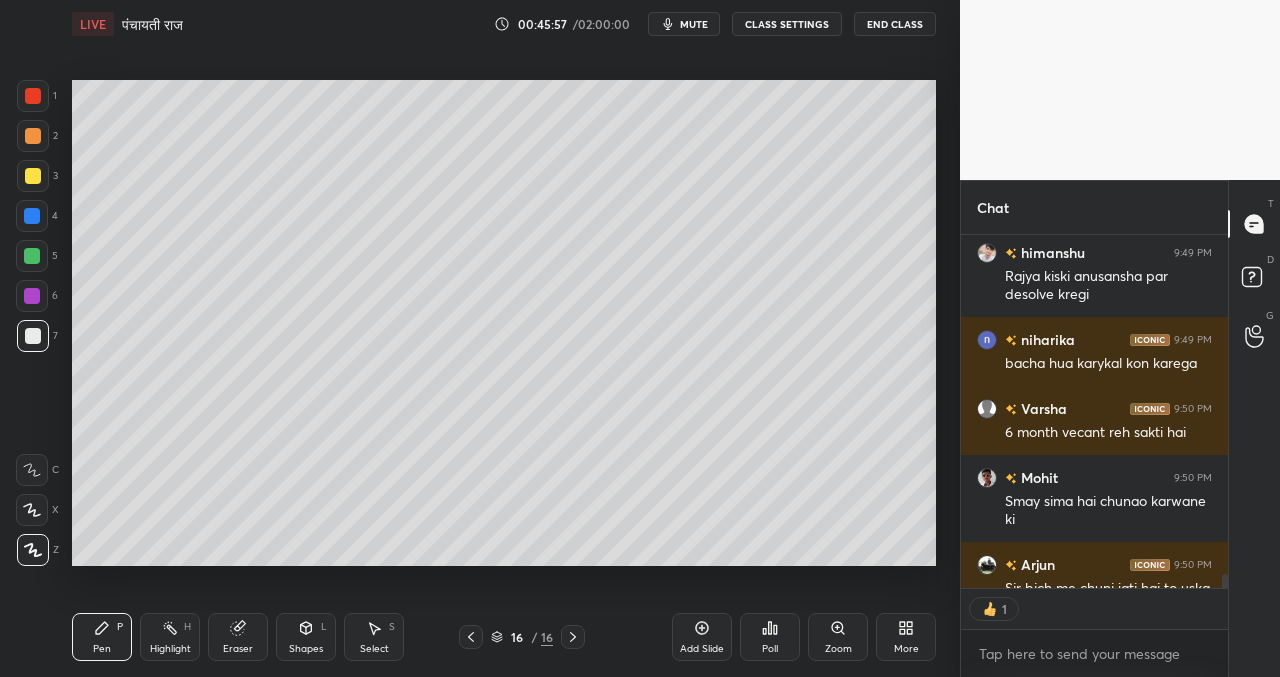 scroll, scrollTop: 347, scrollLeft: 261, axis: both 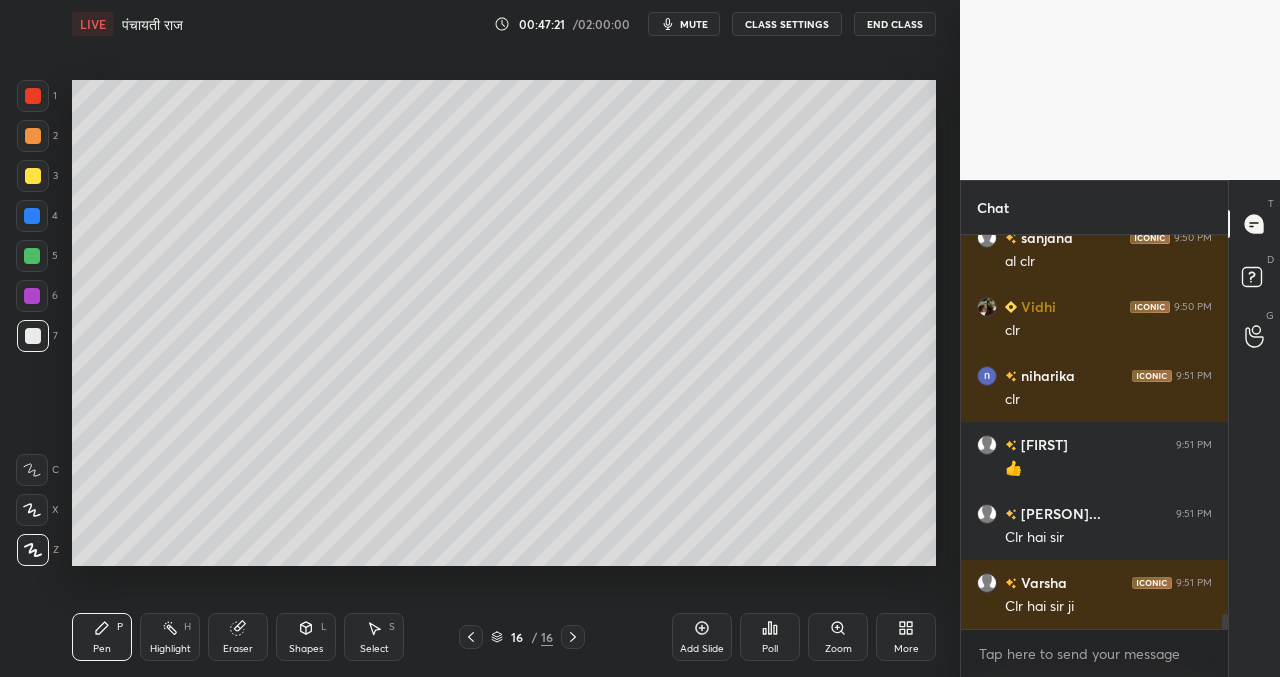 click 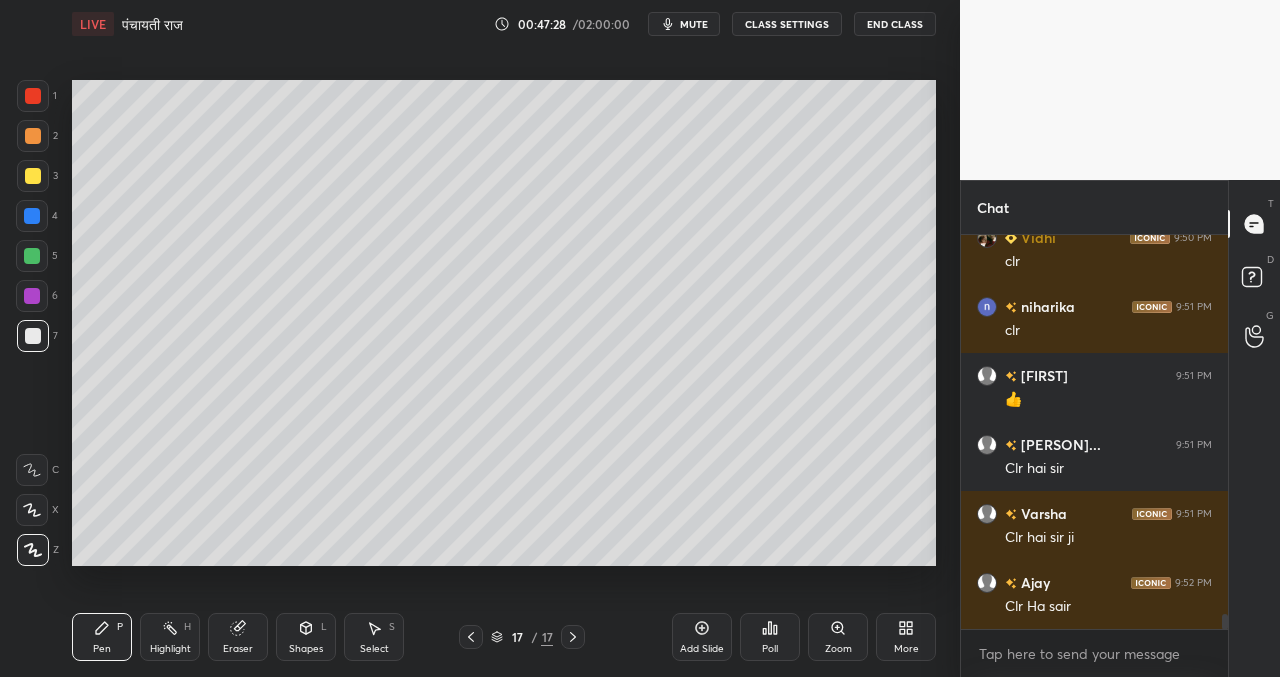 scroll, scrollTop: 10278, scrollLeft: 0, axis: vertical 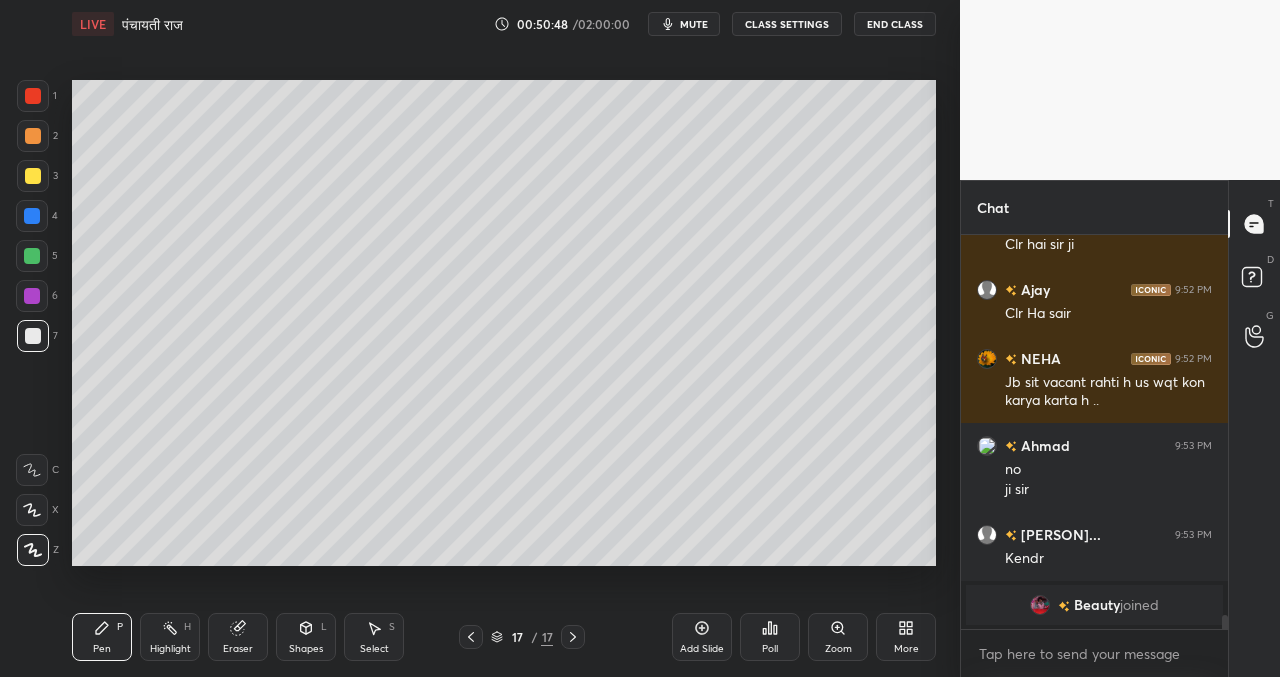 click at bounding box center [1040, 605] 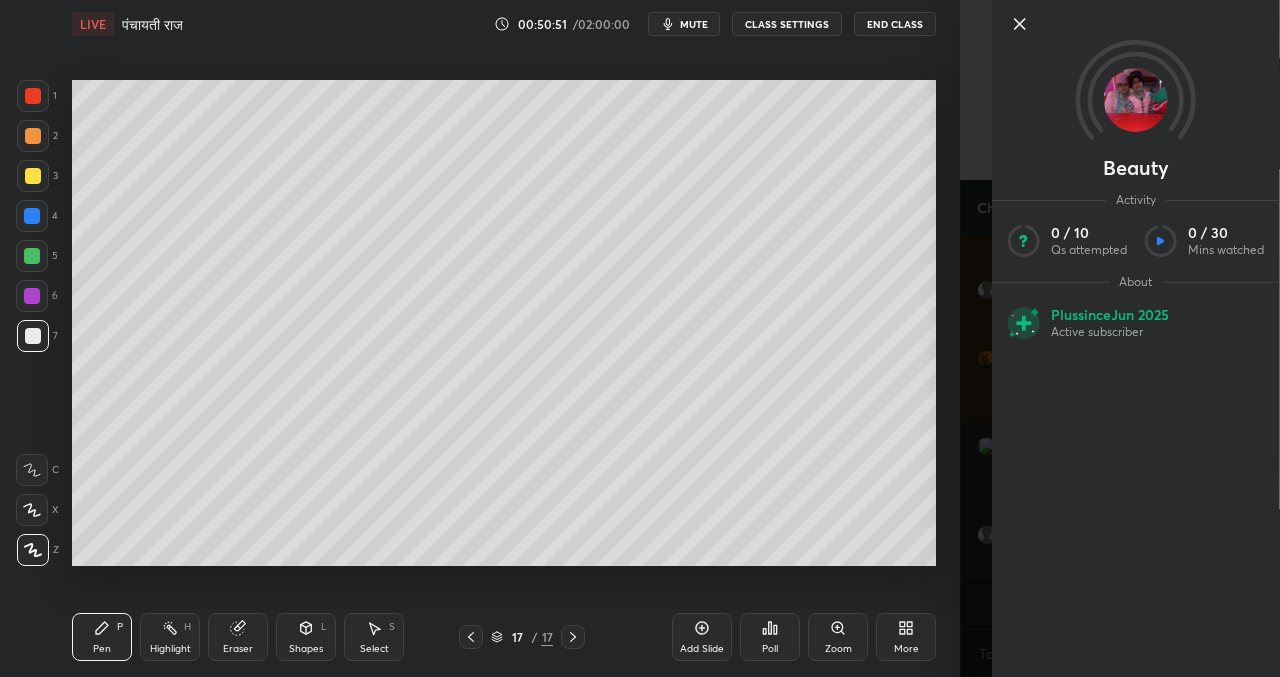 drag, startPoint x: 1021, startPoint y: 21, endPoint x: 1022, endPoint y: 39, distance: 18.027756 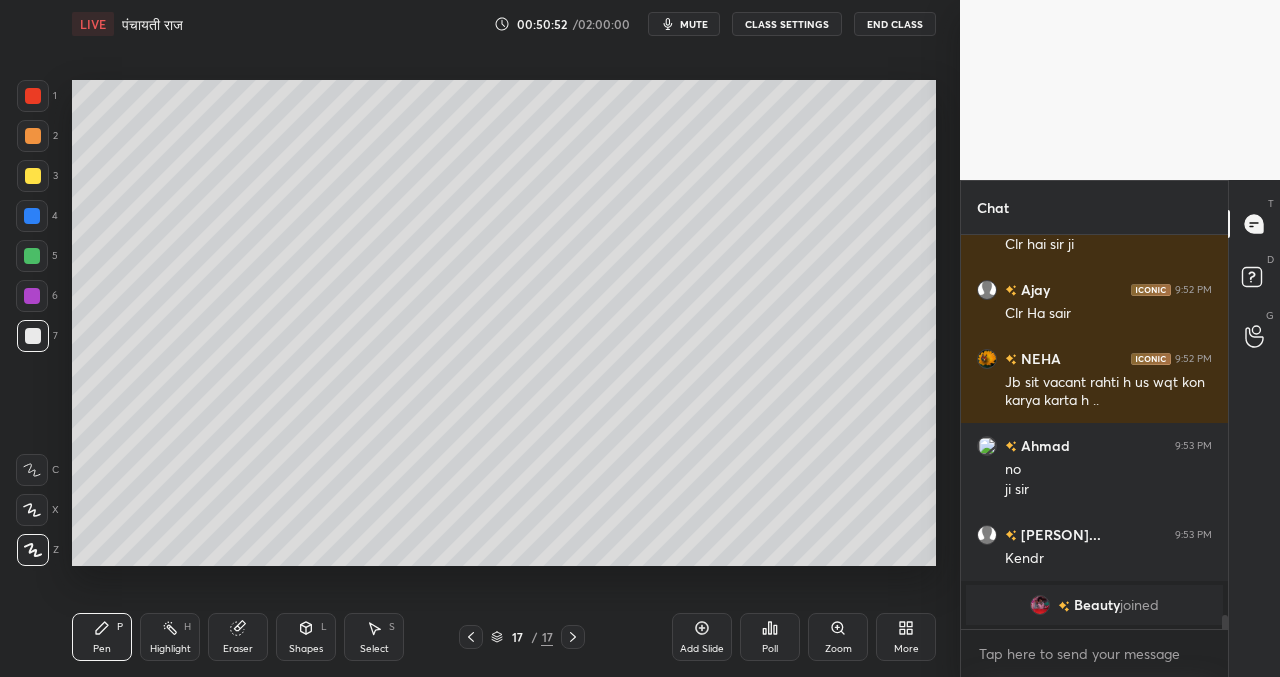 click 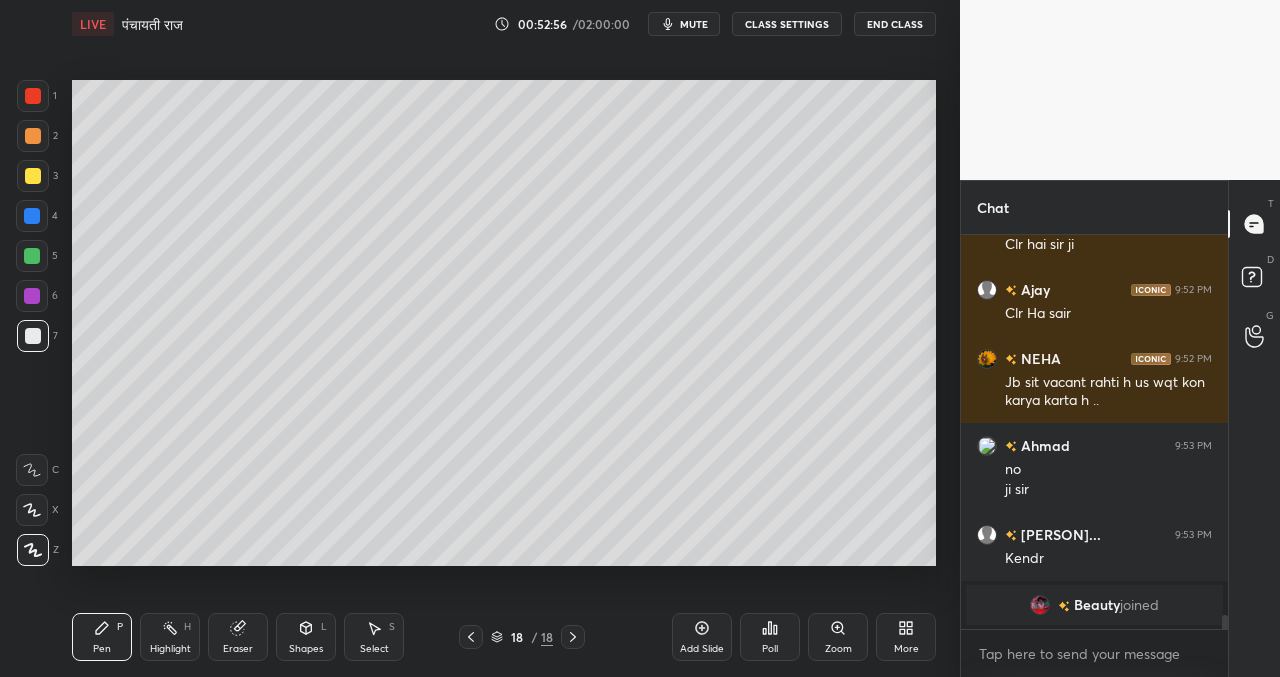 click on "Add Slide" at bounding box center [702, 637] 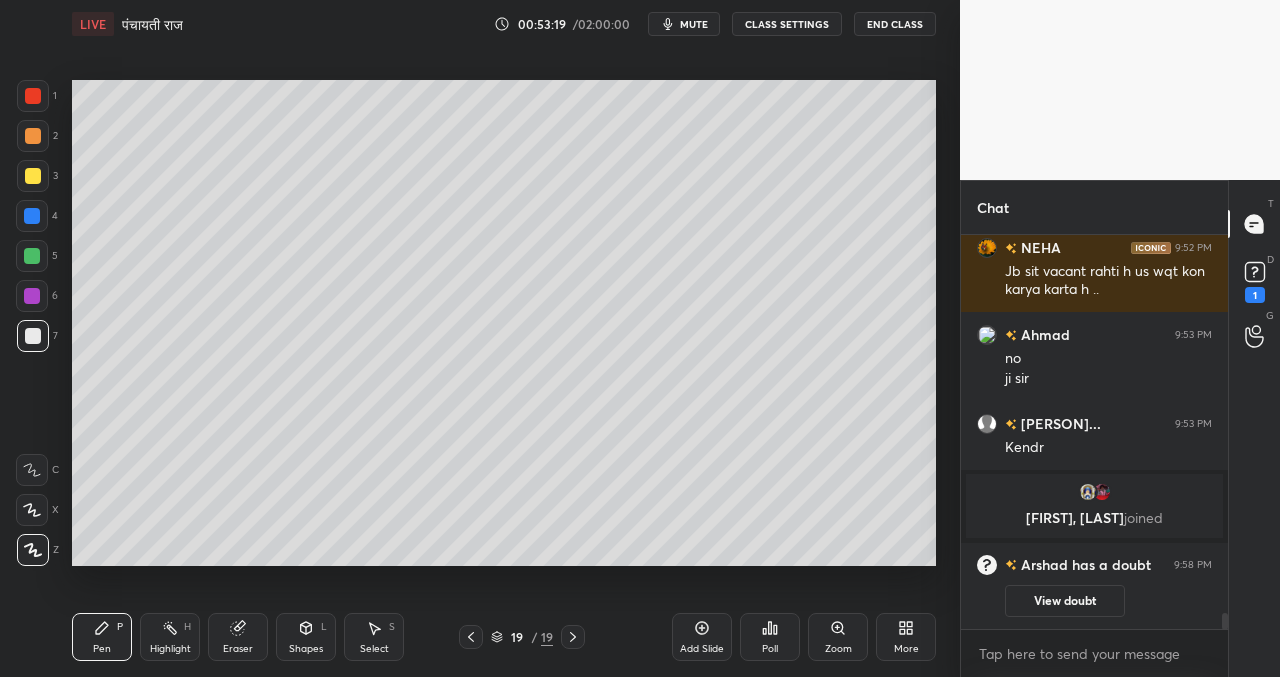 scroll, scrollTop: 9248, scrollLeft: 0, axis: vertical 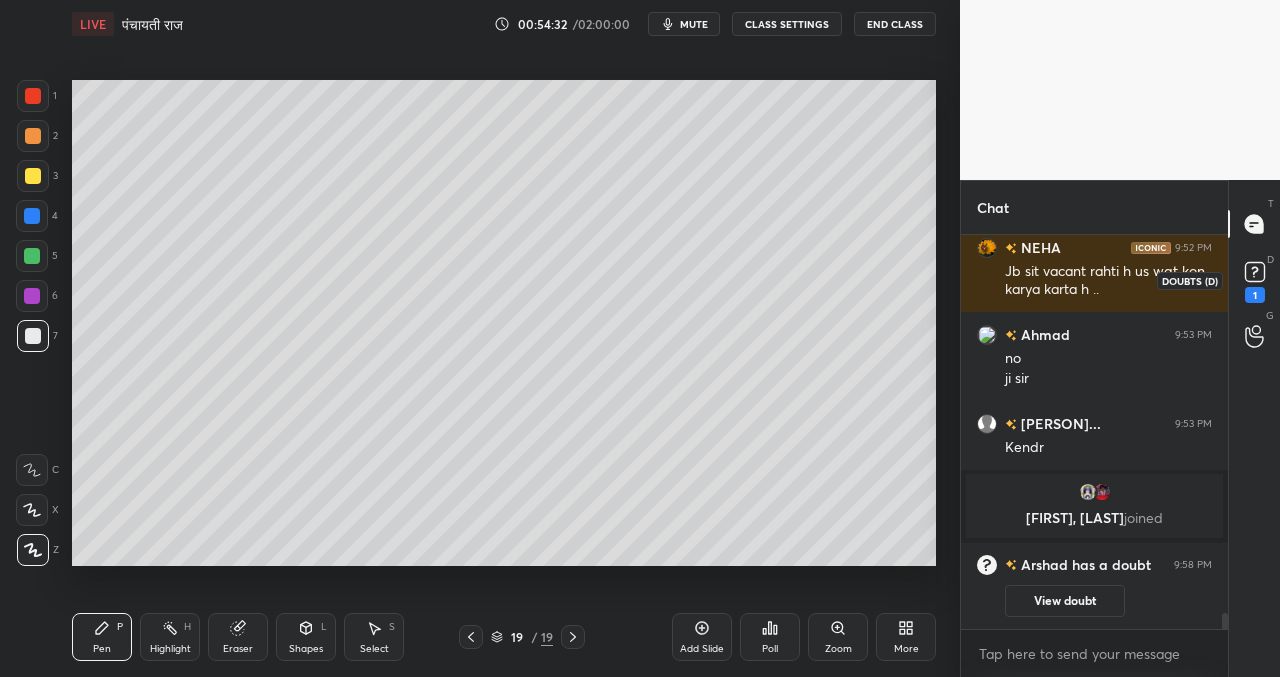 click on "1" at bounding box center [1255, 280] 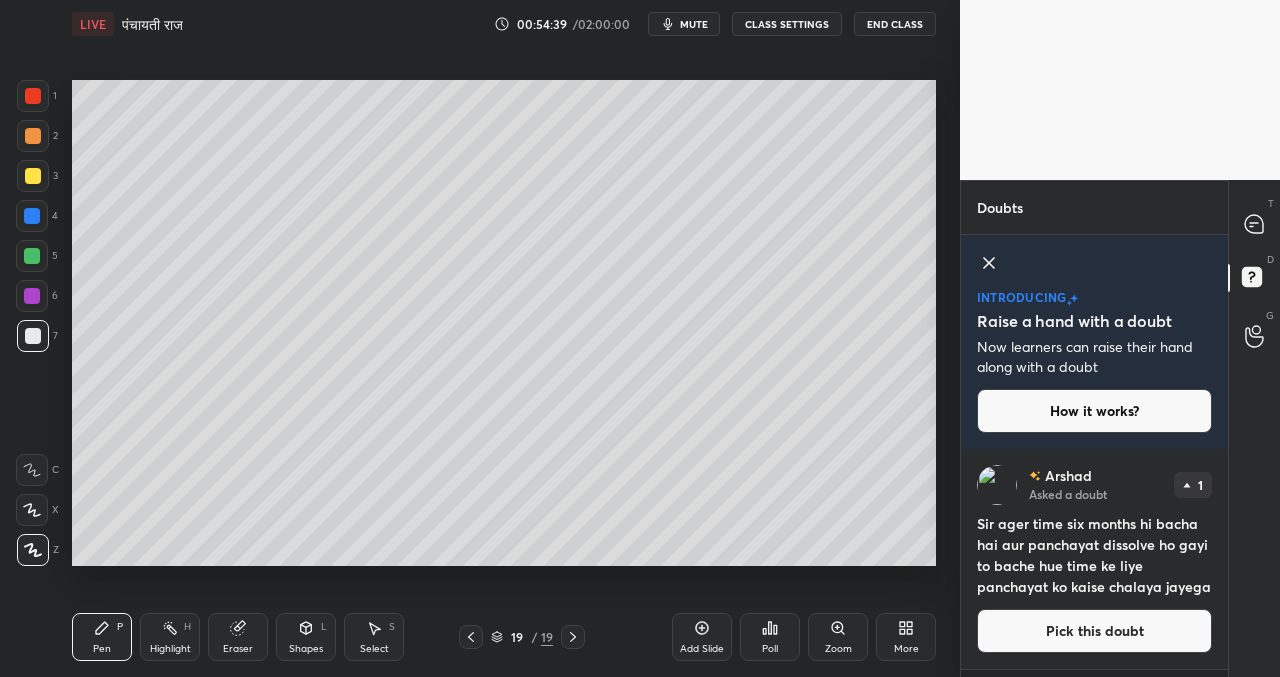 click on "Pick this doubt" at bounding box center (1094, 631) 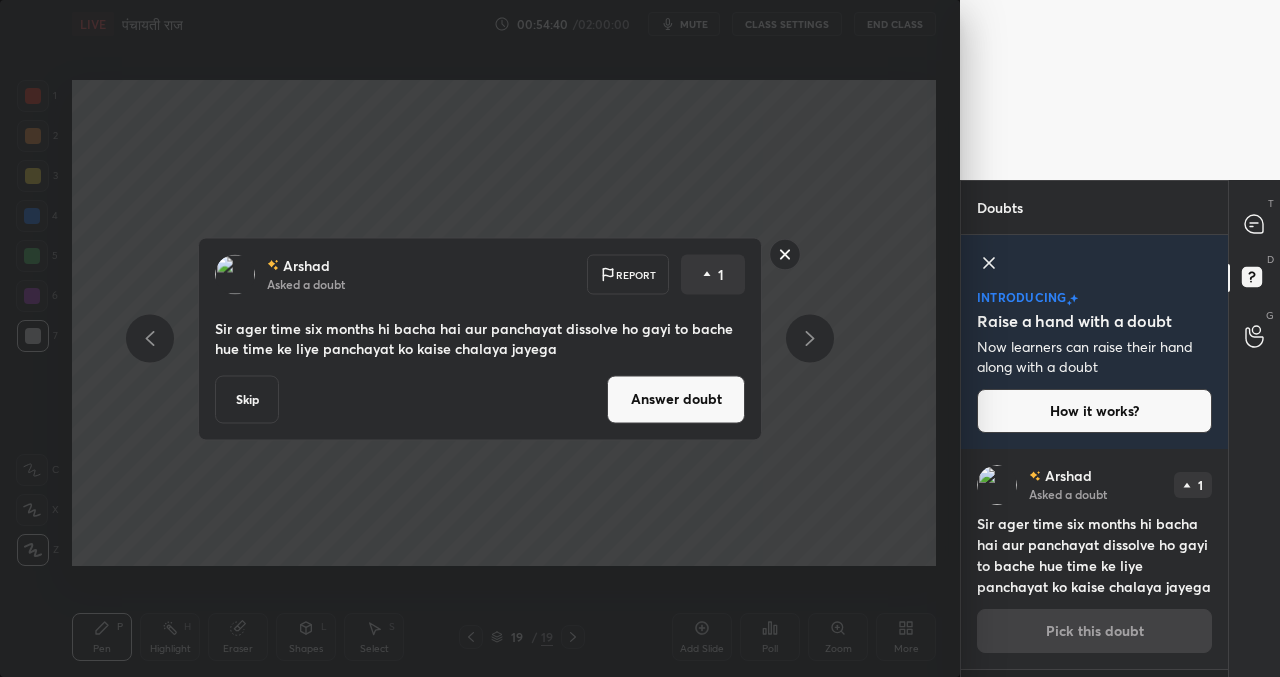 click on "Answer doubt" at bounding box center [676, 399] 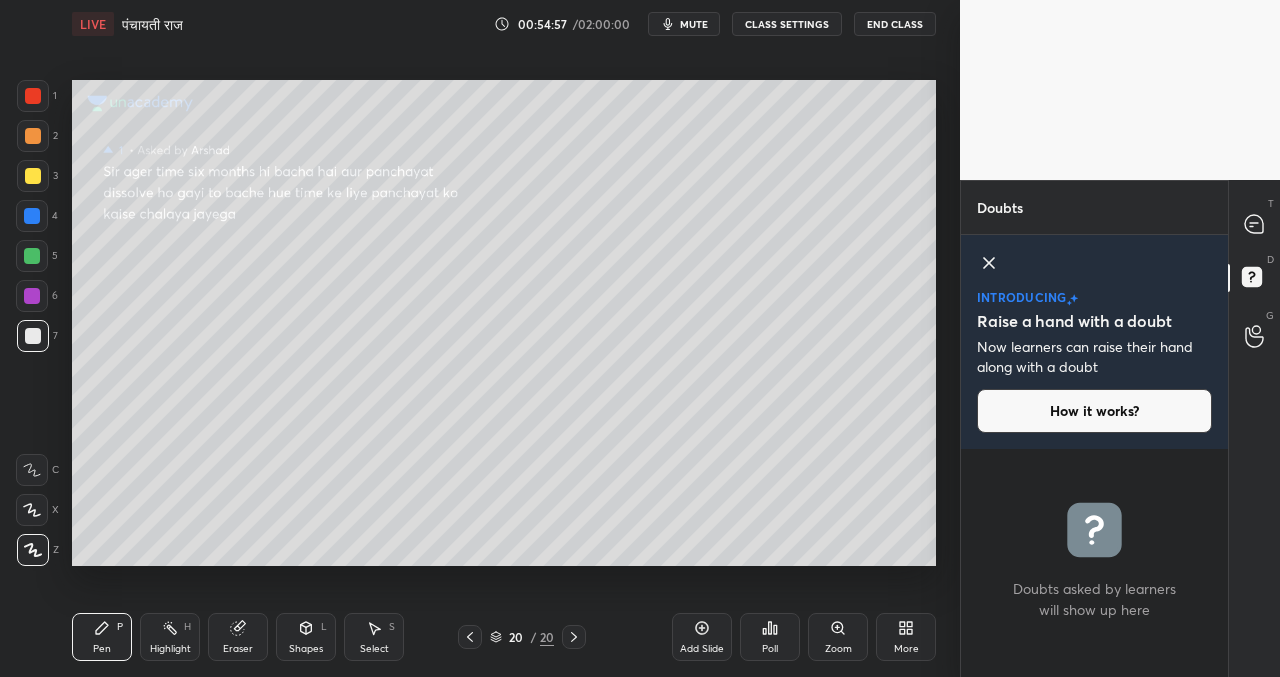 click 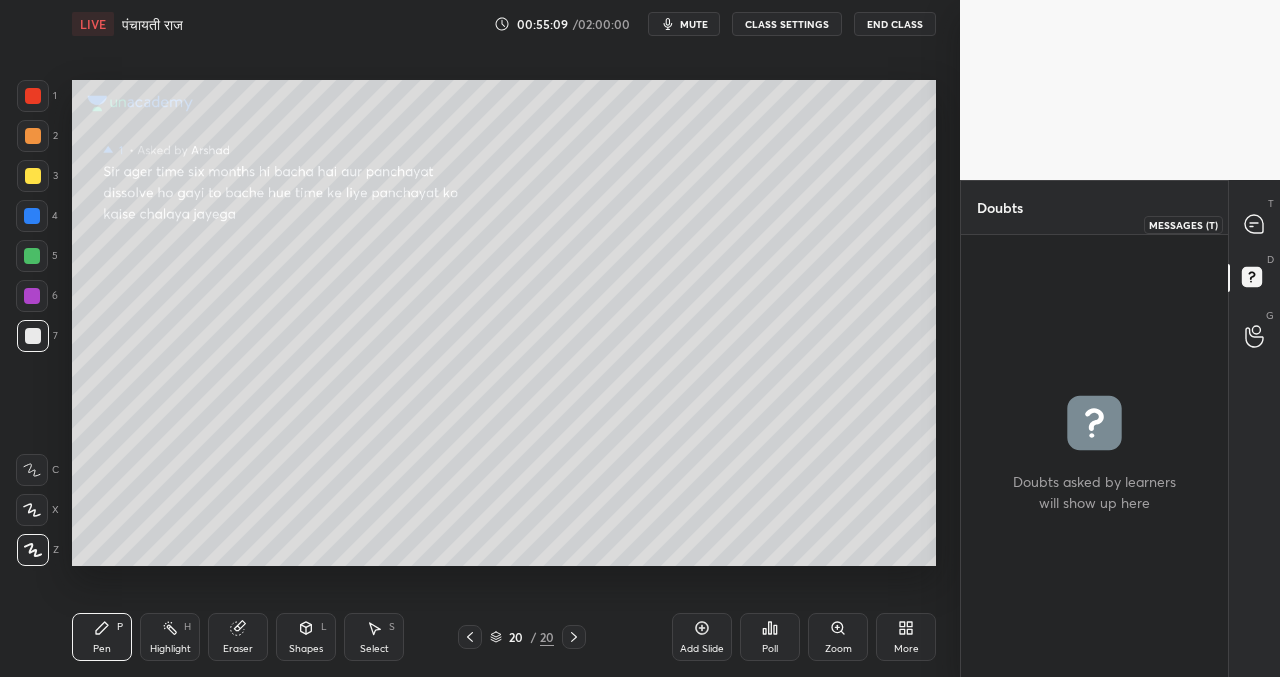 drag, startPoint x: 1252, startPoint y: 225, endPoint x: 1233, endPoint y: 231, distance: 19.924858 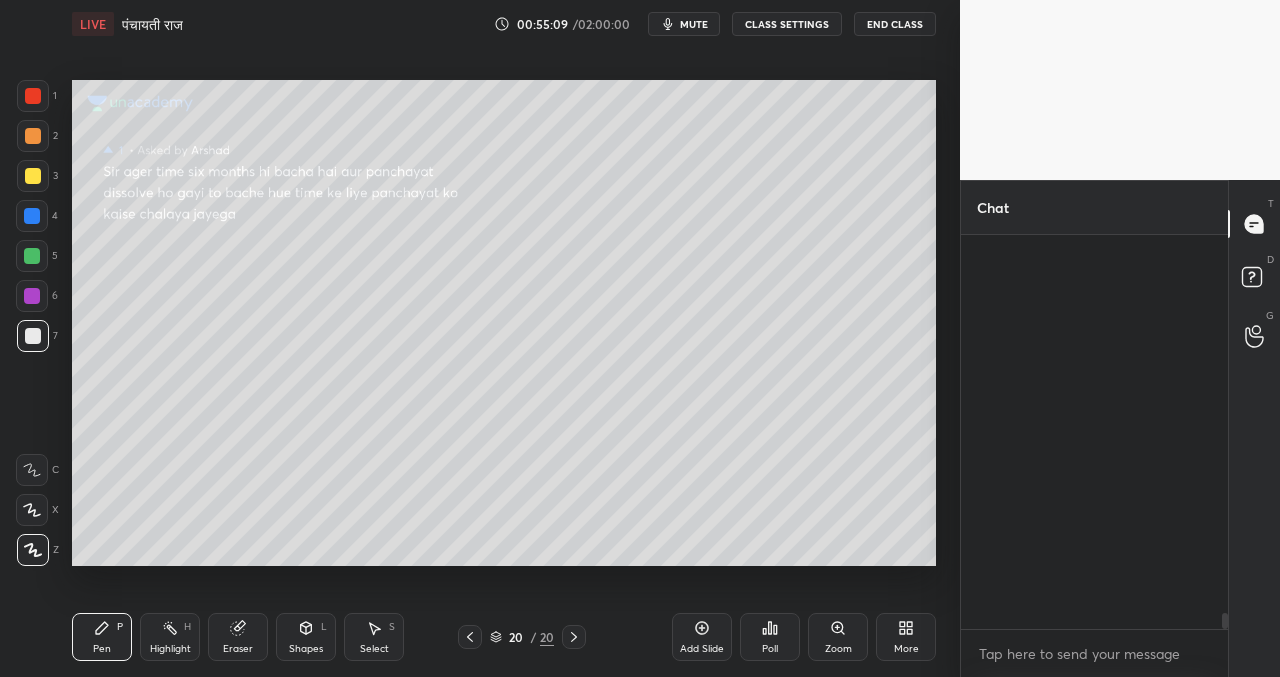 scroll, scrollTop: 9513, scrollLeft: 0, axis: vertical 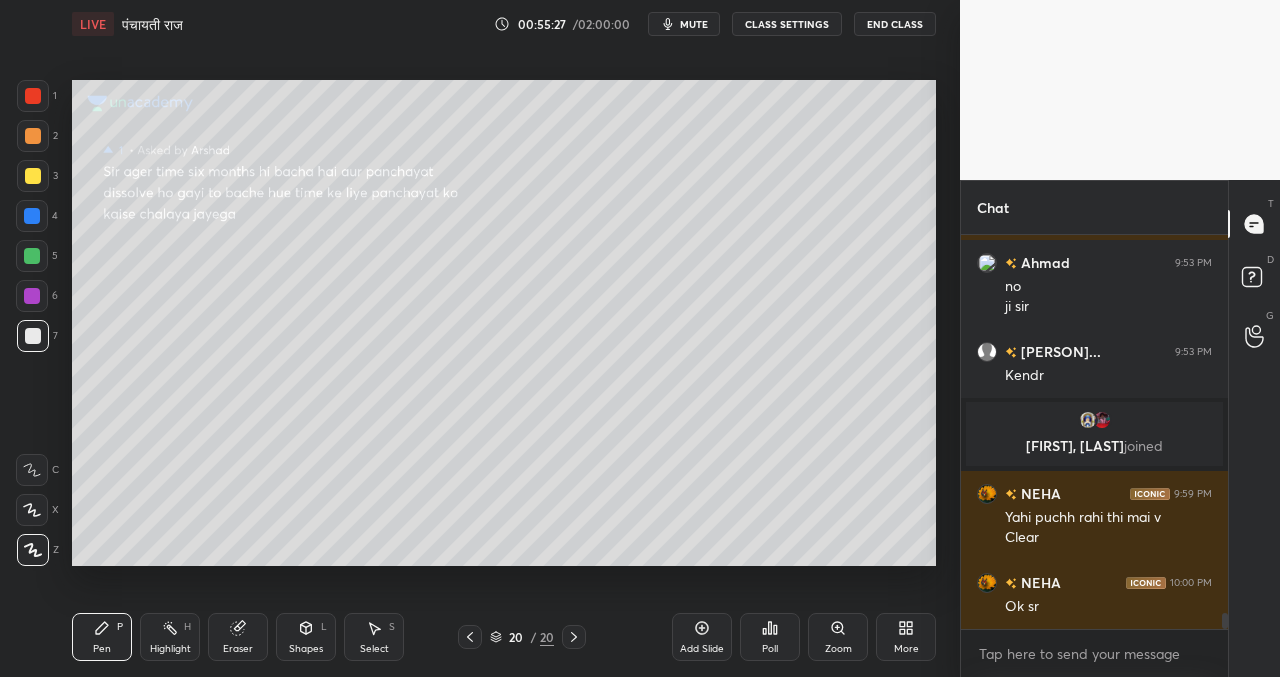click 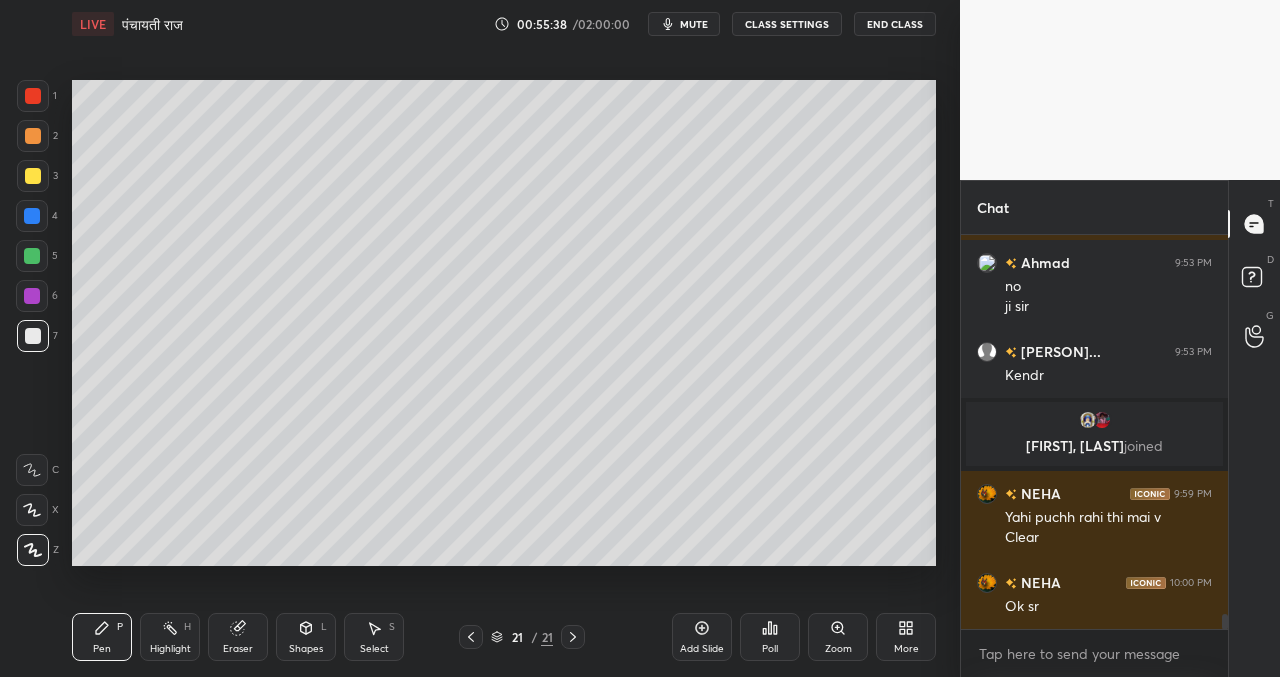scroll, scrollTop: 9671, scrollLeft: 0, axis: vertical 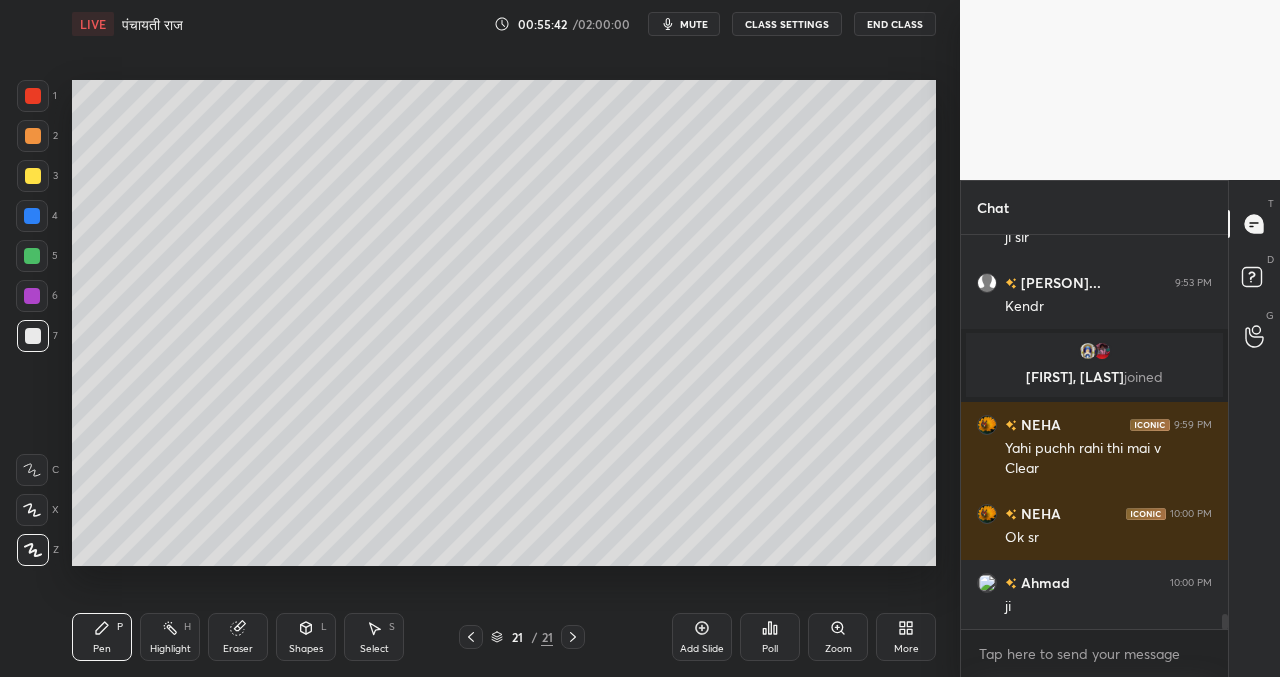 click at bounding box center (471, 637) 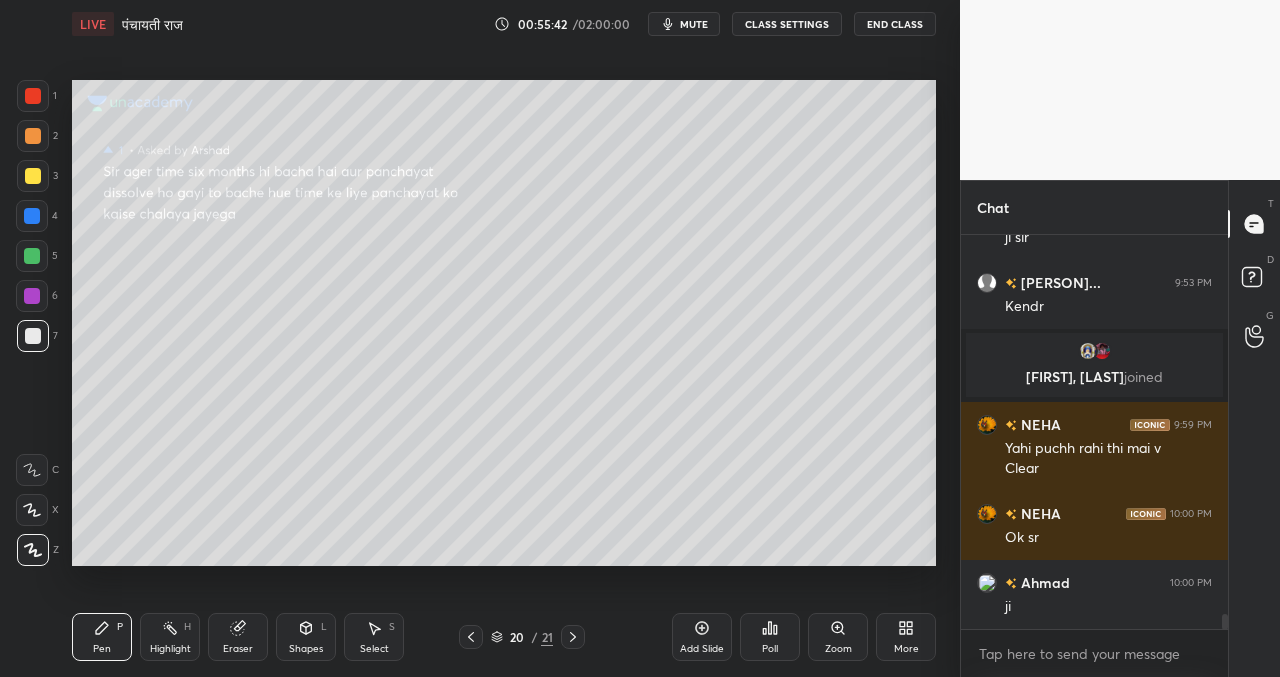 click at bounding box center [471, 637] 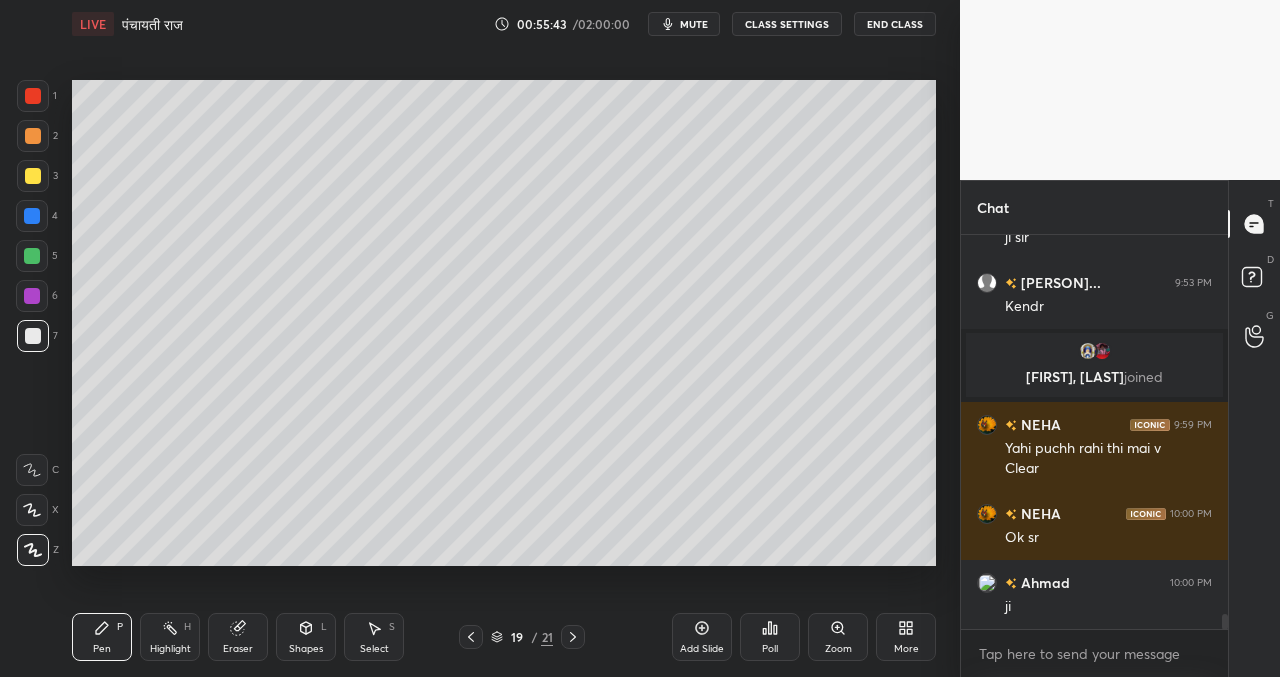 click 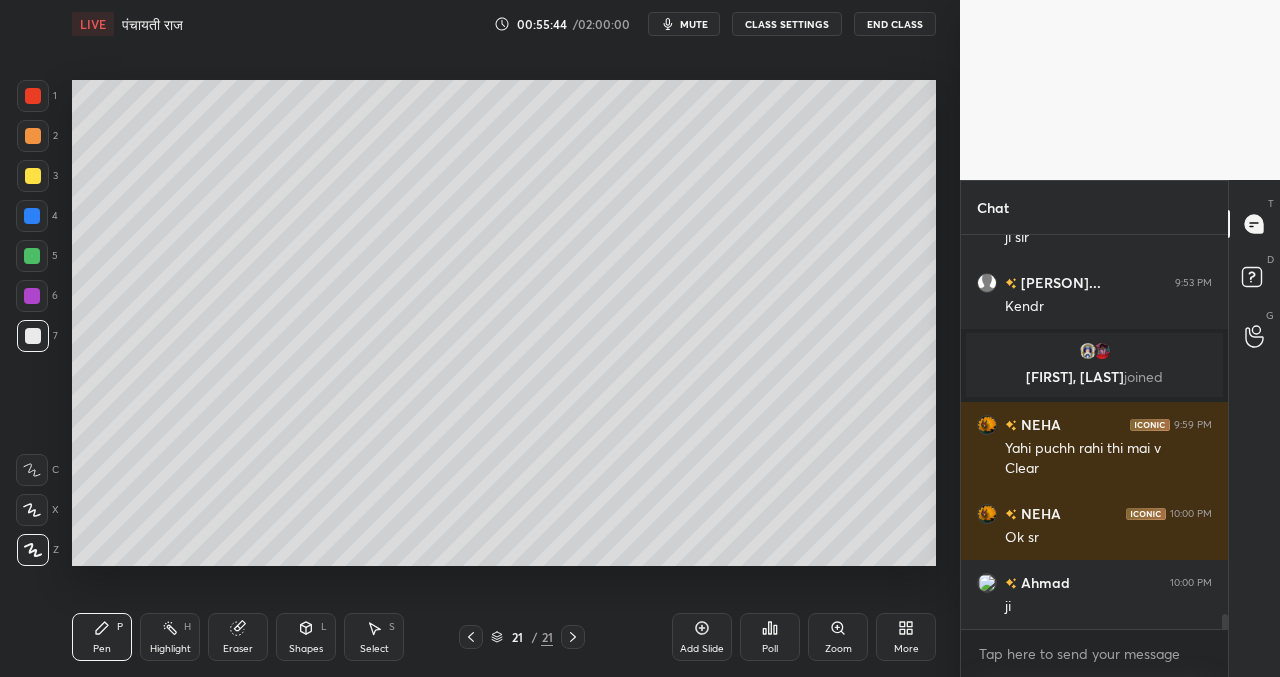drag, startPoint x: 472, startPoint y: 633, endPoint x: 517, endPoint y: 629, distance: 45.17743 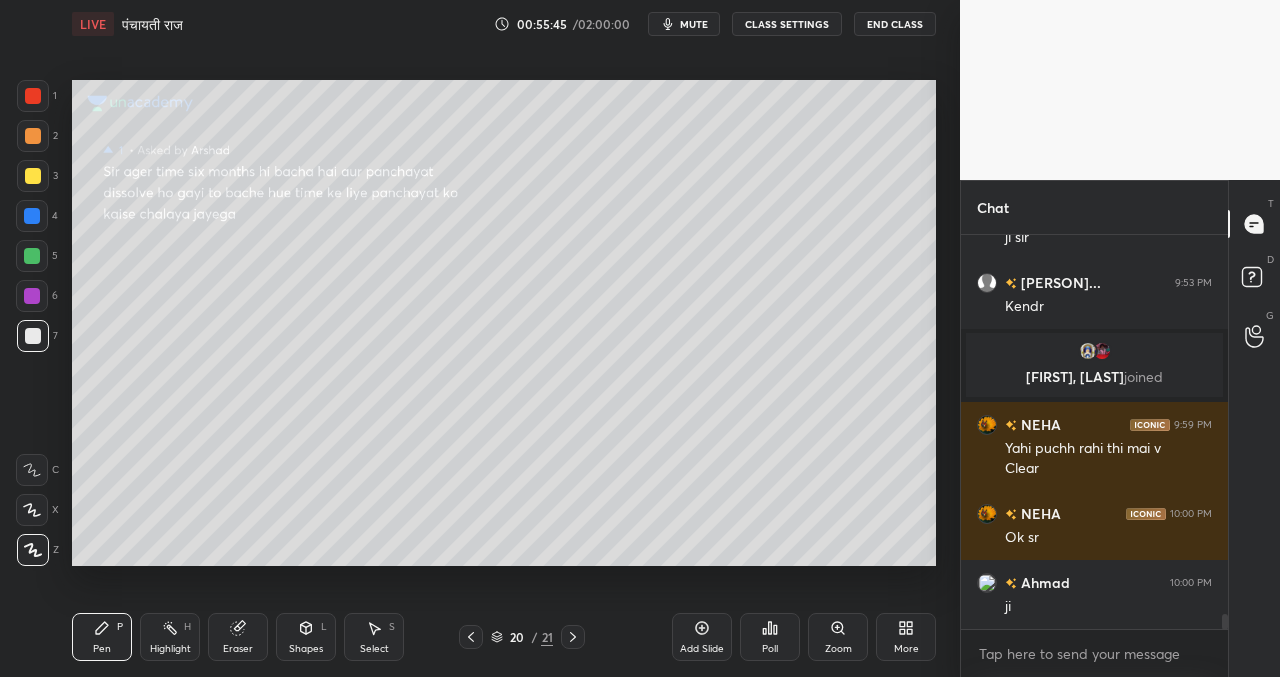 click 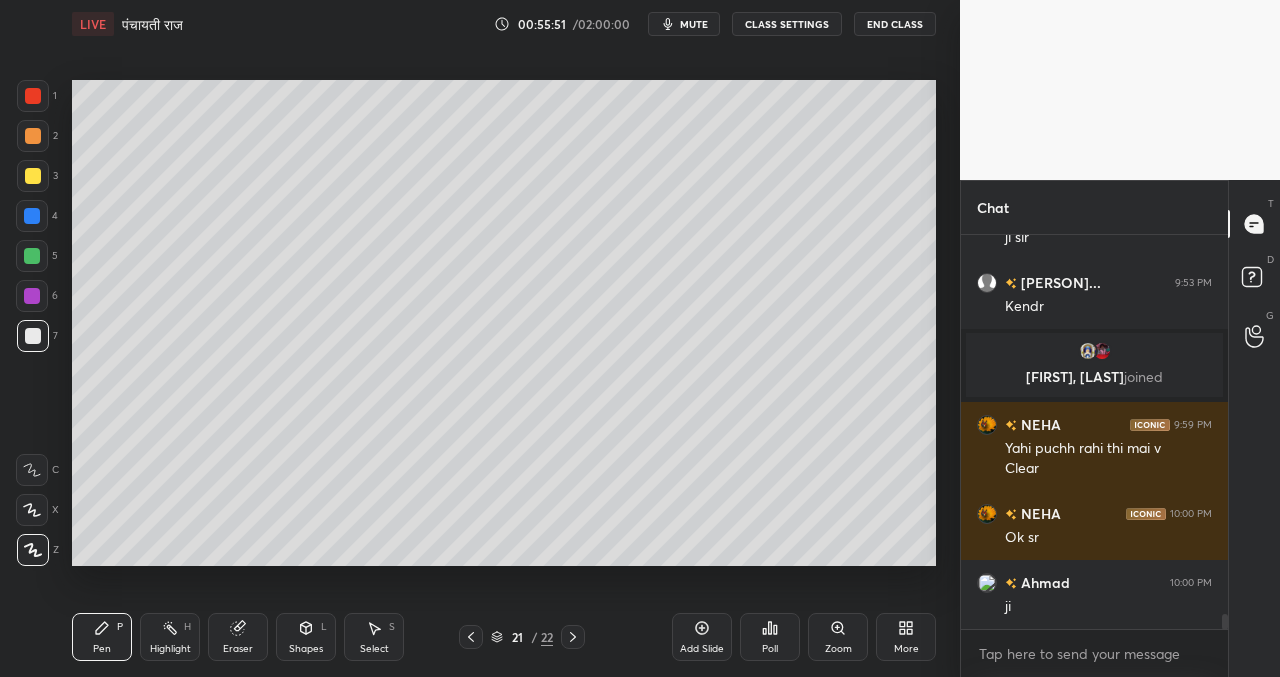scroll, scrollTop: 9757, scrollLeft: 0, axis: vertical 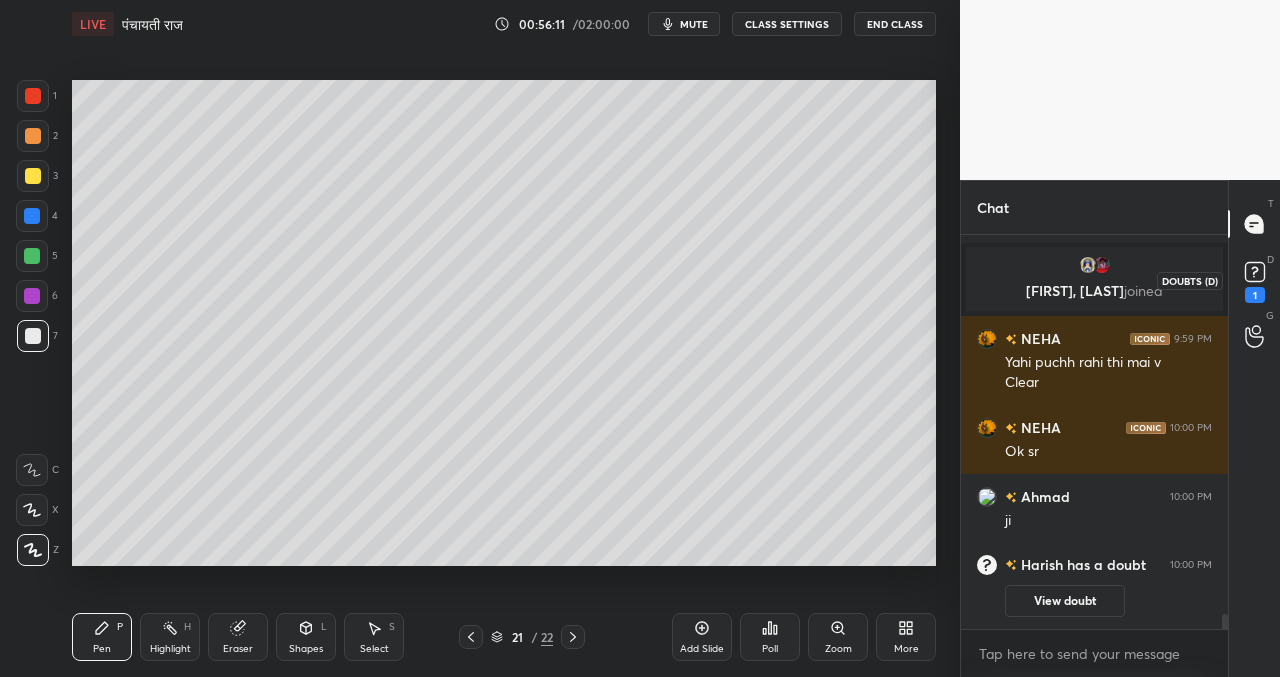 click 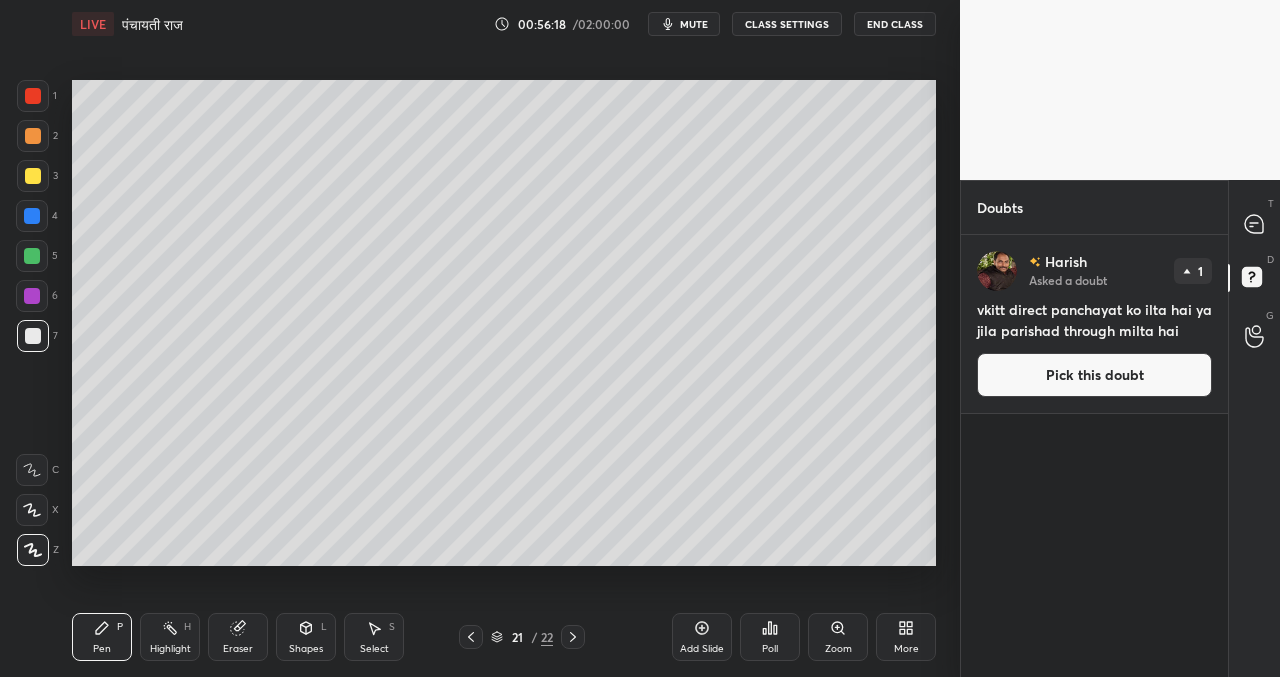 drag, startPoint x: 1050, startPoint y: 373, endPoint x: 1034, endPoint y: 376, distance: 16.27882 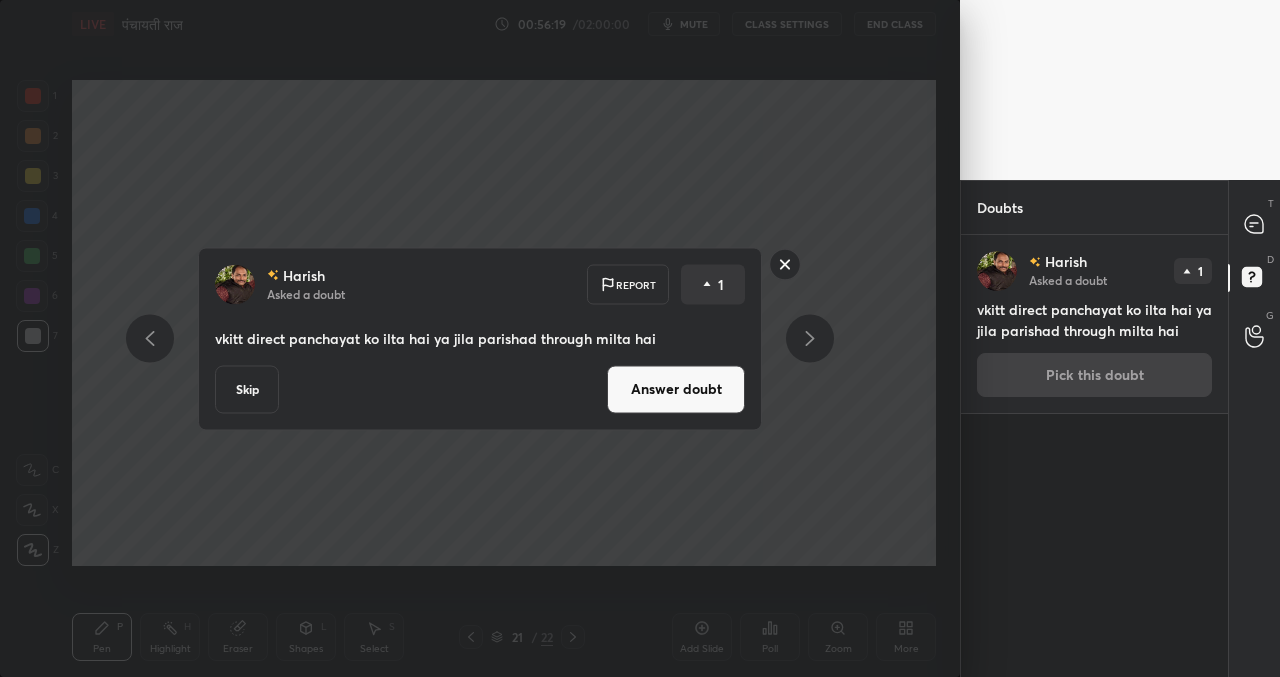 click on "Answer doubt" at bounding box center (676, 389) 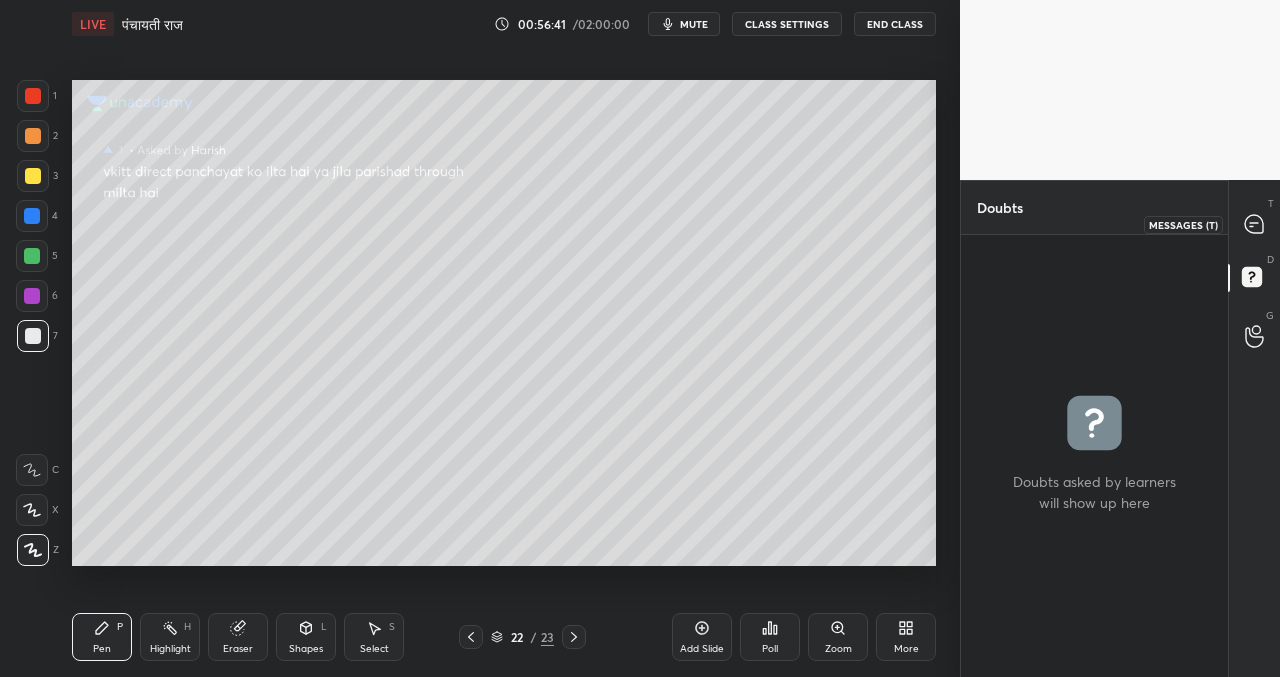 click 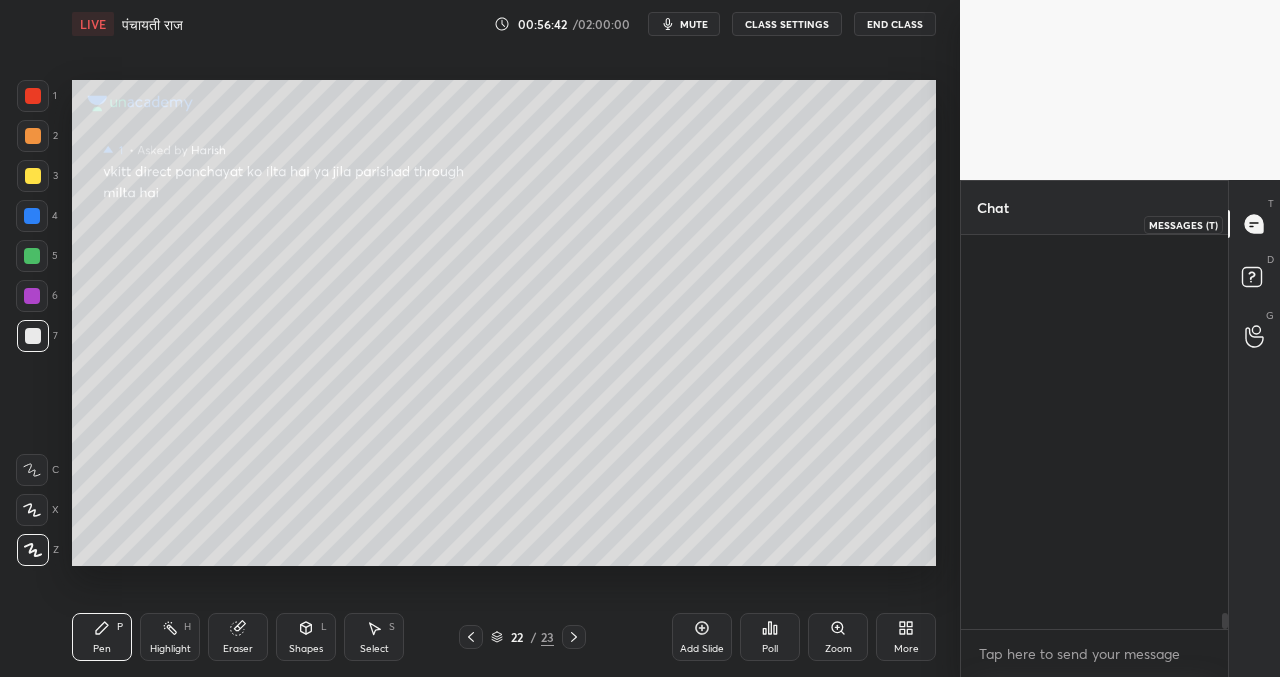 scroll, scrollTop: 9333, scrollLeft: 0, axis: vertical 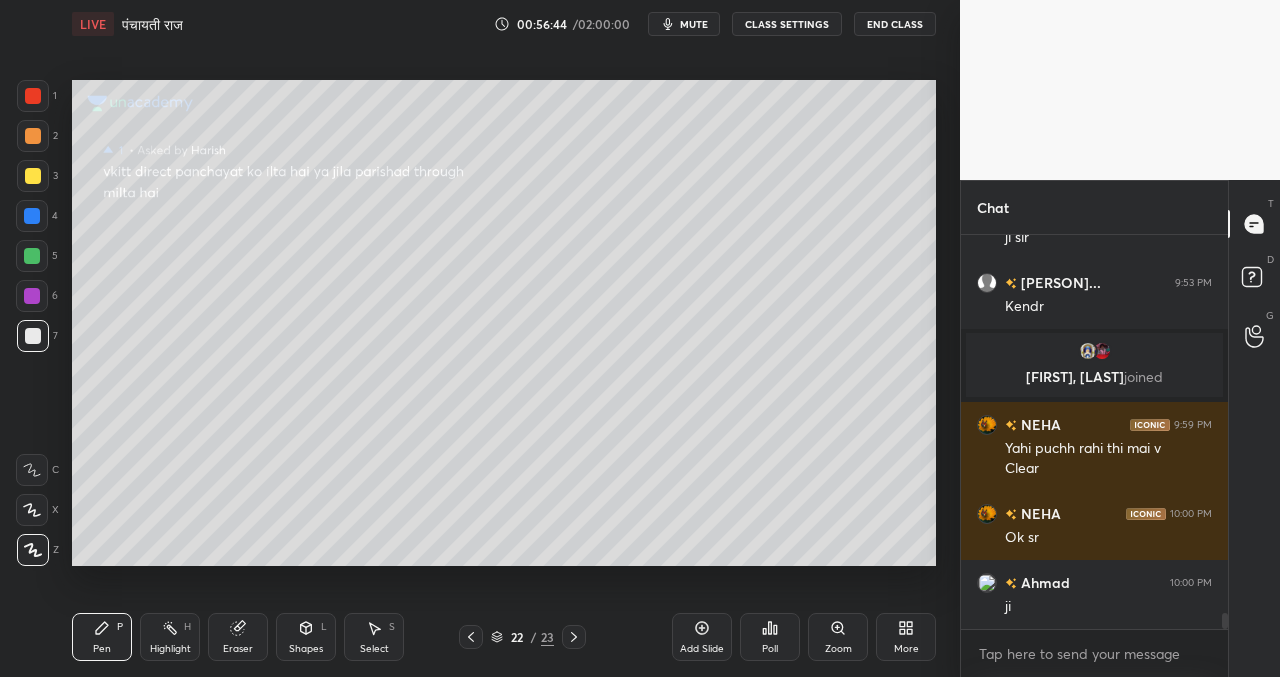 click on "Add Slide" at bounding box center [702, 637] 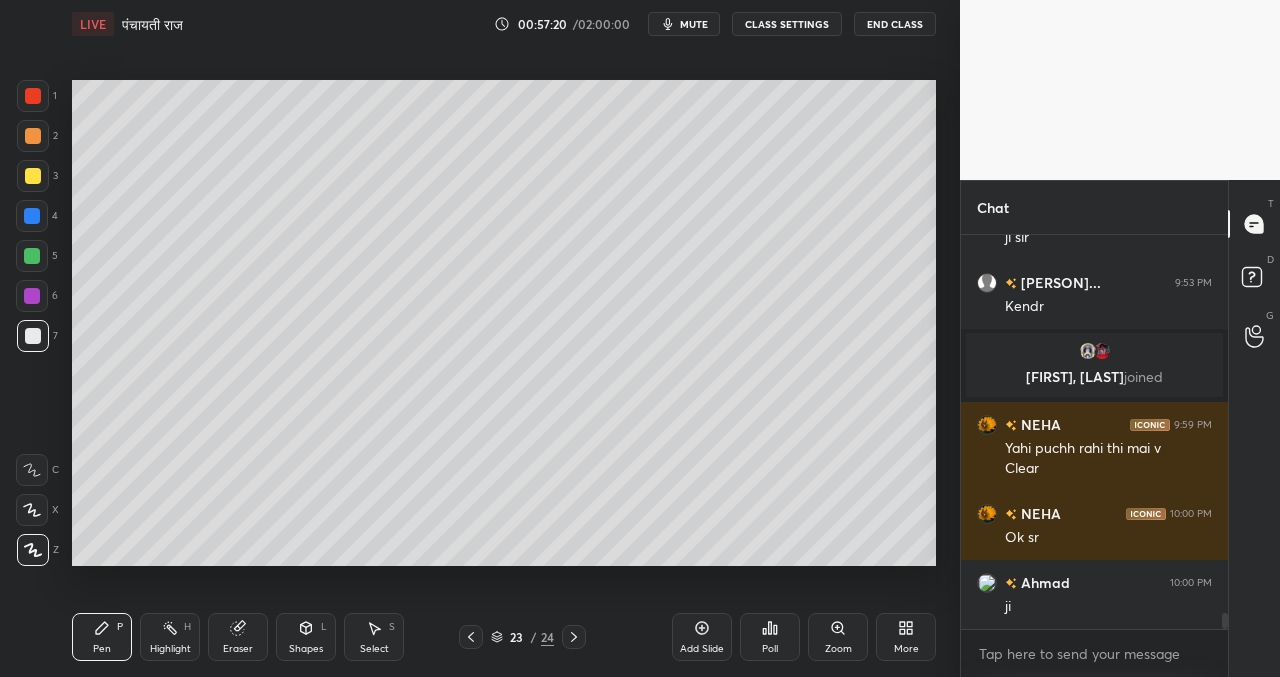 scroll, scrollTop: 9419, scrollLeft: 0, axis: vertical 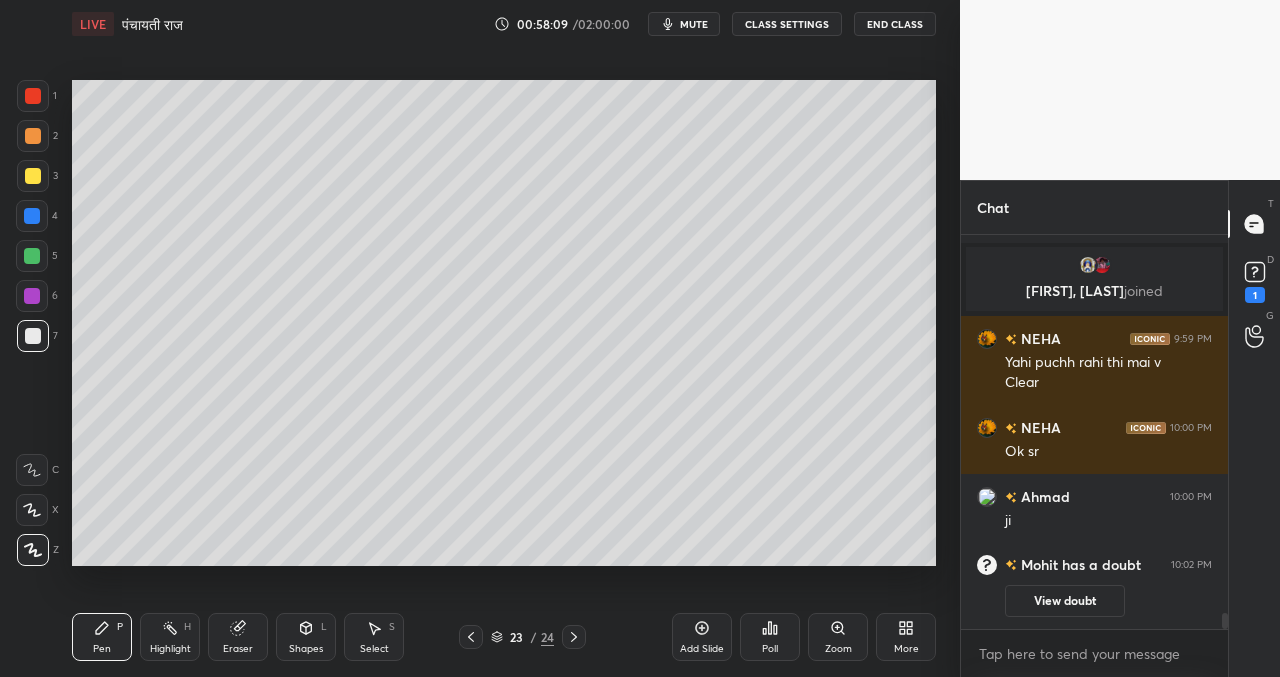 drag, startPoint x: 709, startPoint y: 638, endPoint x: 669, endPoint y: 570, distance: 78.892334 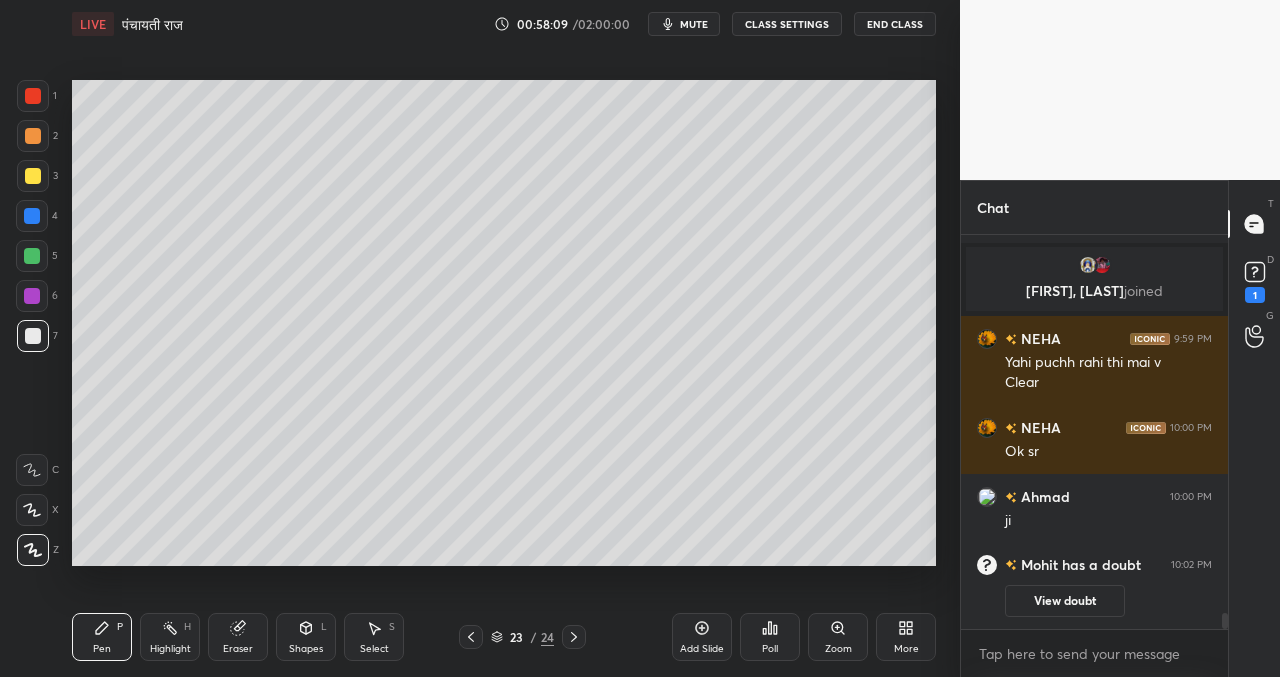 click on "Add Slide" at bounding box center [702, 637] 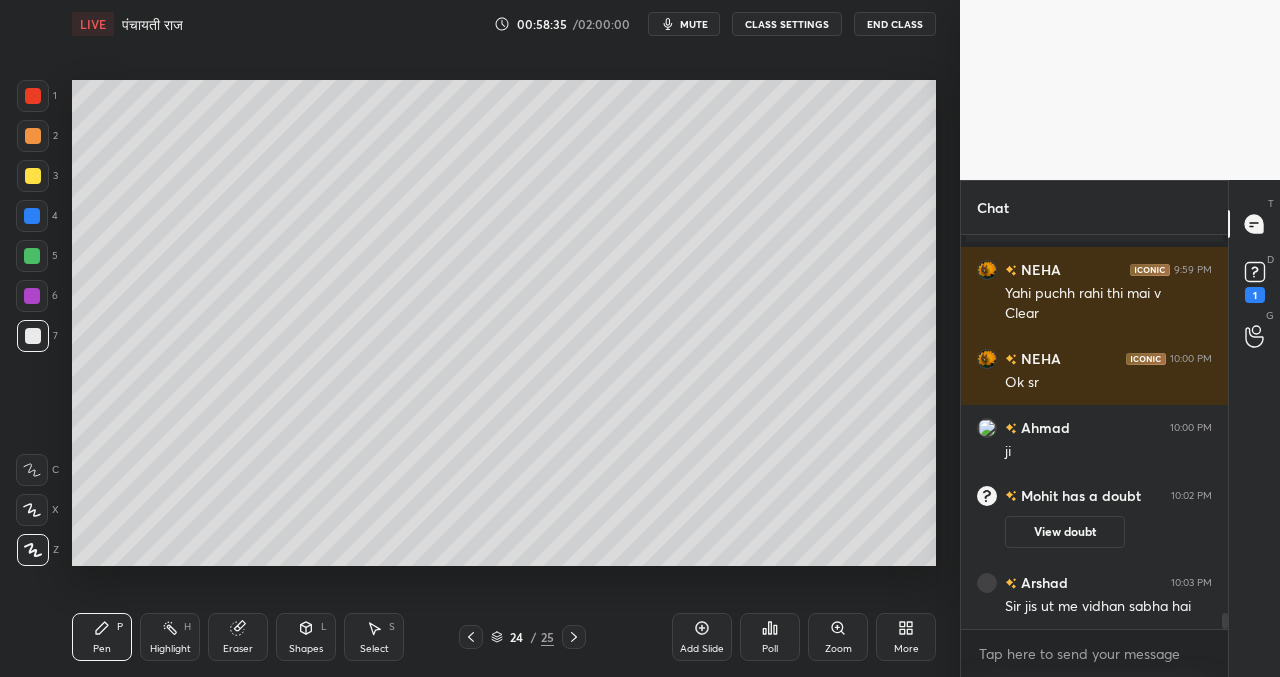scroll, scrollTop: 9461, scrollLeft: 0, axis: vertical 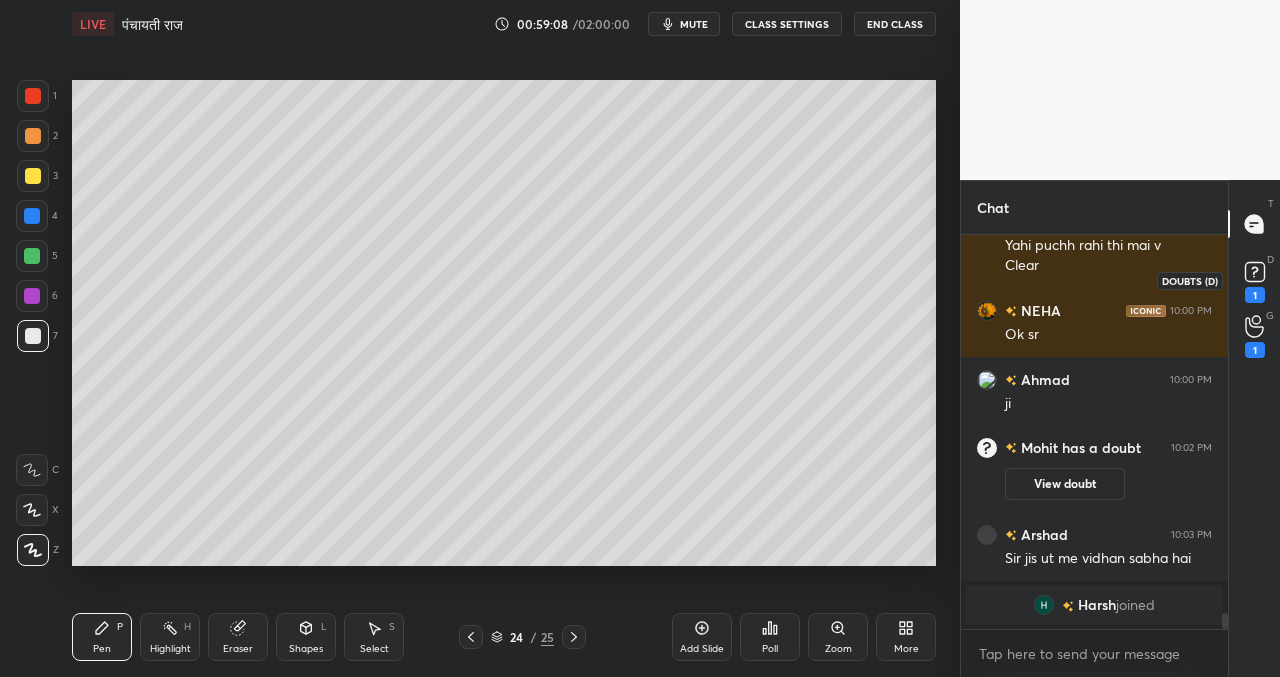 drag, startPoint x: 1255, startPoint y: 275, endPoint x: 1232, endPoint y: 279, distance: 23.345236 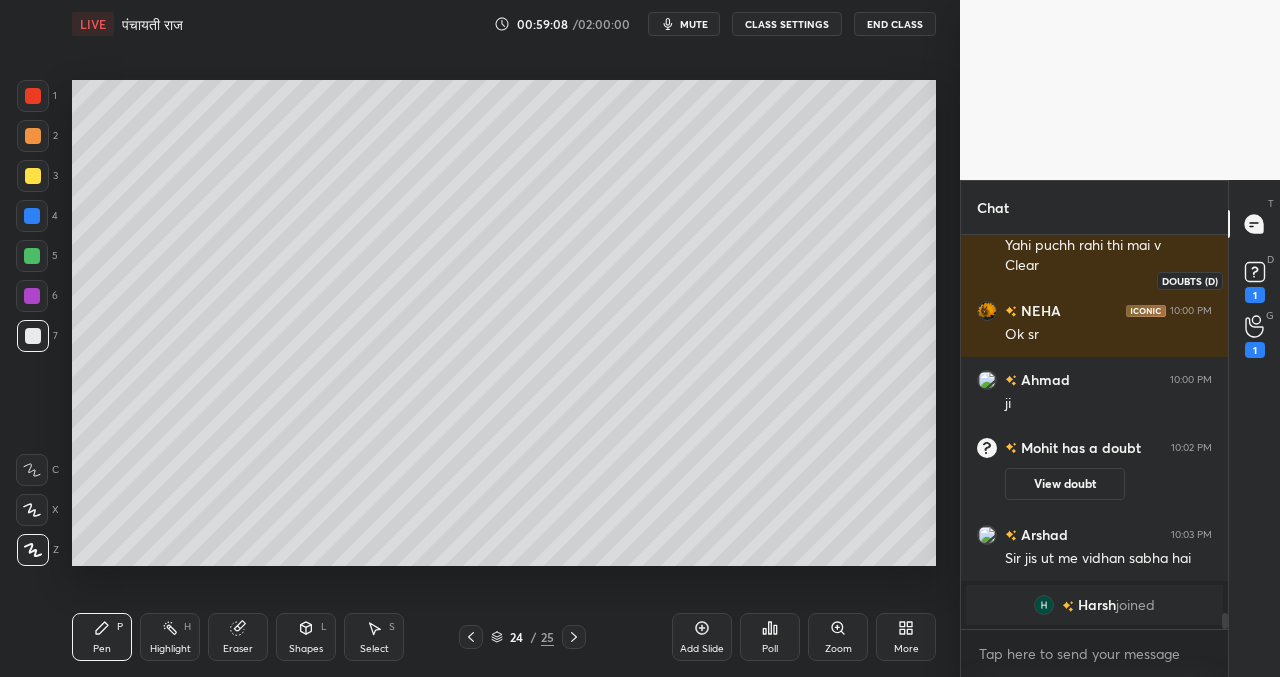 click 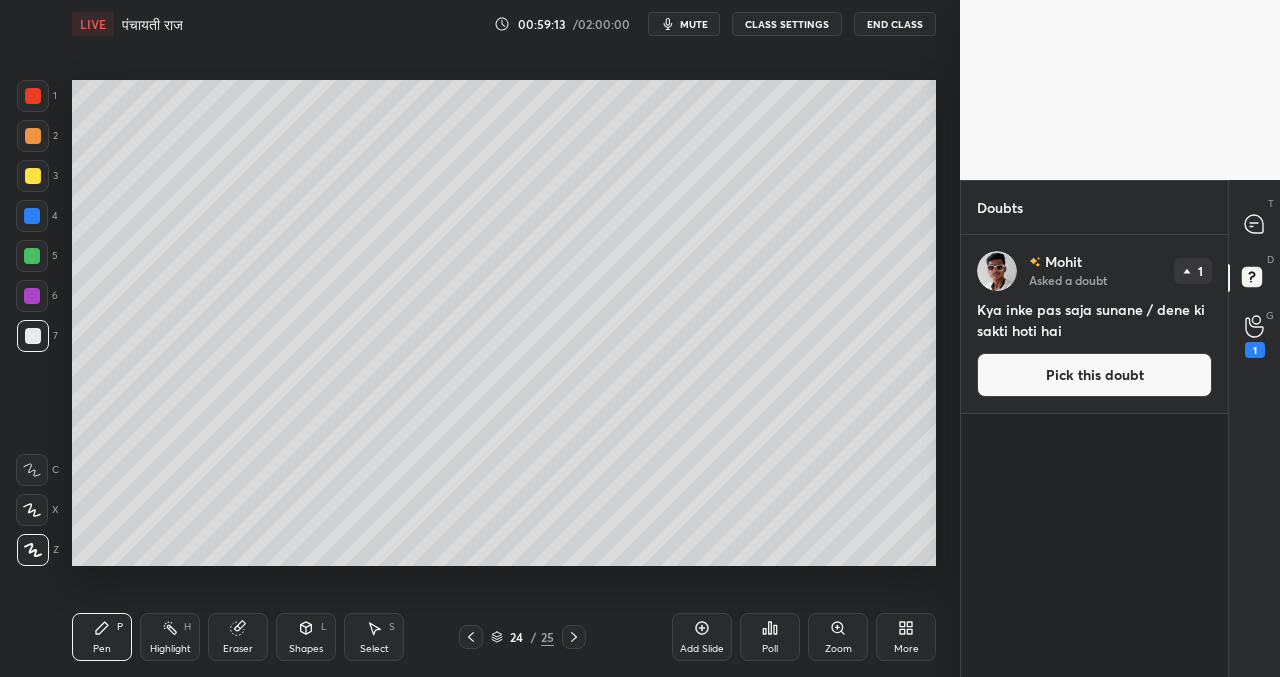 click on "Pick this doubt" at bounding box center [1094, 375] 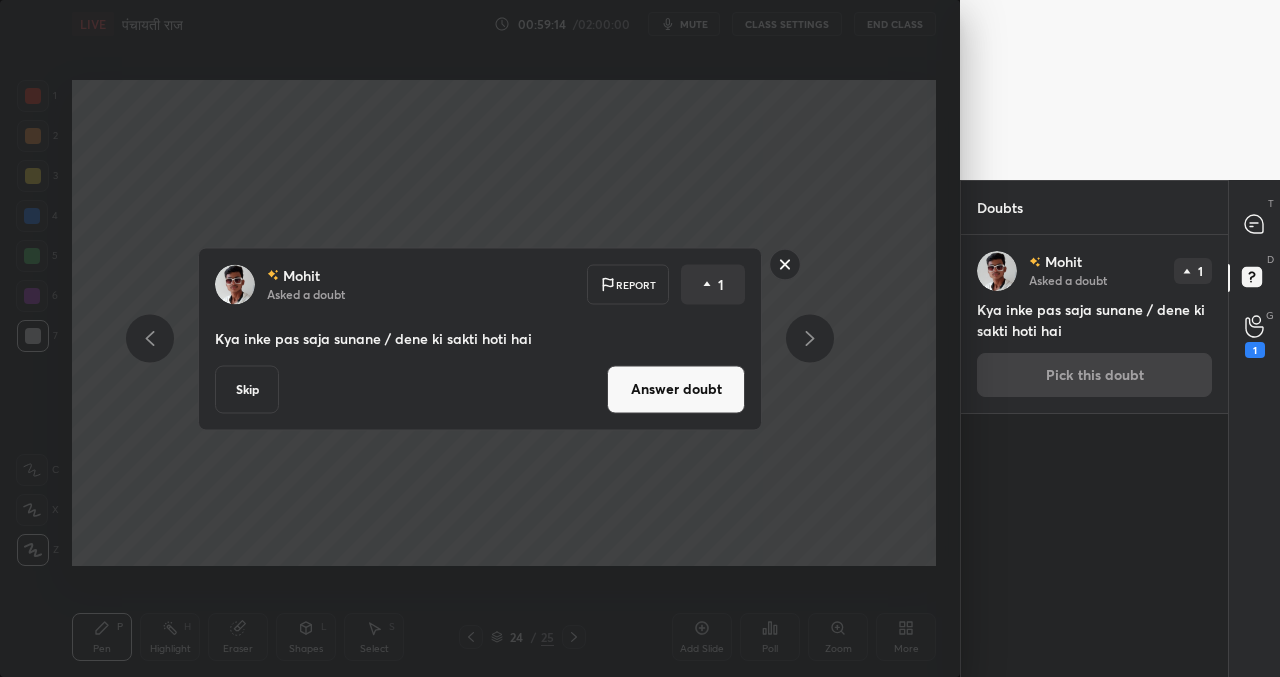 drag, startPoint x: 694, startPoint y: 370, endPoint x: 693, endPoint y: 382, distance: 12.0415945 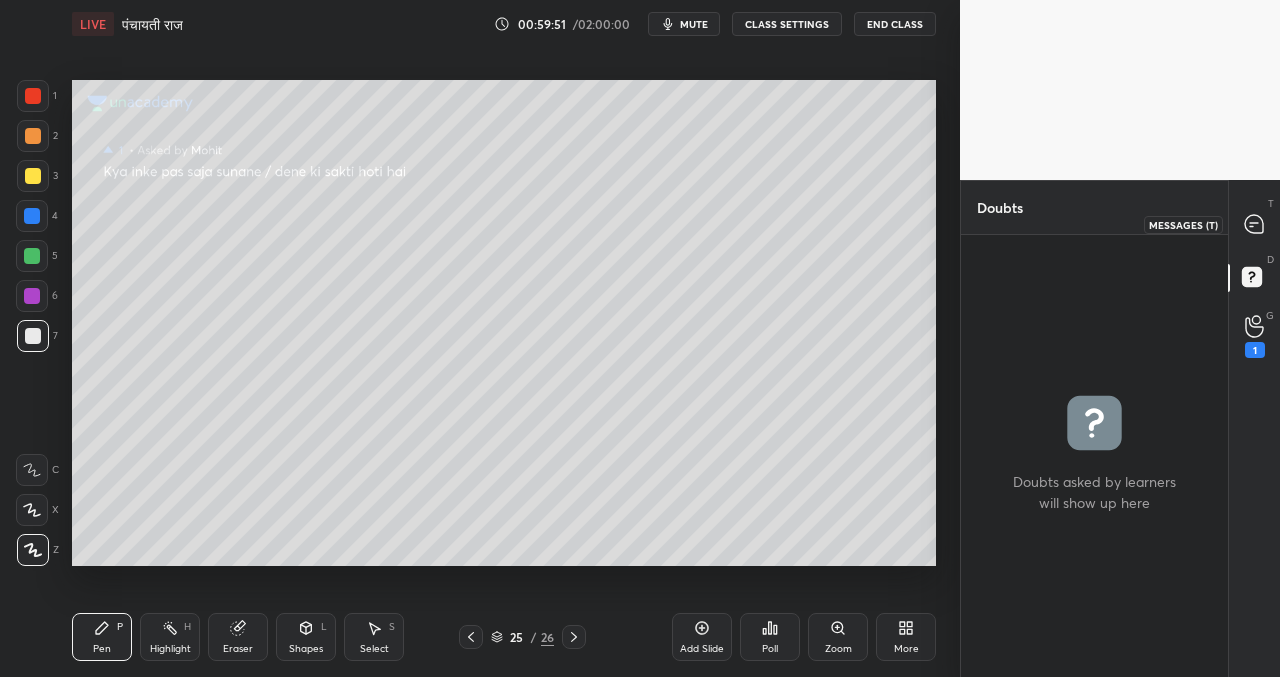 drag, startPoint x: 1252, startPoint y: 227, endPoint x: 1235, endPoint y: 232, distance: 17.720045 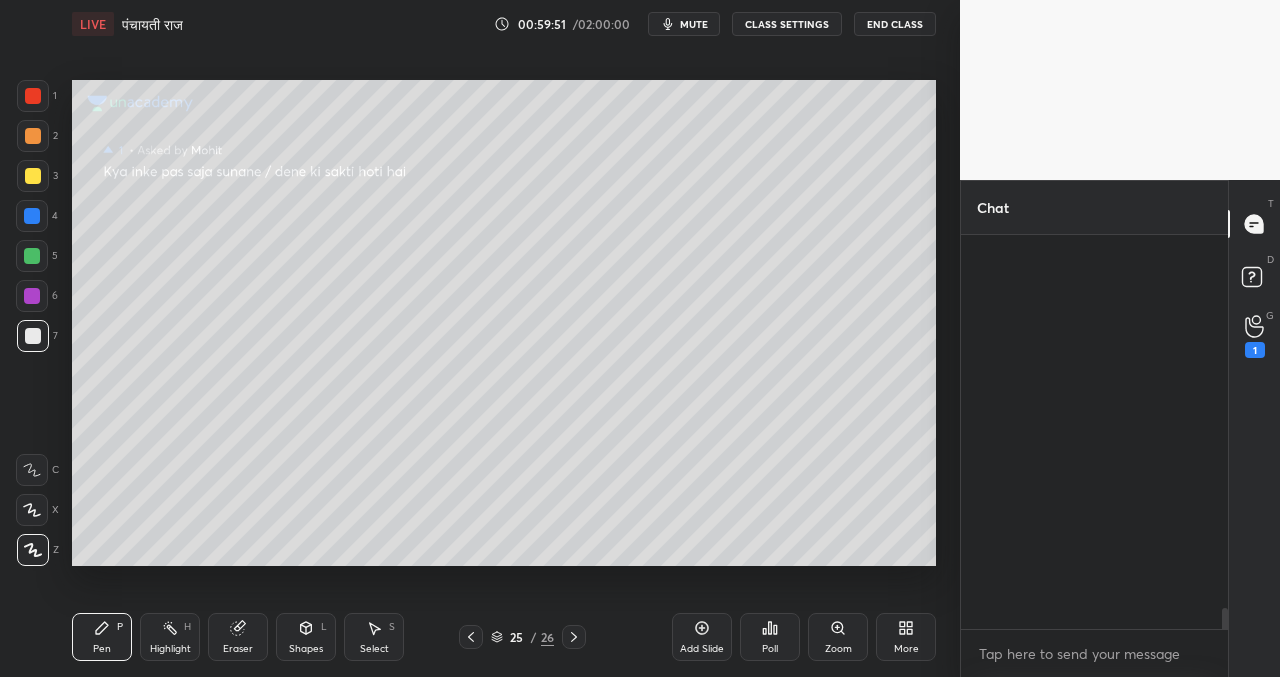 scroll, scrollTop: 9826, scrollLeft: 0, axis: vertical 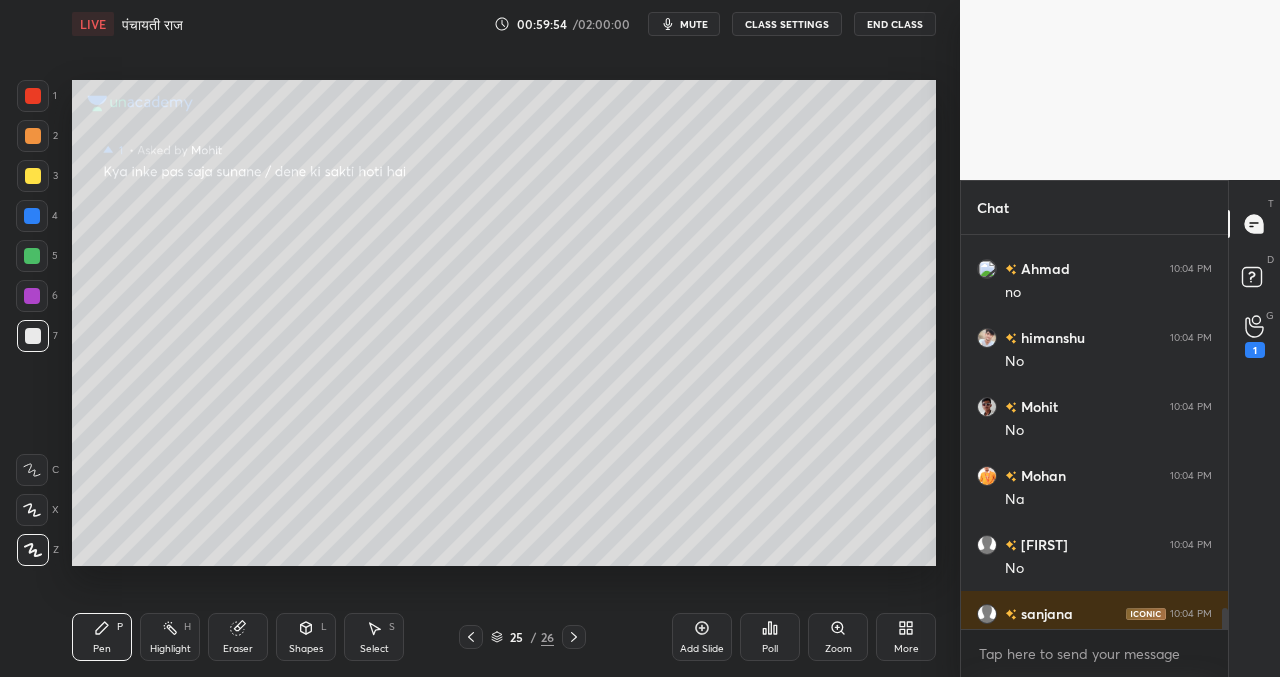 drag, startPoint x: 1228, startPoint y: 615, endPoint x: 1222, endPoint y: 630, distance: 16.155495 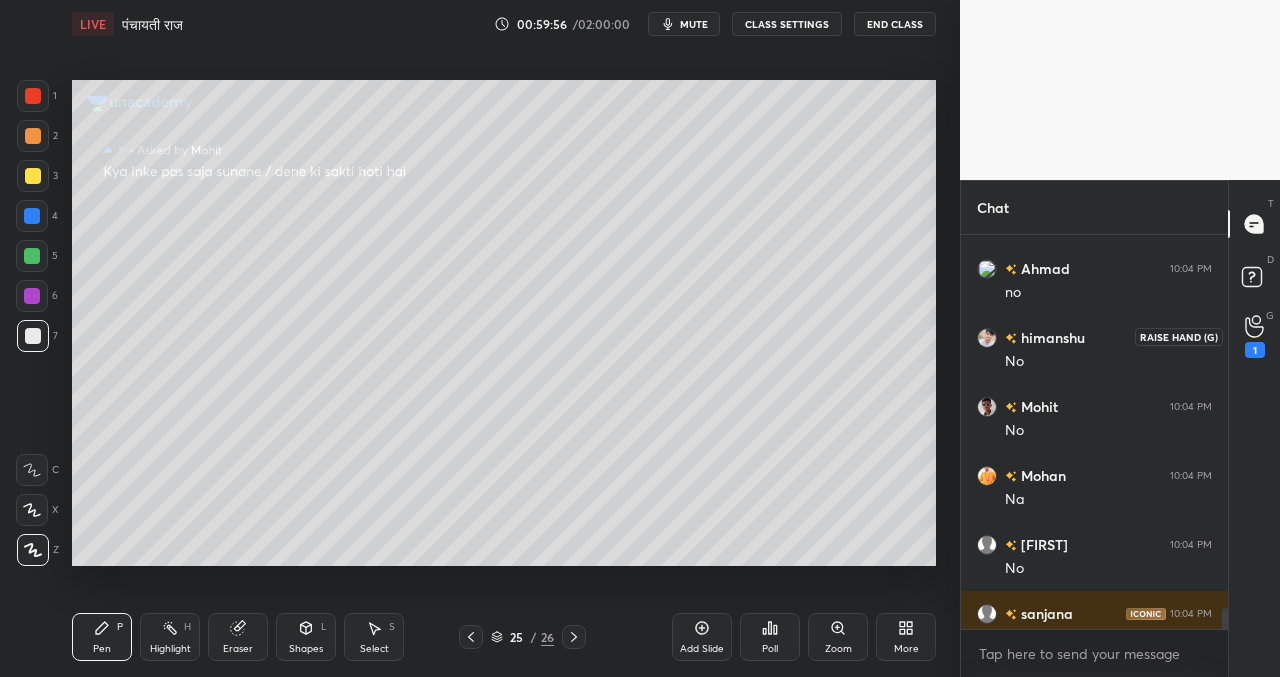 click 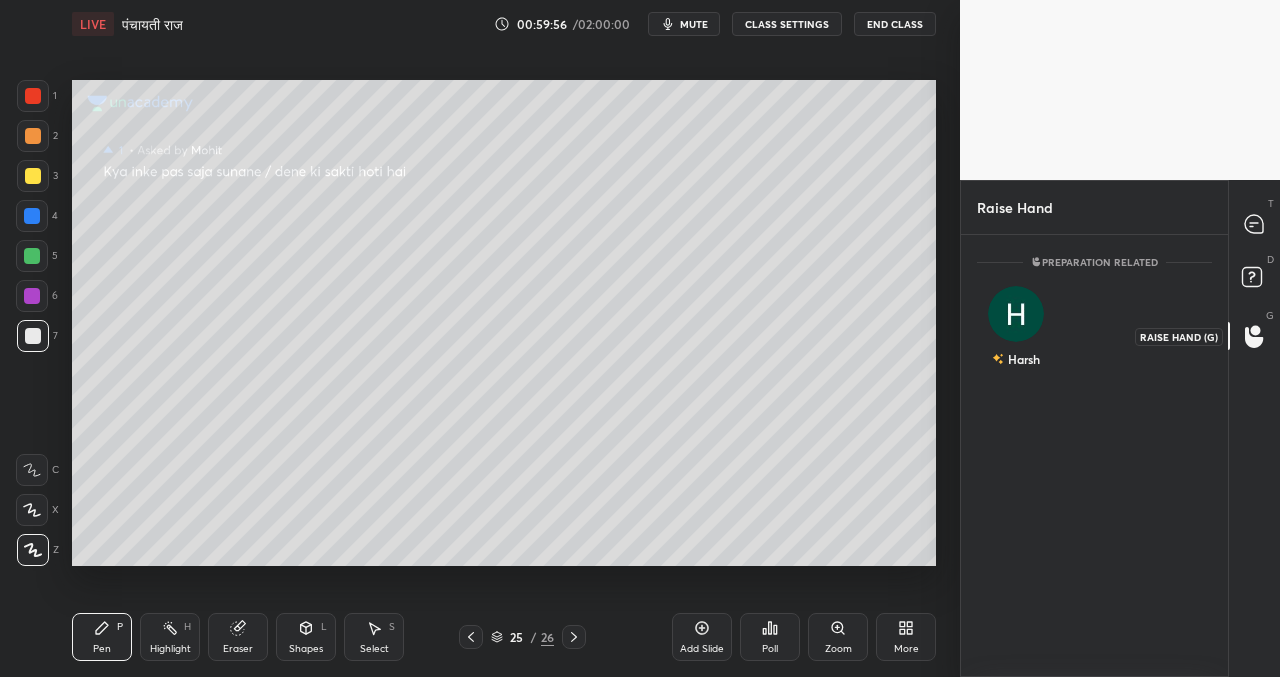 scroll, scrollTop: 436, scrollLeft: 261, axis: both 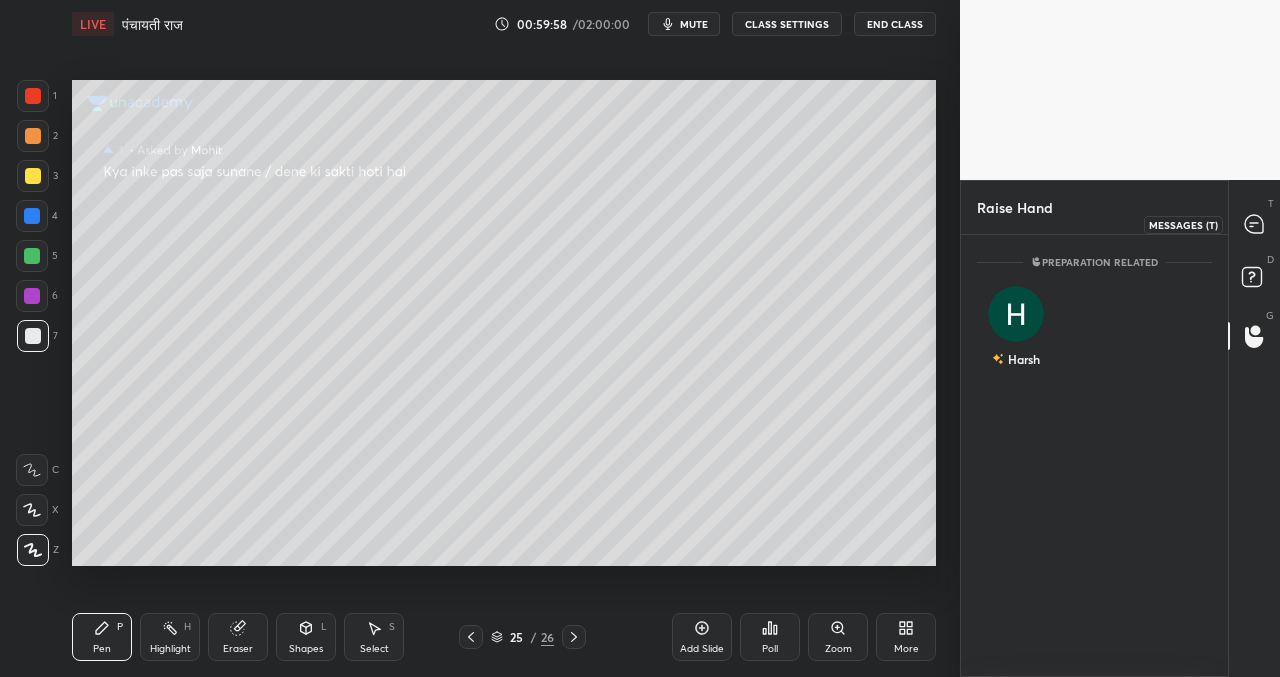 click 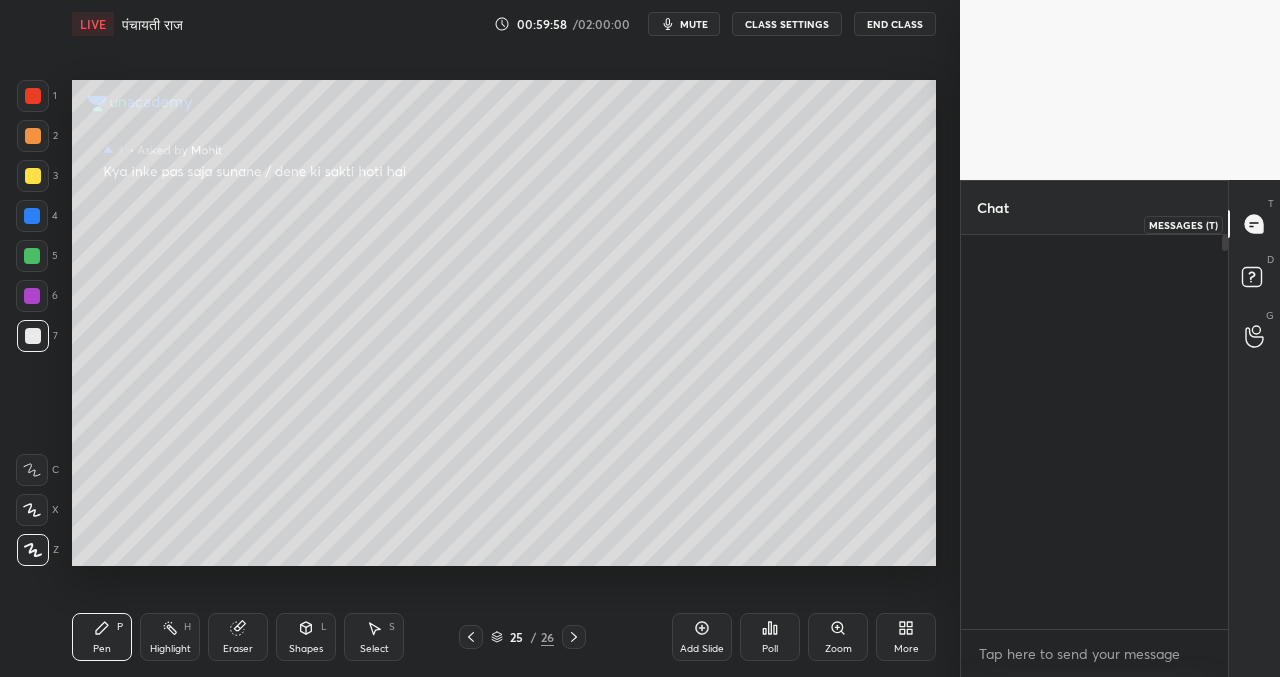 scroll, scrollTop: 9995, scrollLeft: 0, axis: vertical 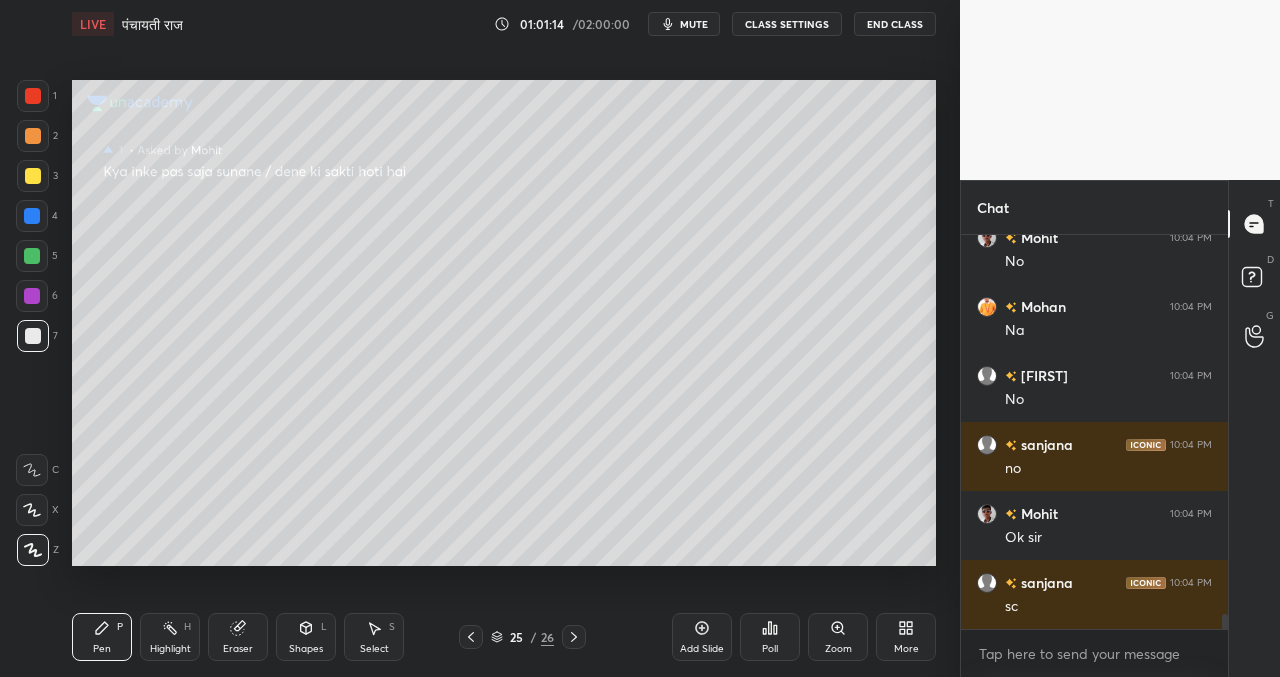 click 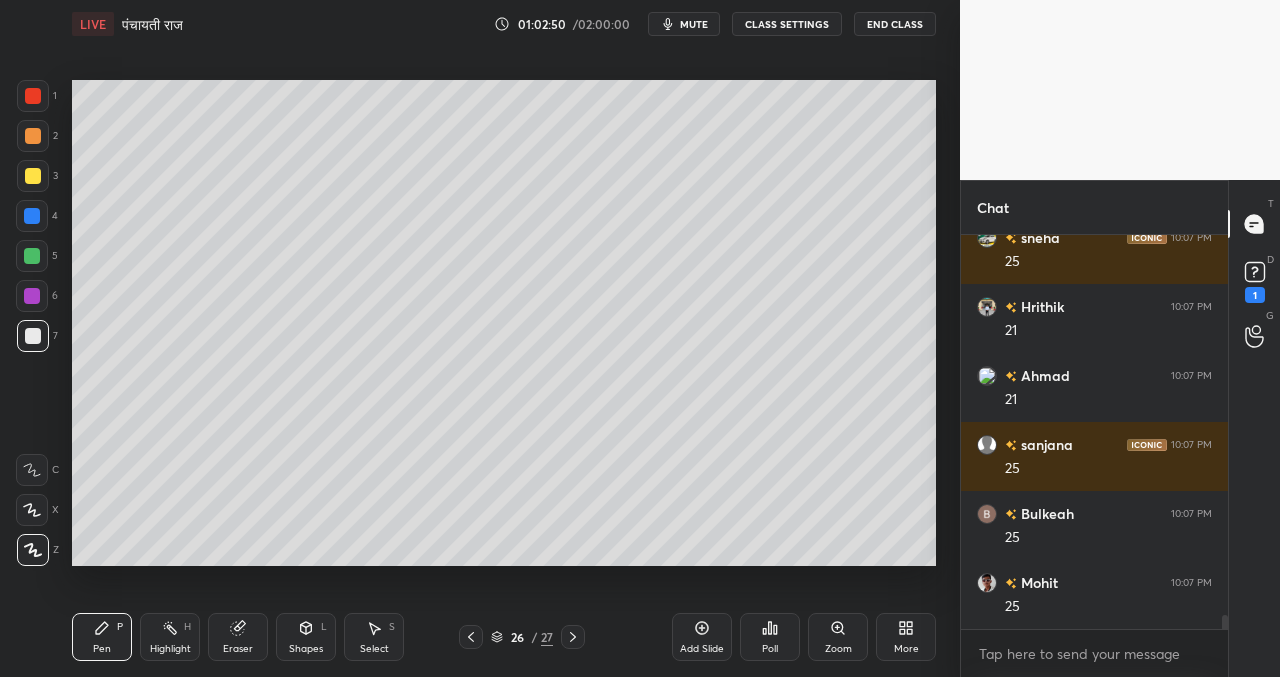 scroll, scrollTop: 11047, scrollLeft: 0, axis: vertical 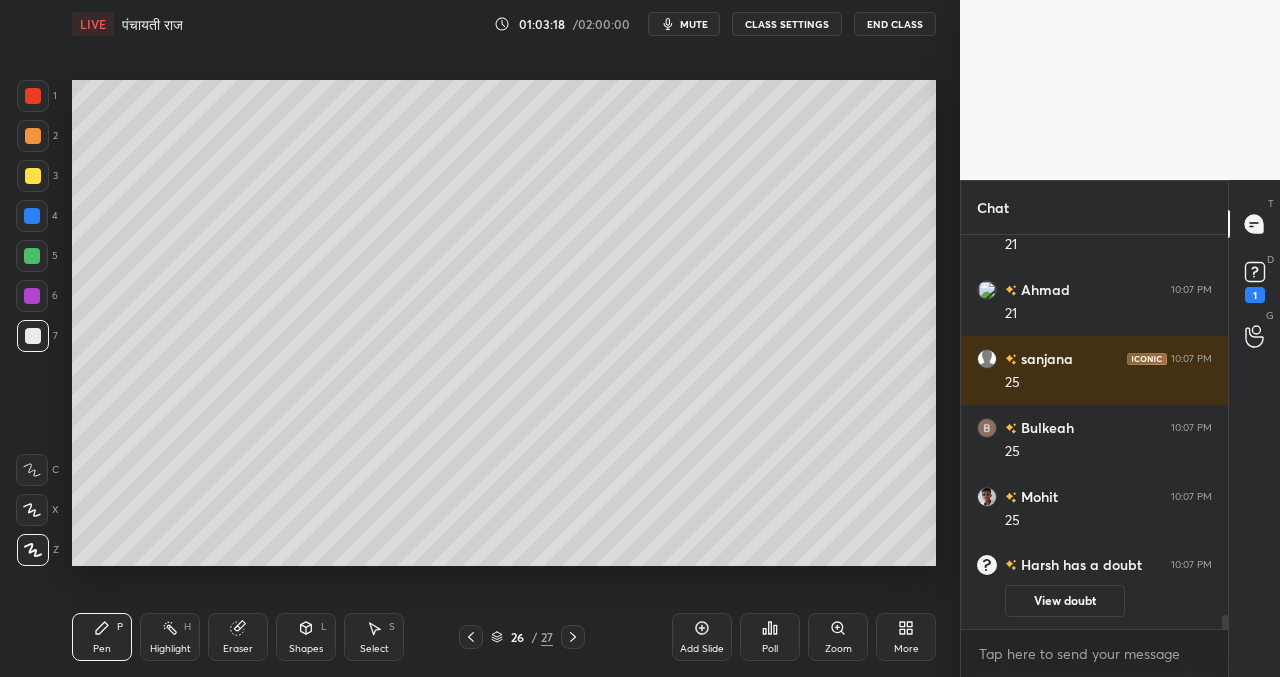 click 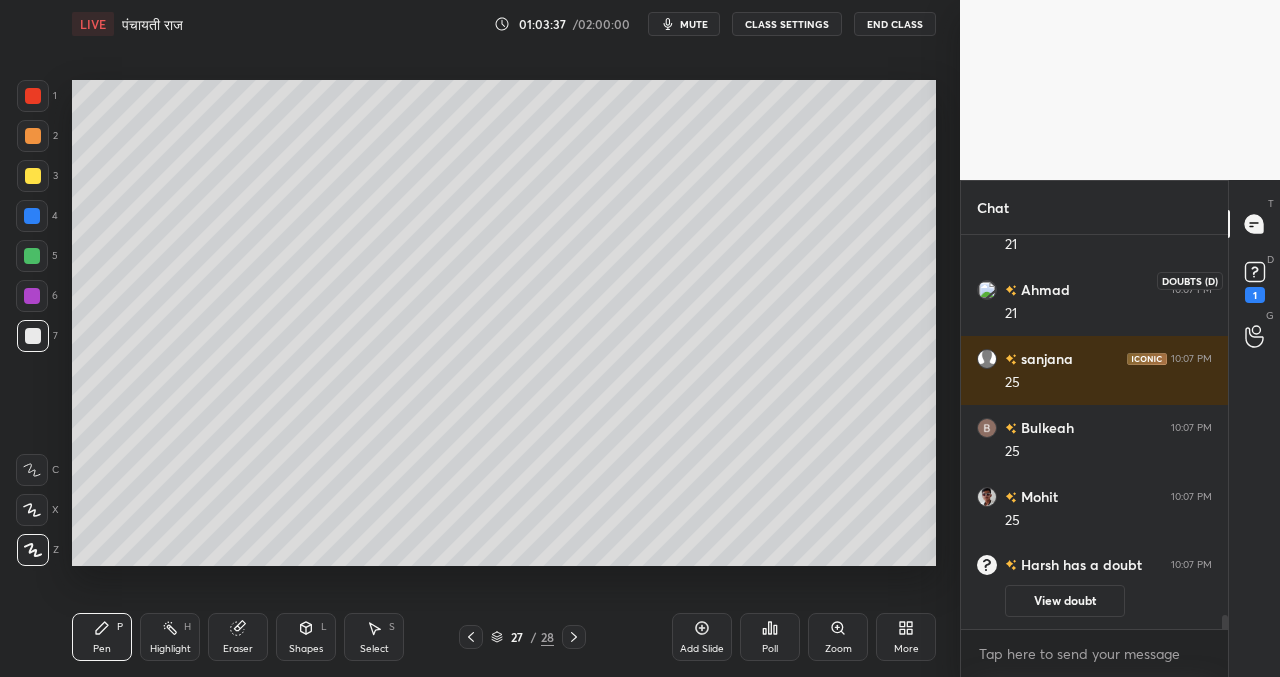 drag, startPoint x: 1248, startPoint y: 280, endPoint x: 1235, endPoint y: 279, distance: 13.038404 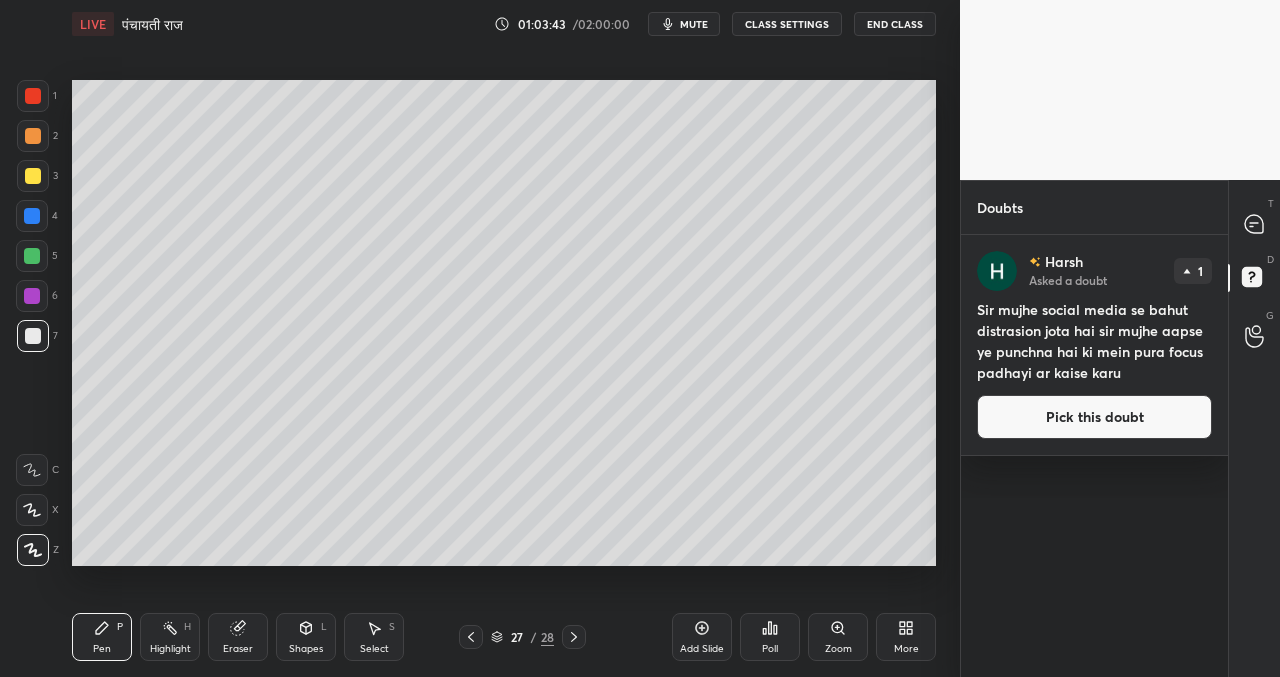 click on "Pick this doubt" at bounding box center (1094, 417) 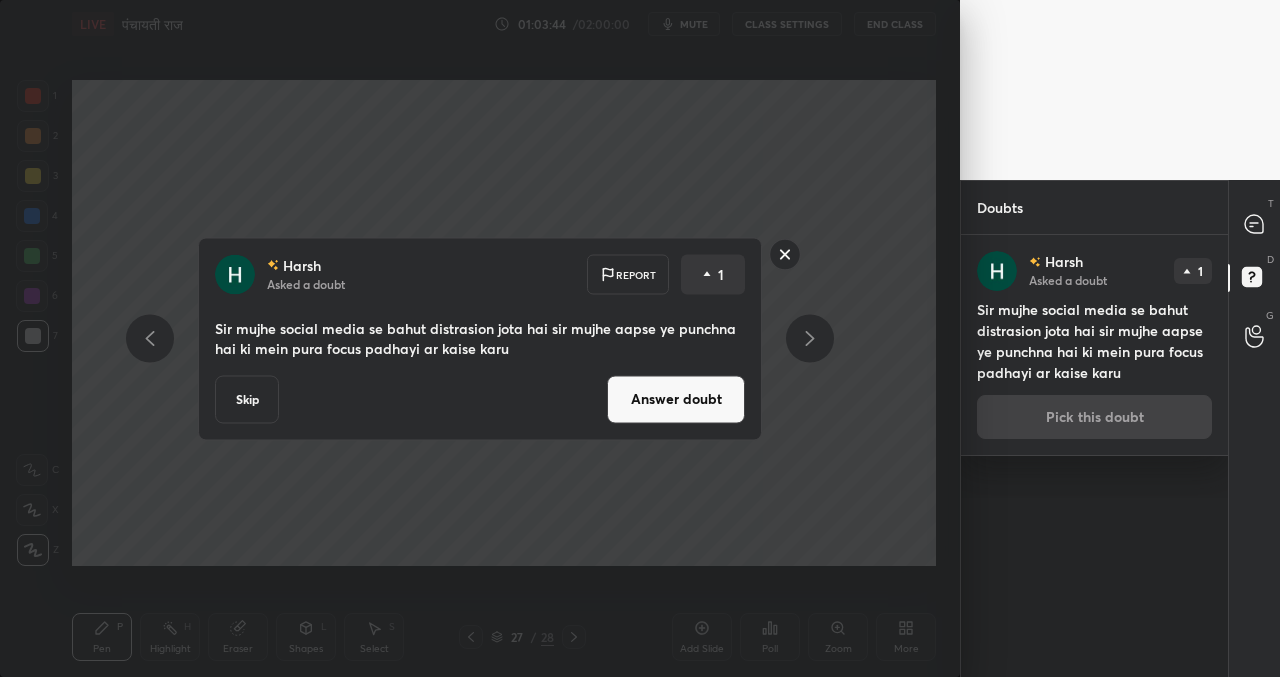 click on "Answer doubt" at bounding box center (676, 399) 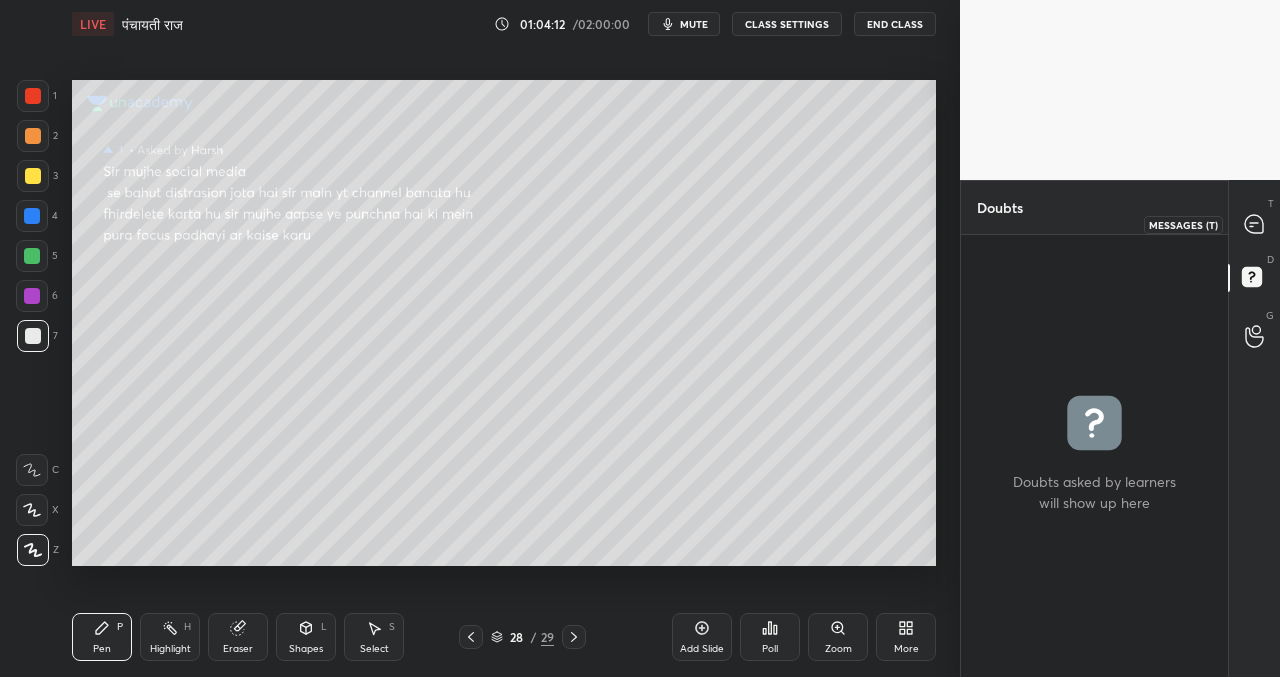 drag, startPoint x: 1262, startPoint y: 227, endPoint x: 1223, endPoint y: 217, distance: 40.261642 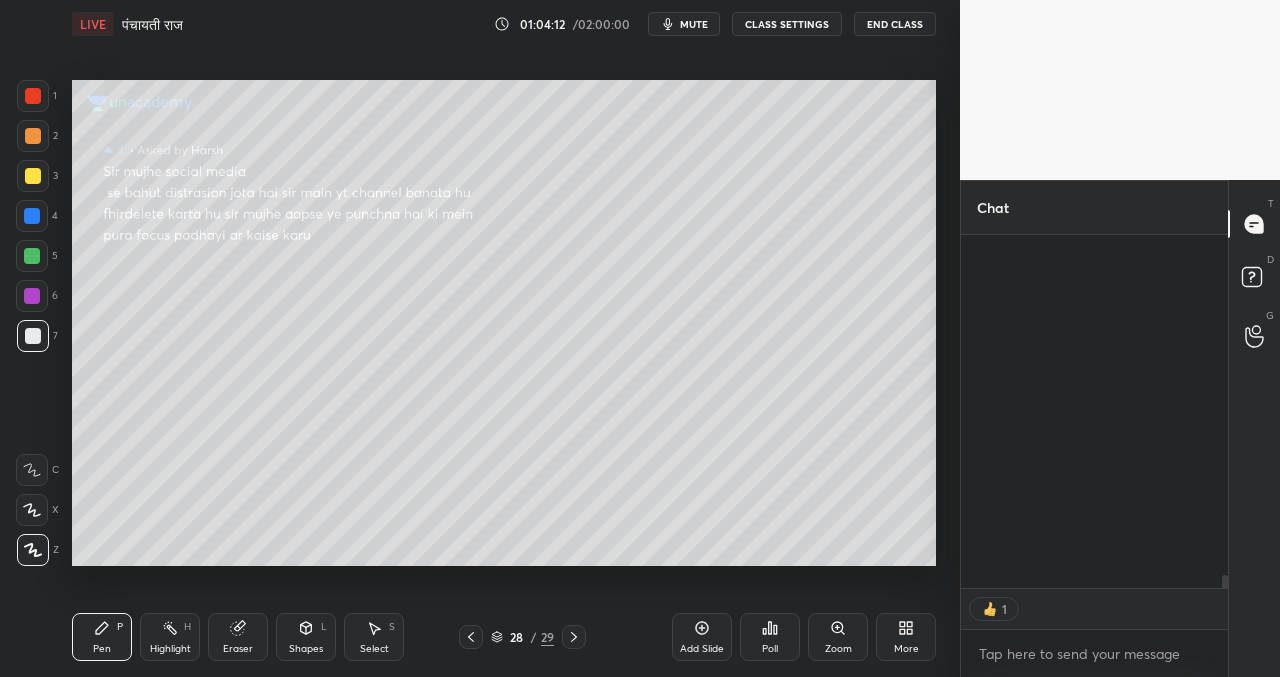 scroll, scrollTop: 10662, scrollLeft: 0, axis: vertical 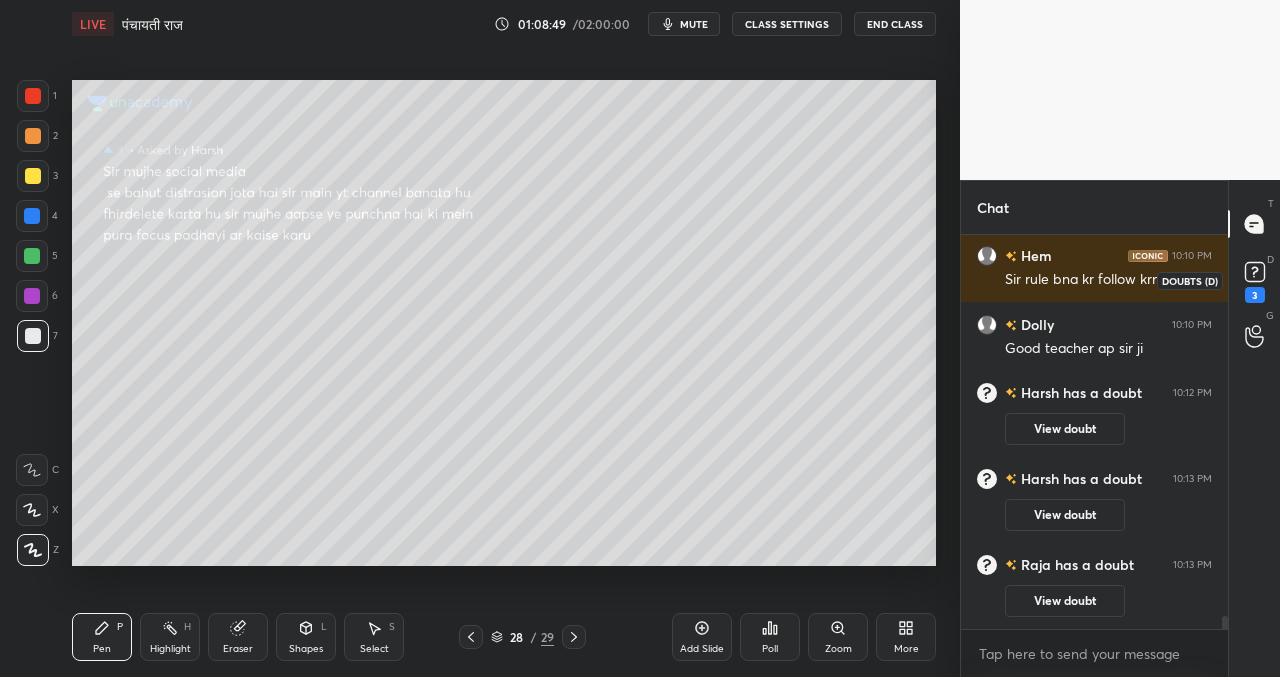 click 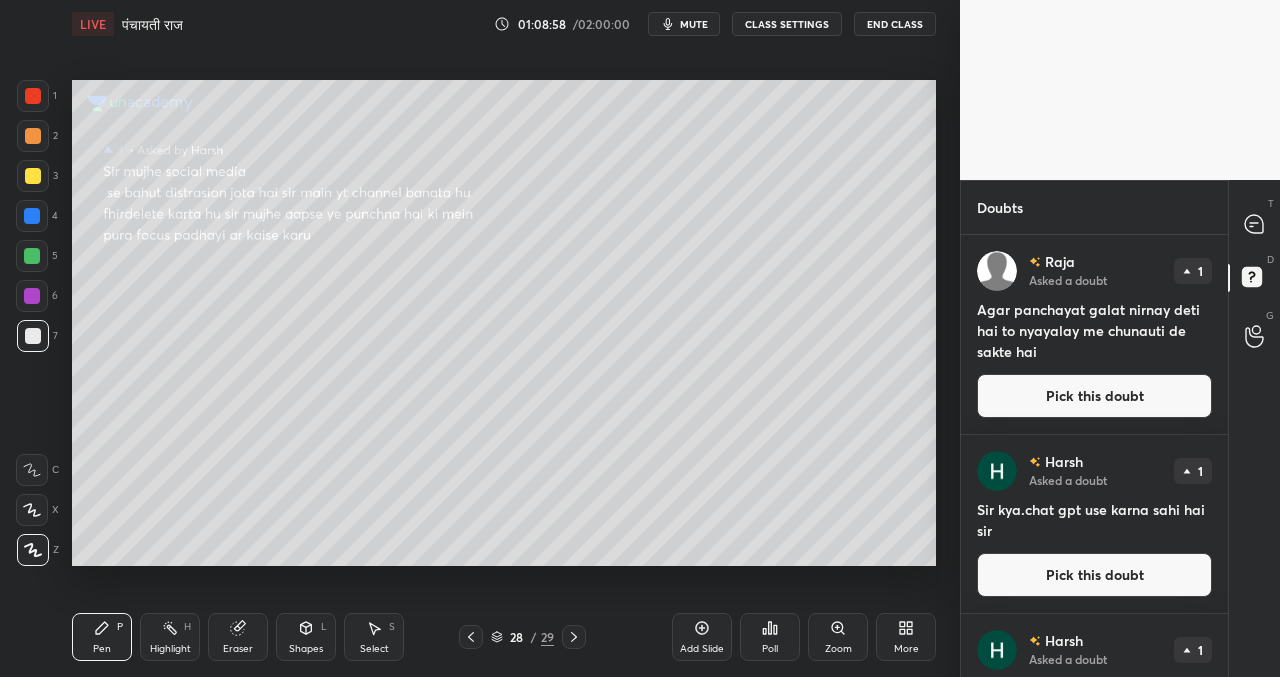 drag, startPoint x: 1109, startPoint y: 404, endPoint x: 1097, endPoint y: 409, distance: 13 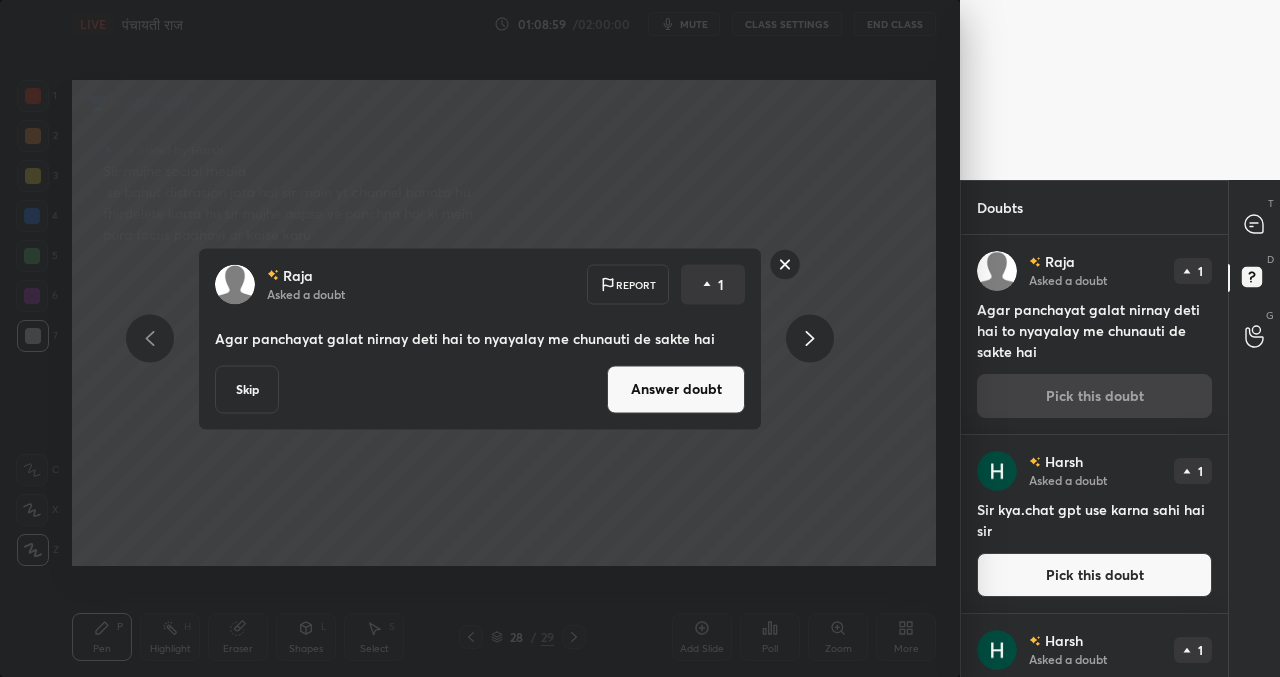 drag, startPoint x: 700, startPoint y: 384, endPoint x: 690, endPoint y: 412, distance: 29.732138 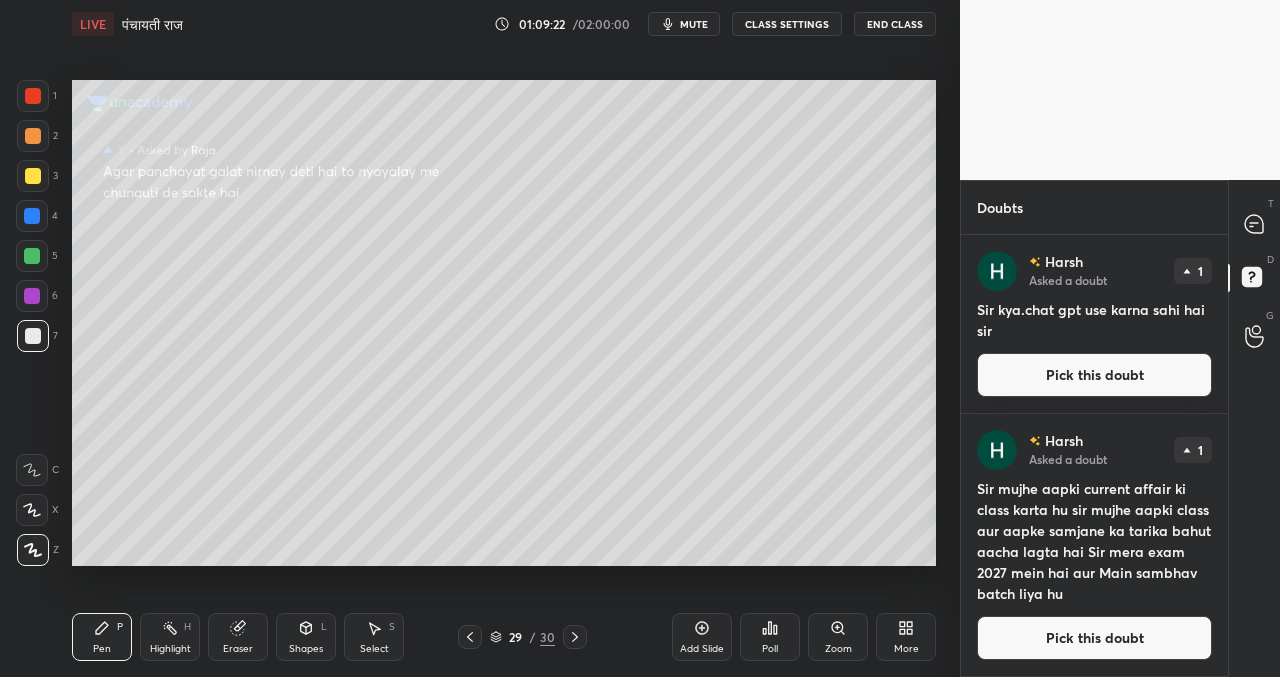 drag, startPoint x: 1039, startPoint y: 371, endPoint x: 1012, endPoint y: 364, distance: 27.89265 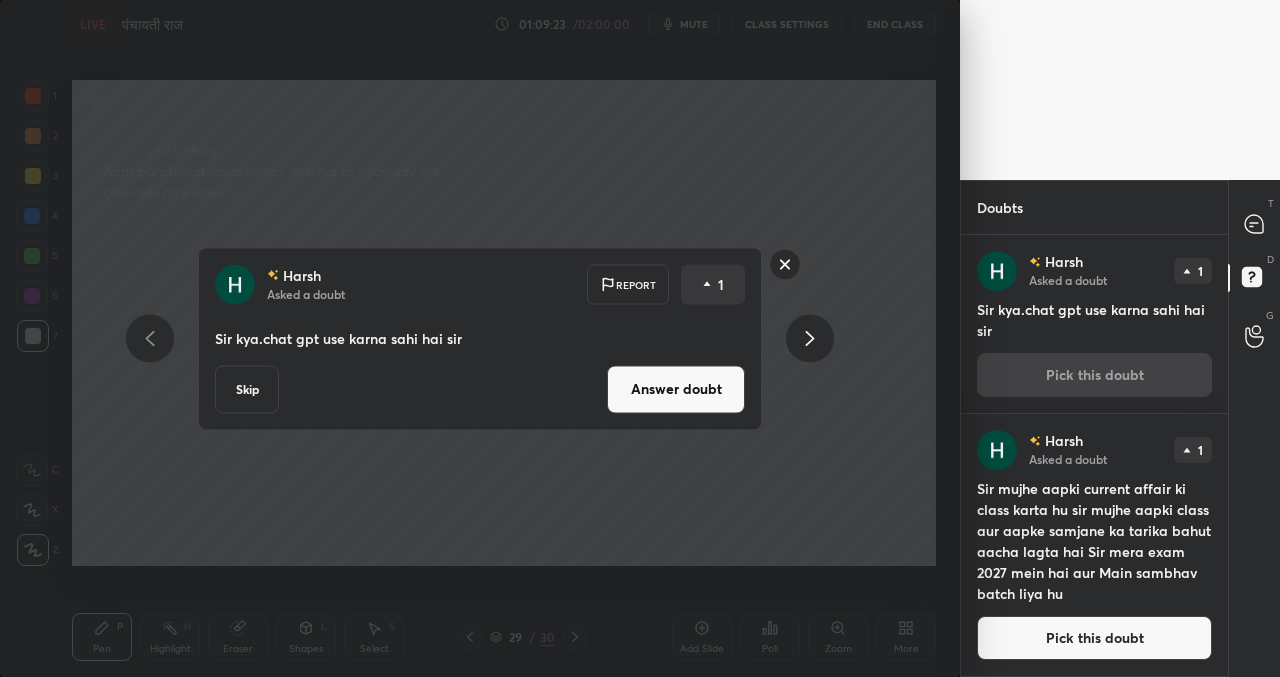 click on "Answer doubt" at bounding box center [676, 389] 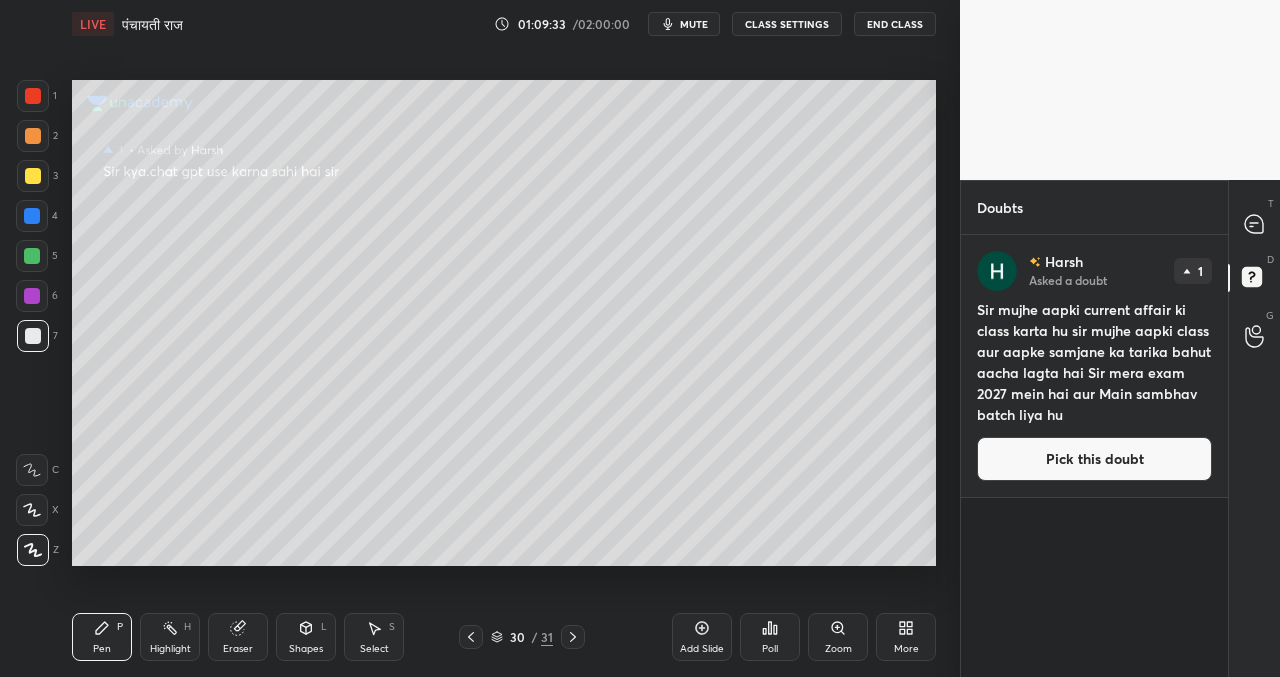 click on "Pick this doubt" at bounding box center (1094, 459) 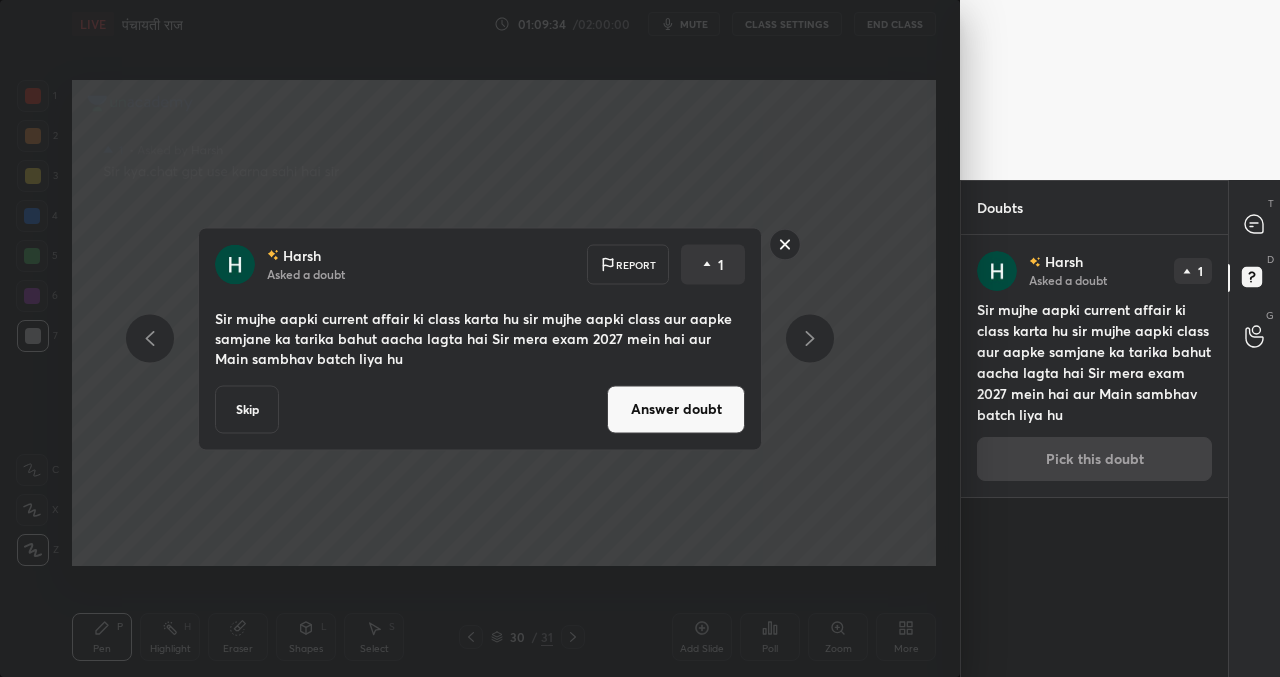 drag, startPoint x: 251, startPoint y: 400, endPoint x: 263, endPoint y: 404, distance: 12.649111 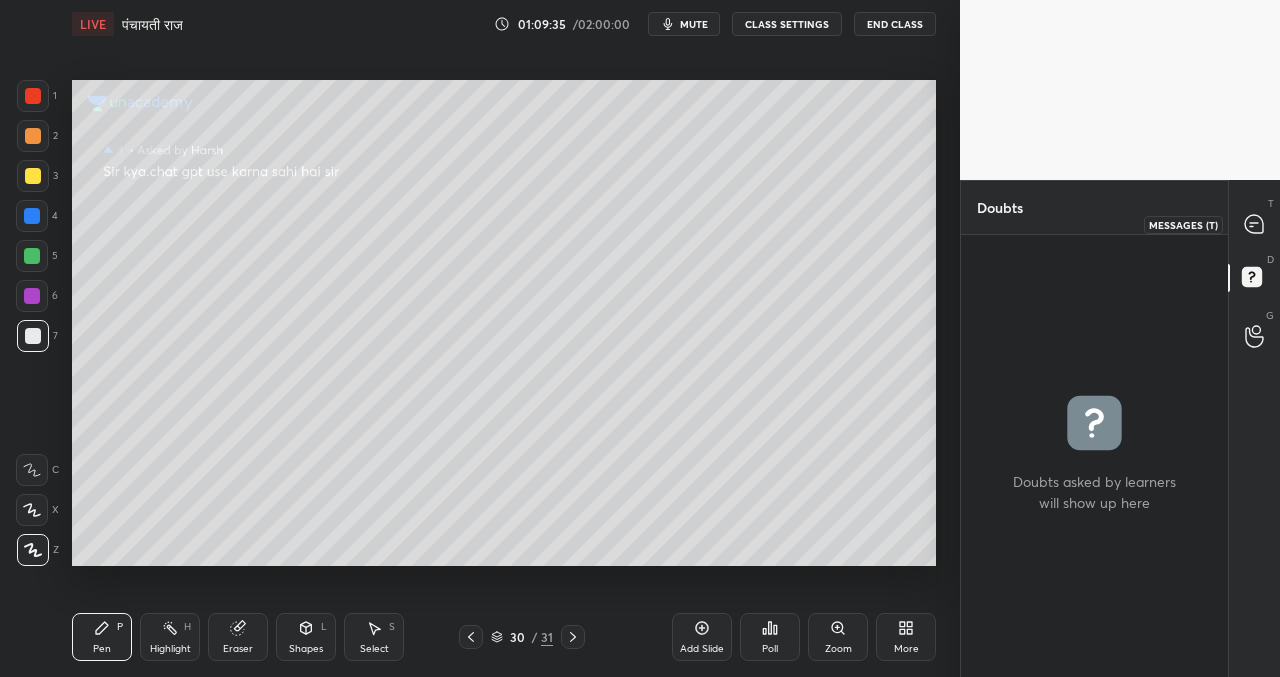 click at bounding box center (1255, 224) 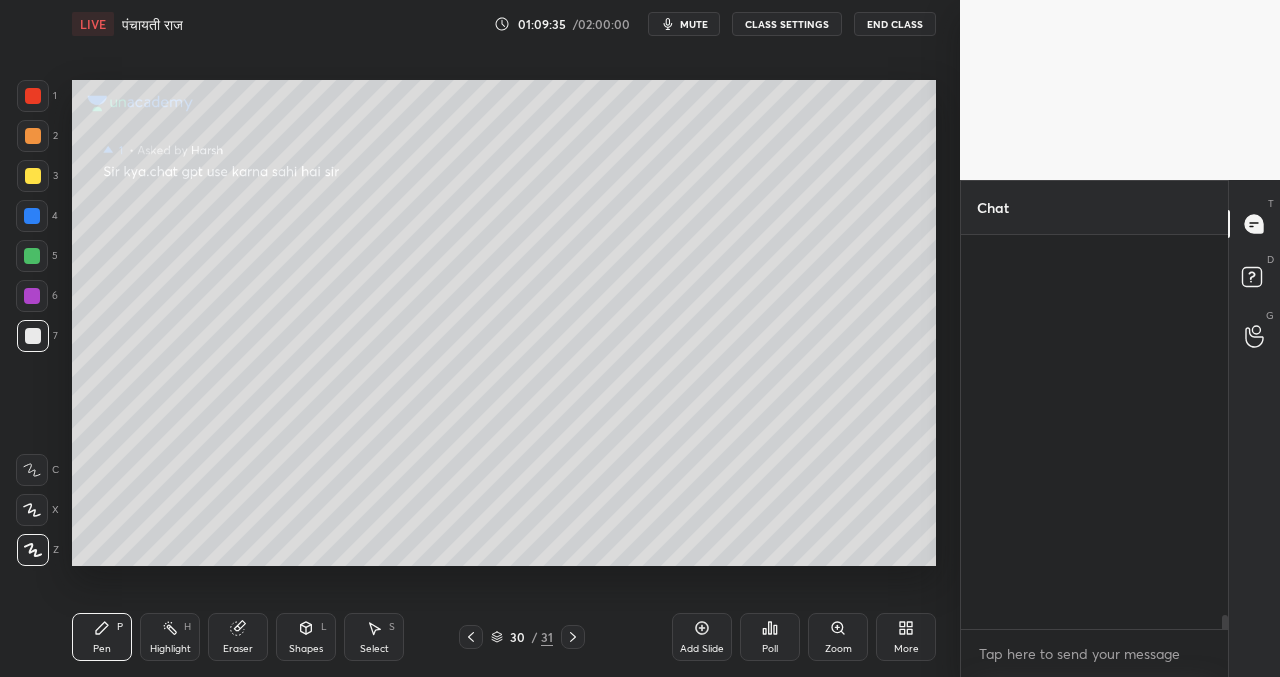 scroll, scrollTop: 11501, scrollLeft: 0, axis: vertical 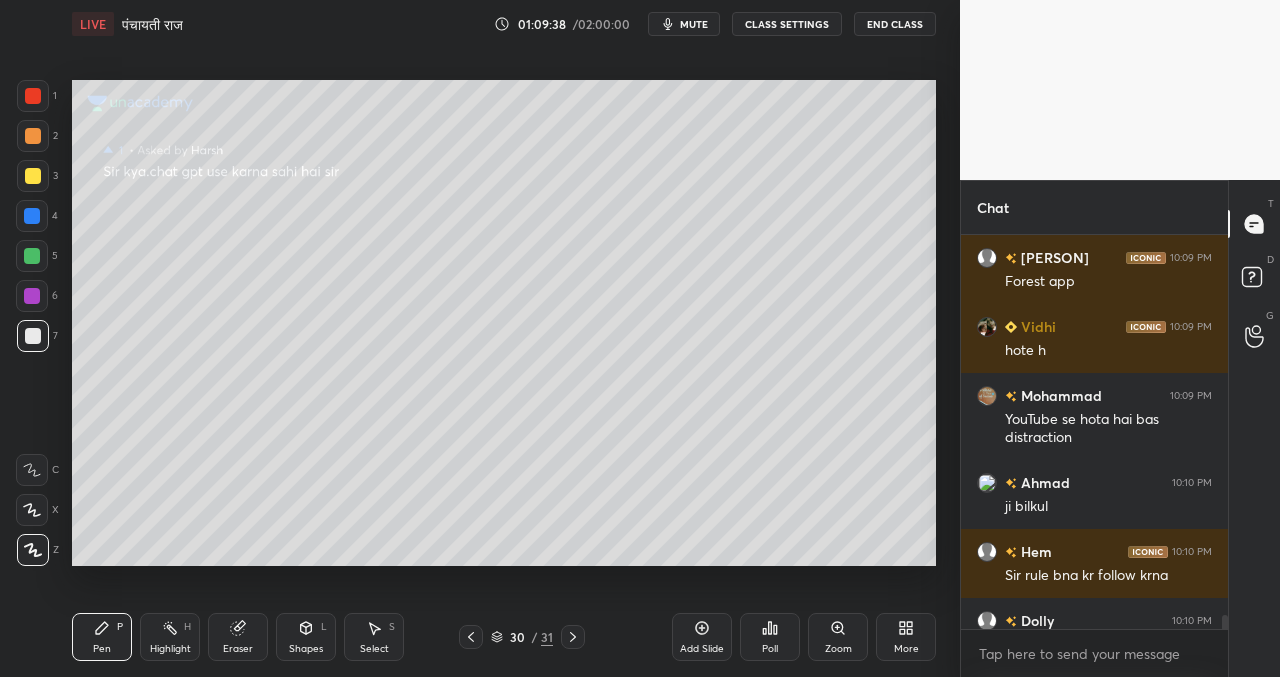 click 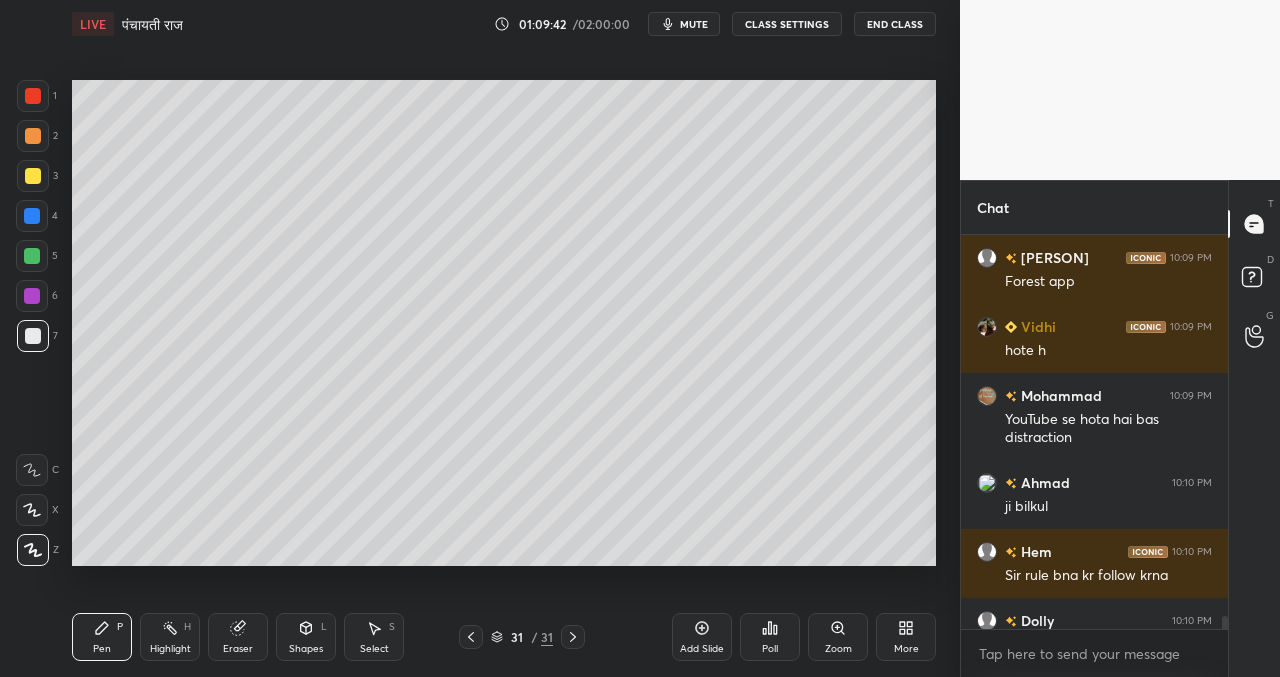 scroll, scrollTop: 11539, scrollLeft: 0, axis: vertical 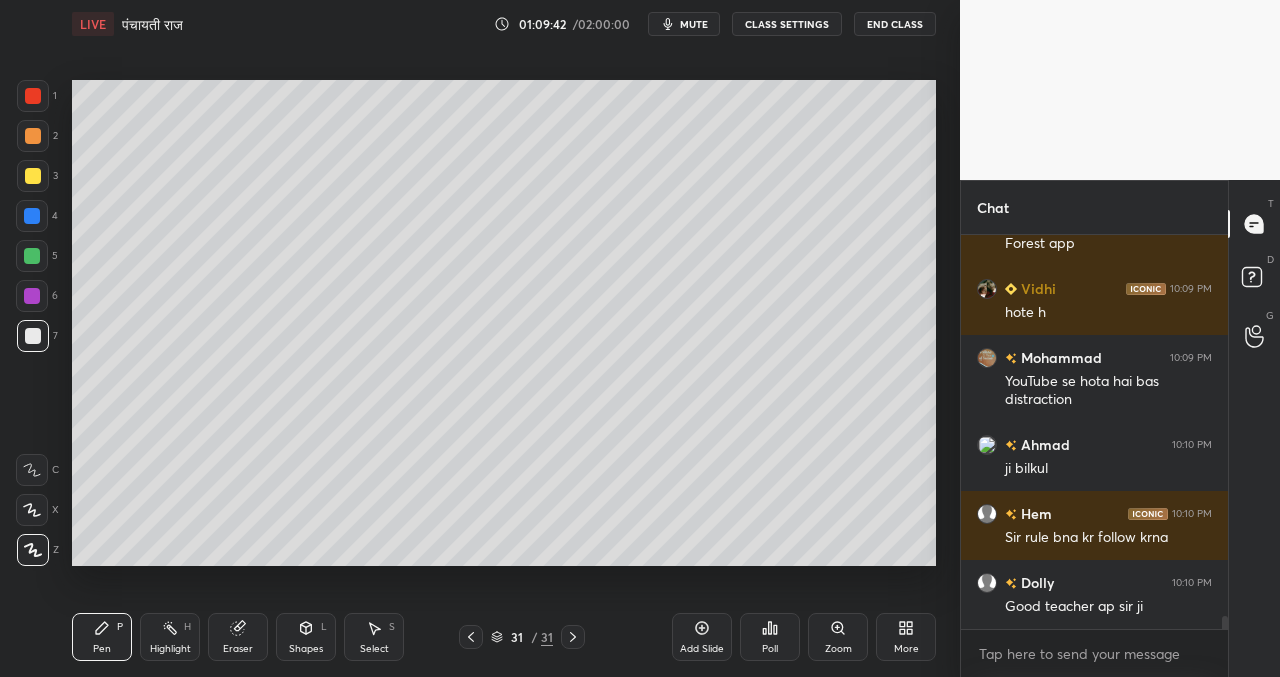 drag, startPoint x: 1223, startPoint y: 619, endPoint x: 1179, endPoint y: 634, distance: 46.486557 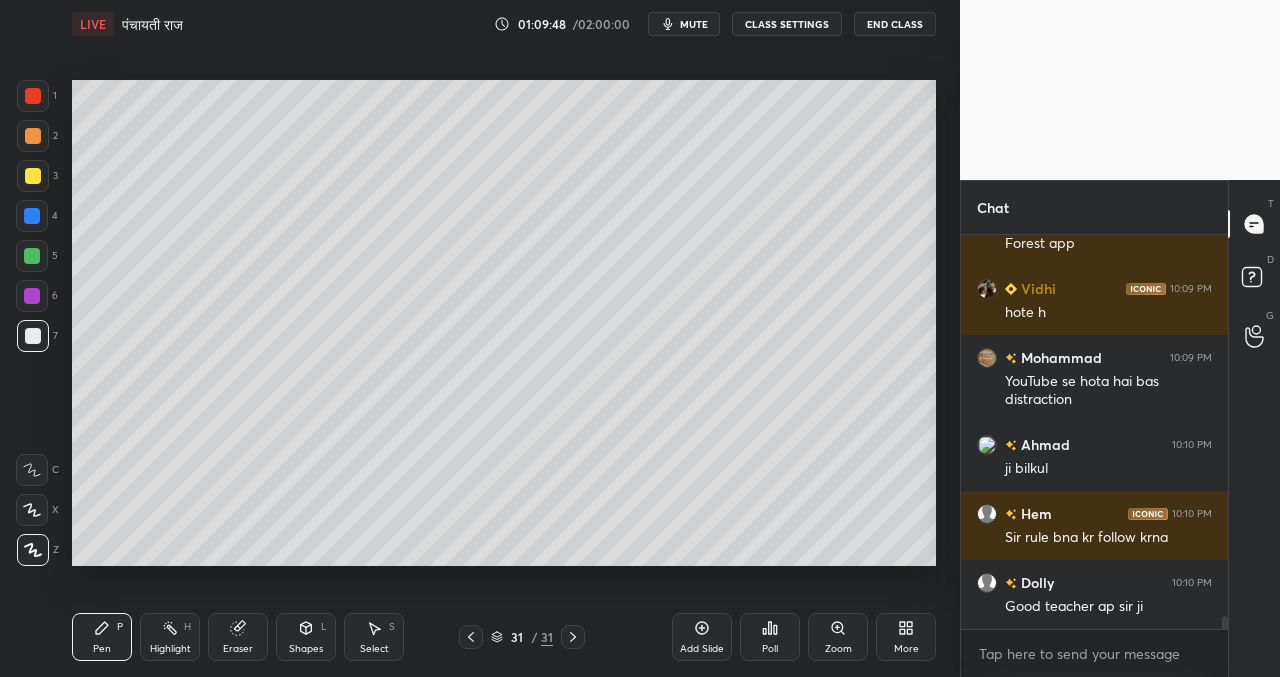 click 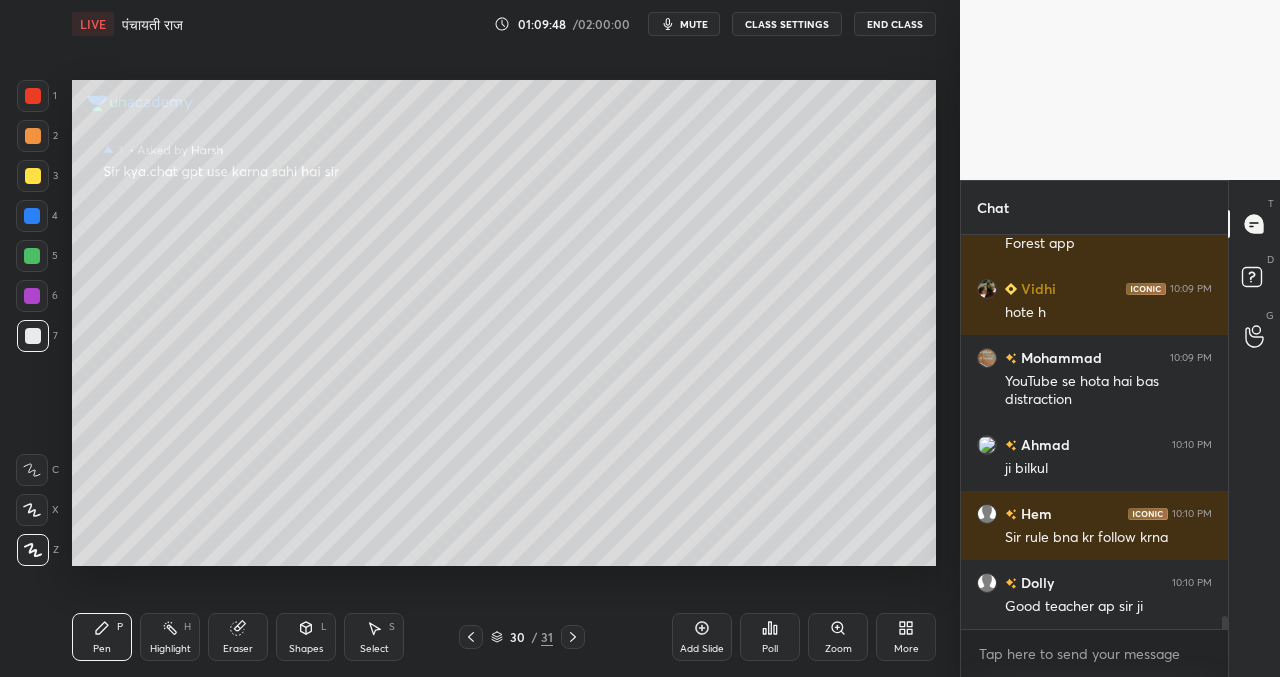 click 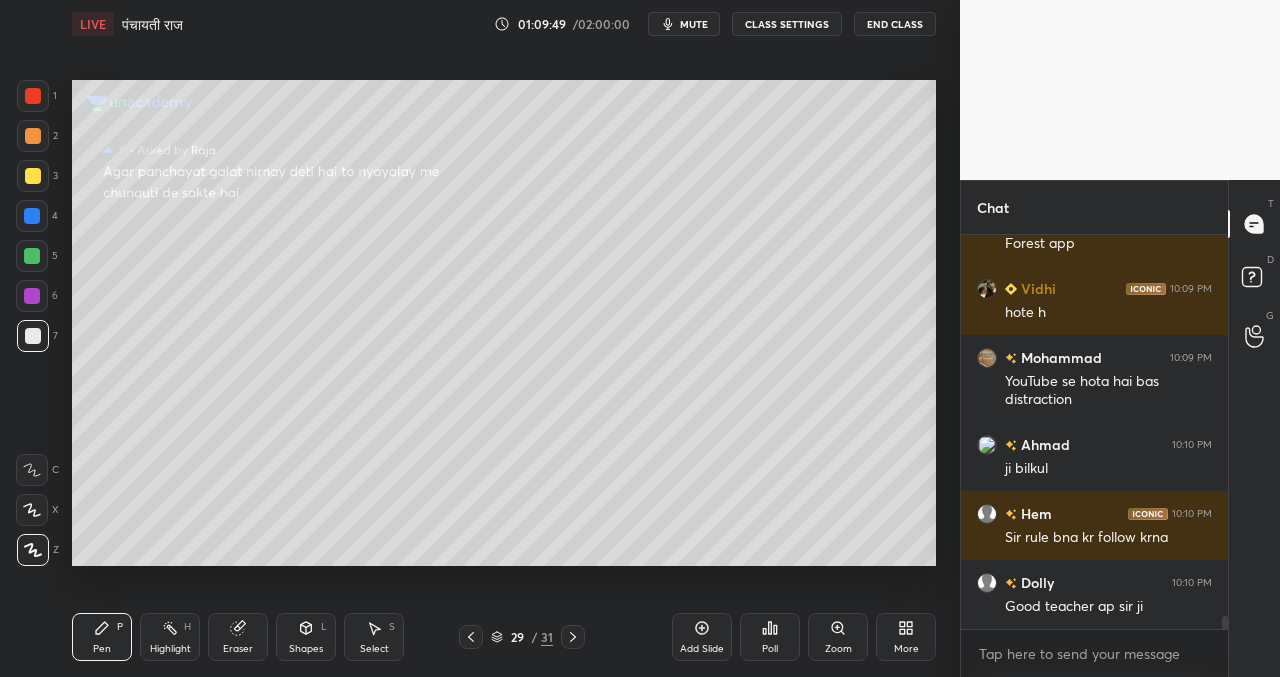 click 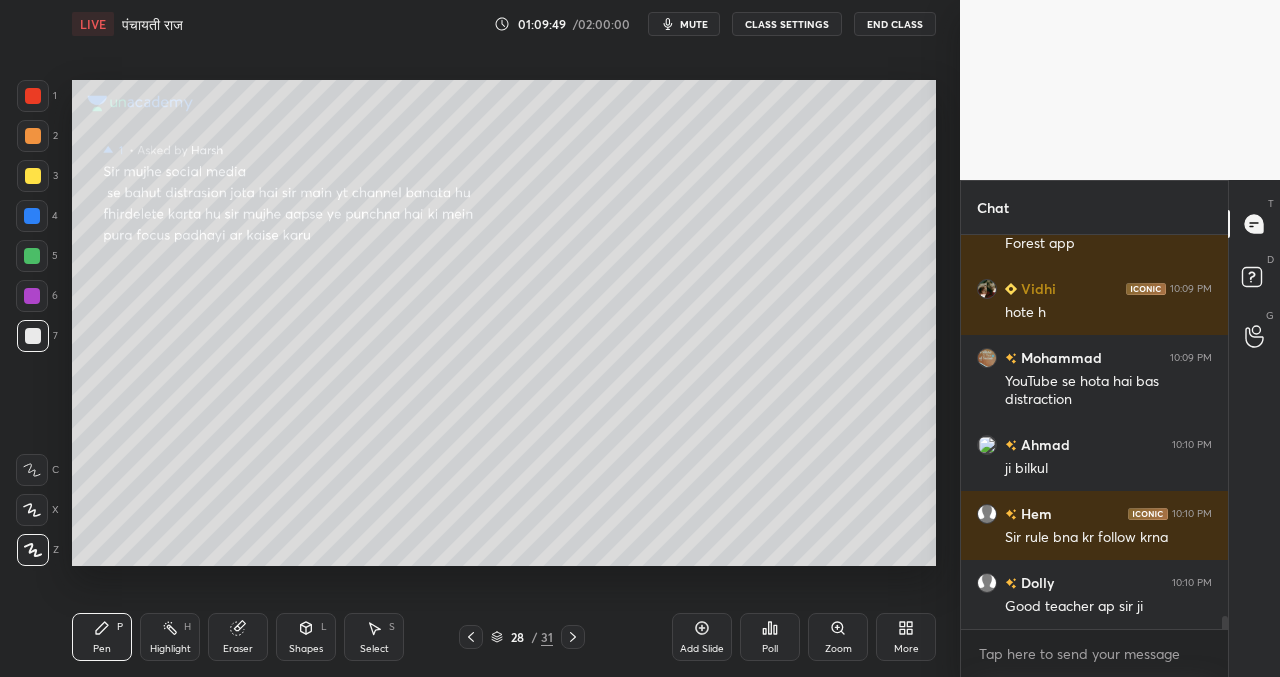 click 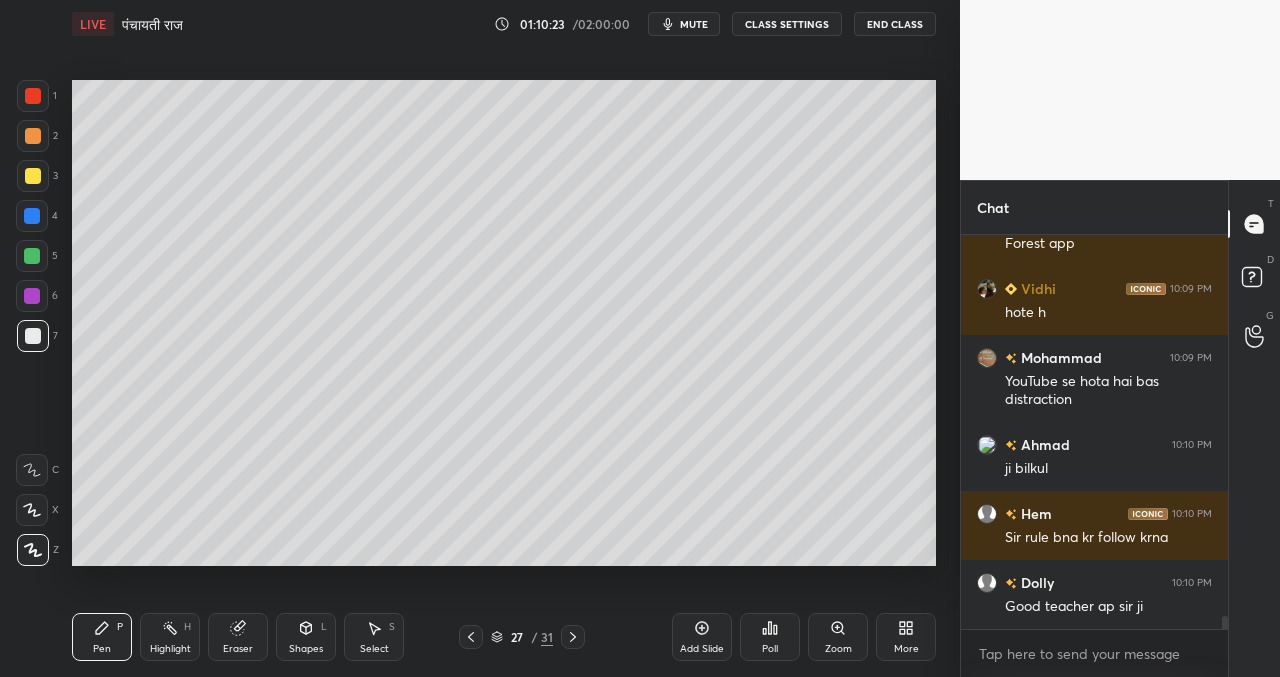scroll, scrollTop: 11587, scrollLeft: 0, axis: vertical 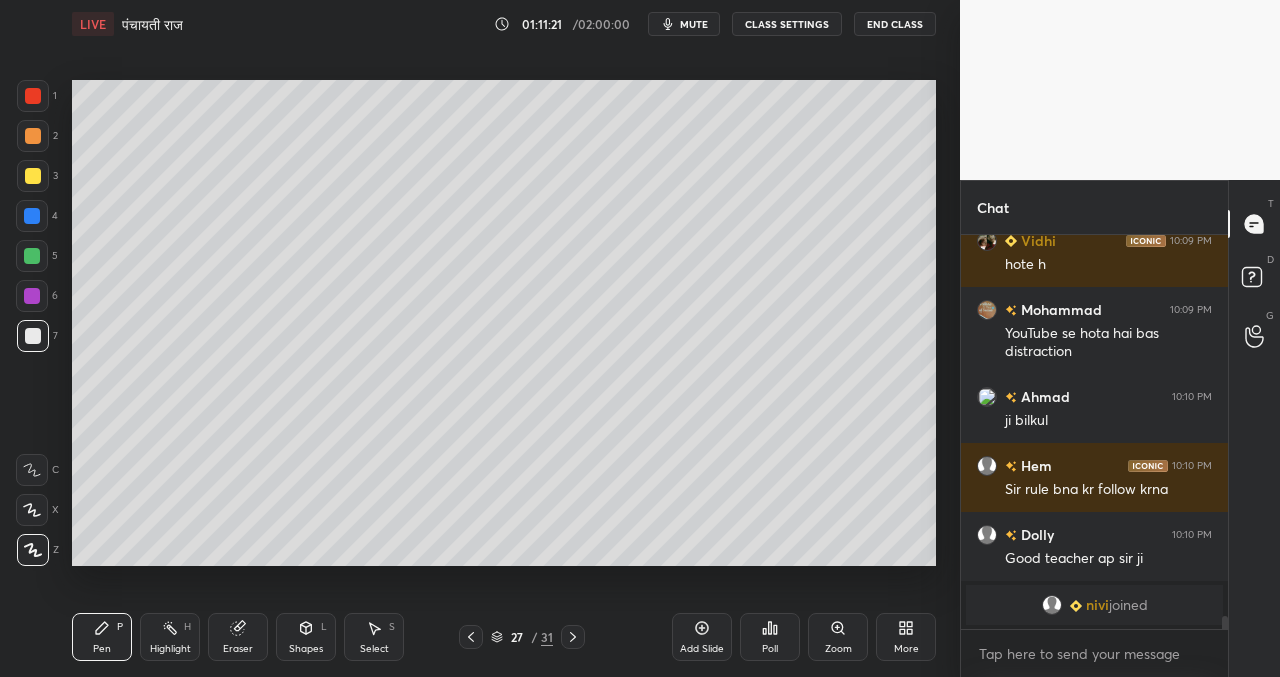 drag, startPoint x: 939, startPoint y: 516, endPoint x: 939, endPoint y: 527, distance: 11 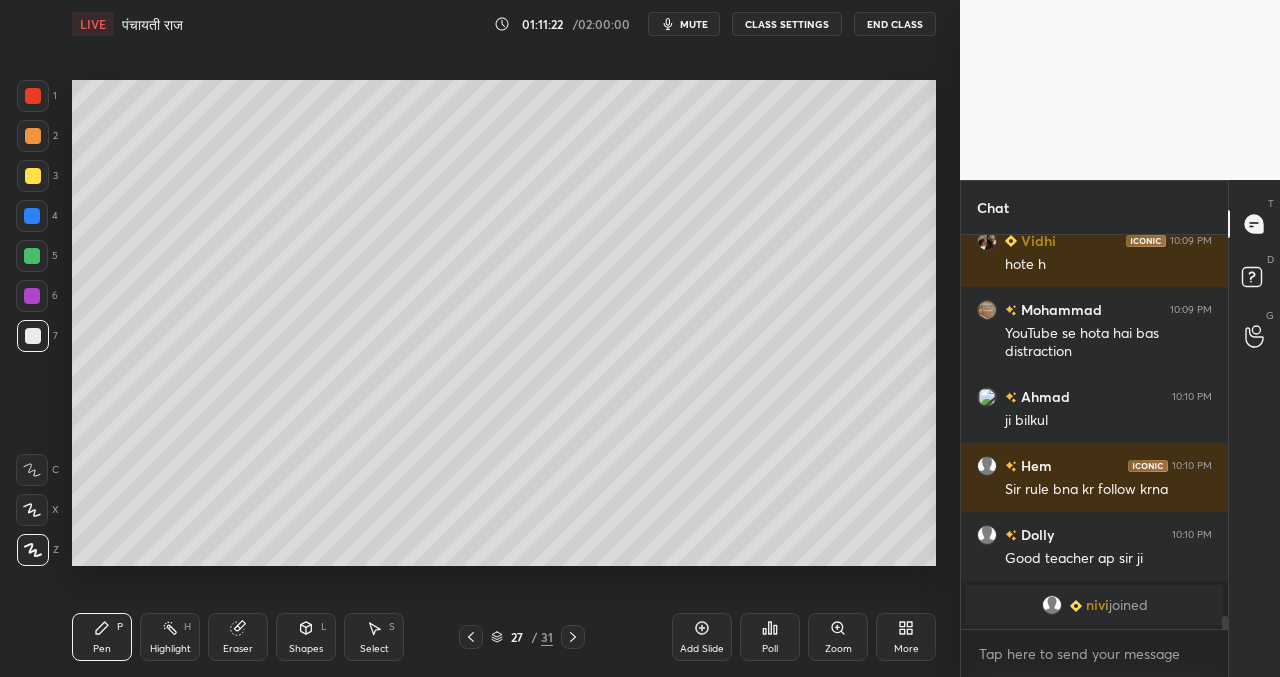 click on "Setting up your live class Poll for   secs No correct answer Start poll" at bounding box center [504, 322] 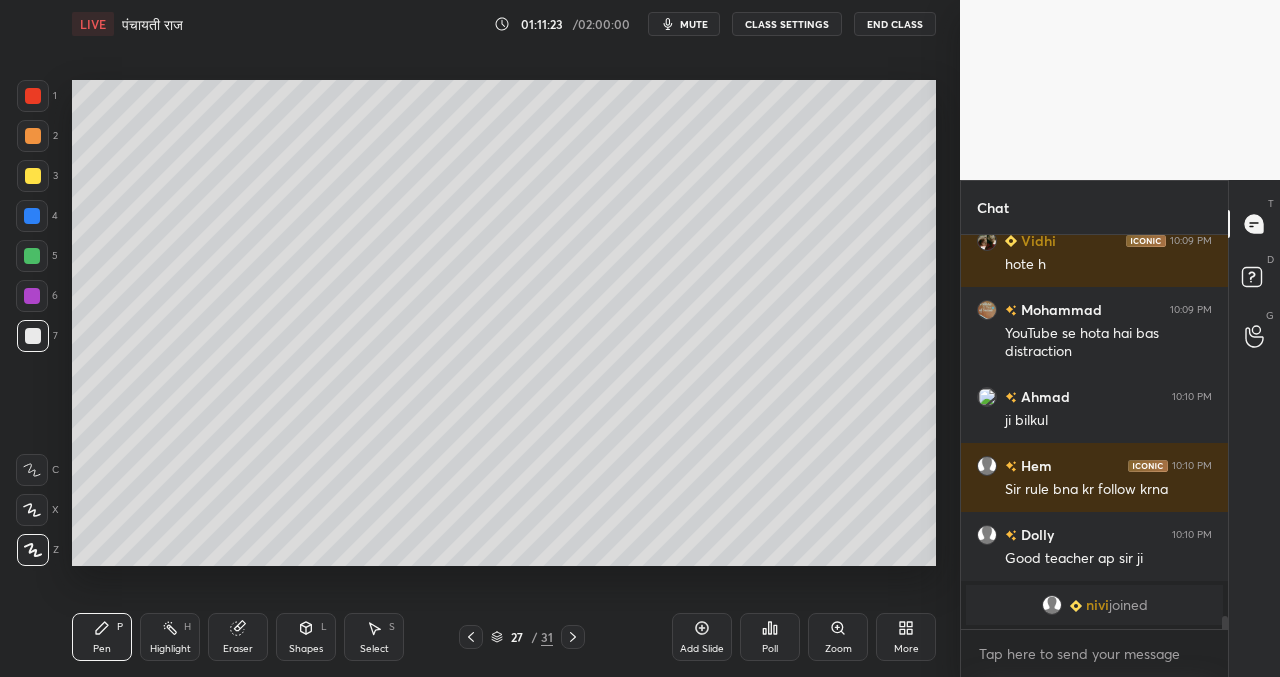 click on "Add Slide" at bounding box center (702, 637) 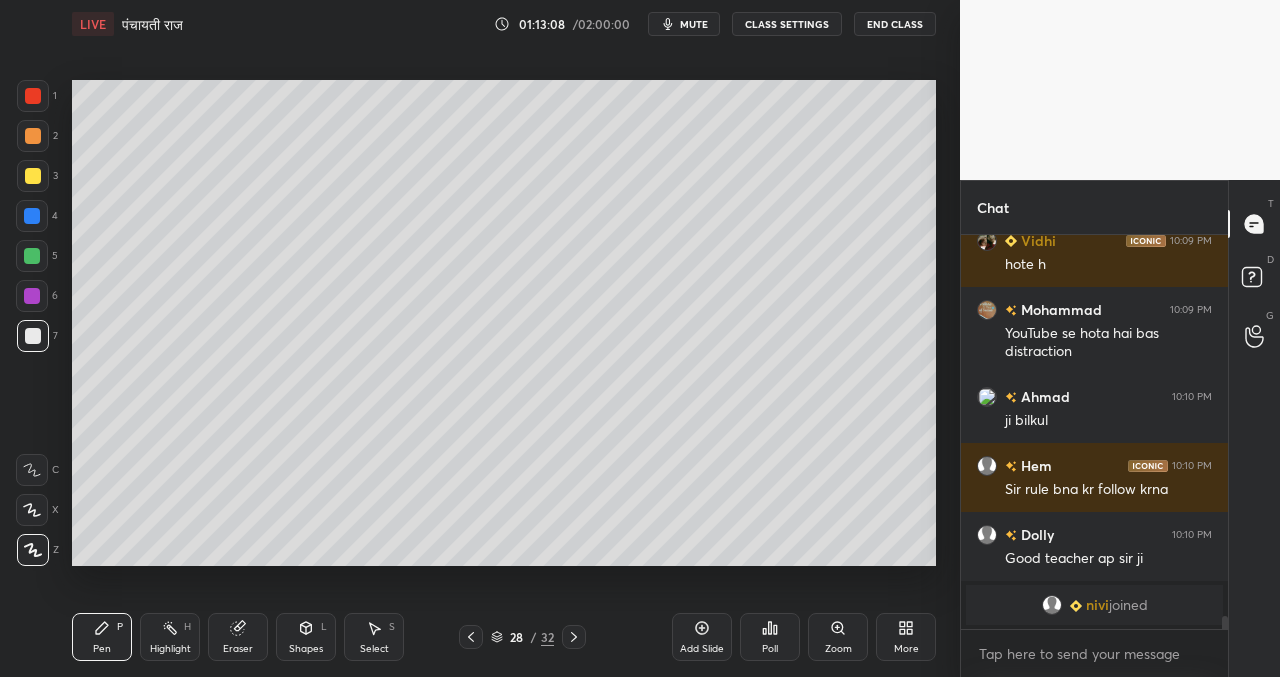 drag, startPoint x: 692, startPoint y: 634, endPoint x: 666, endPoint y: 629, distance: 26.476404 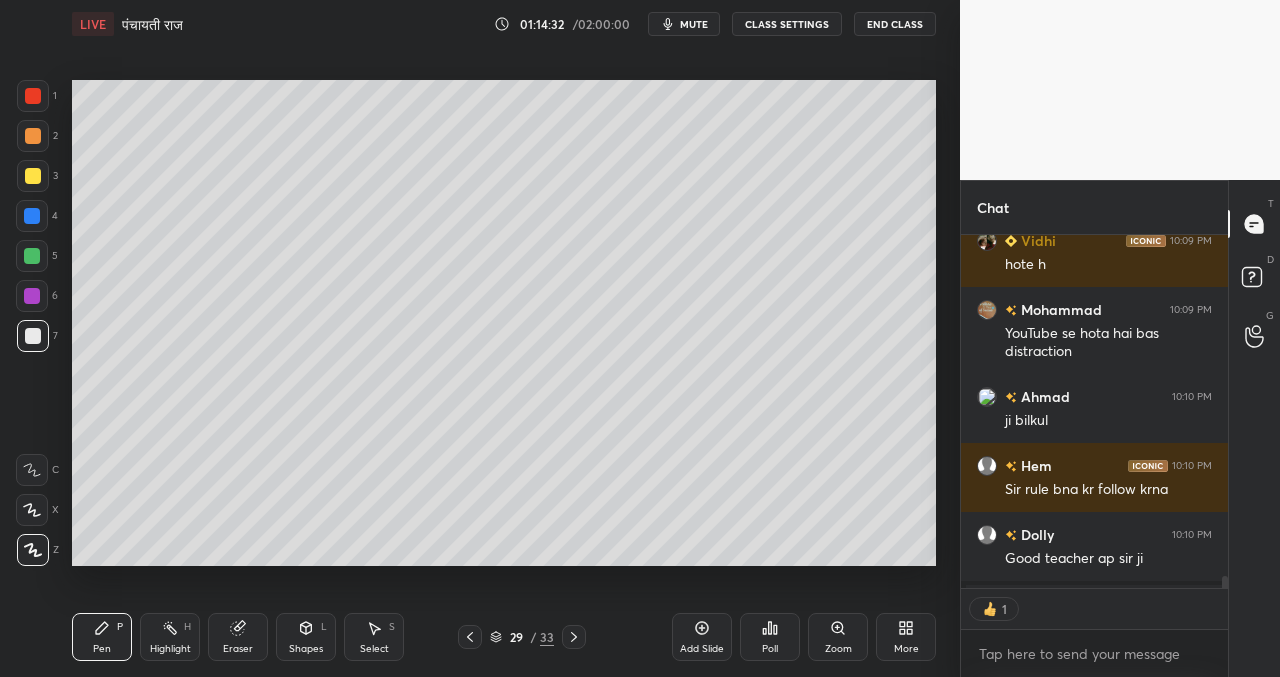 scroll, scrollTop: 347, scrollLeft: 261, axis: both 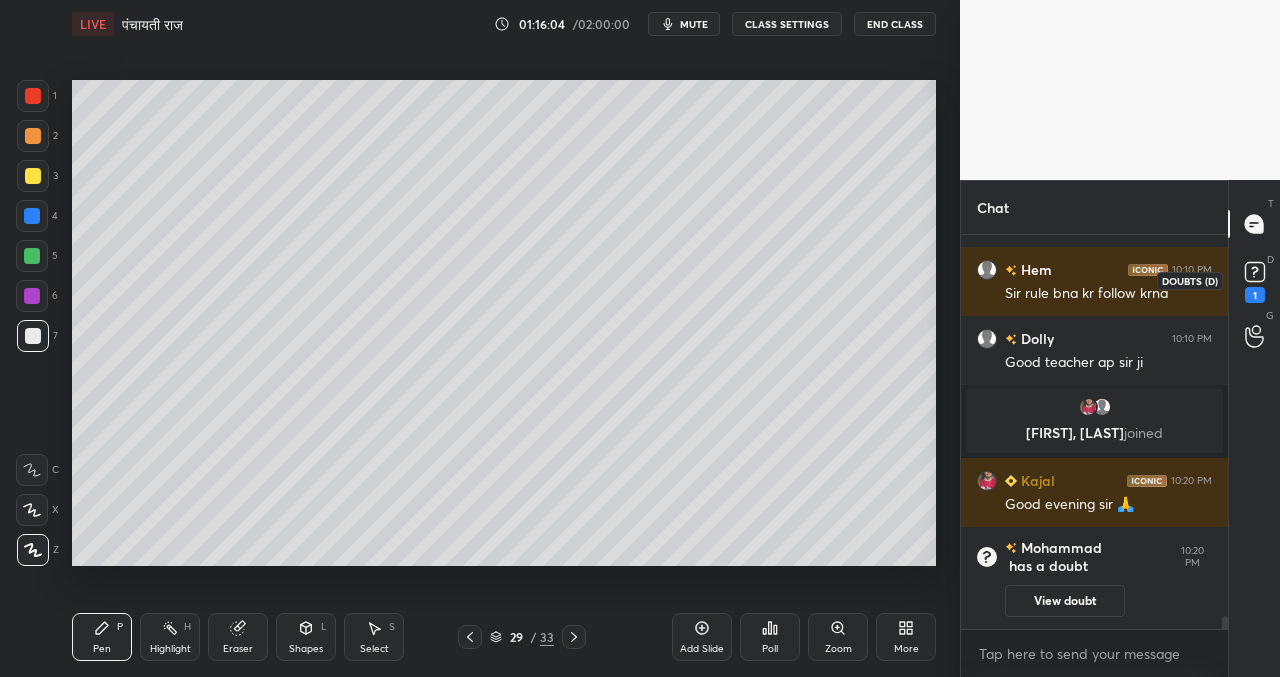 click 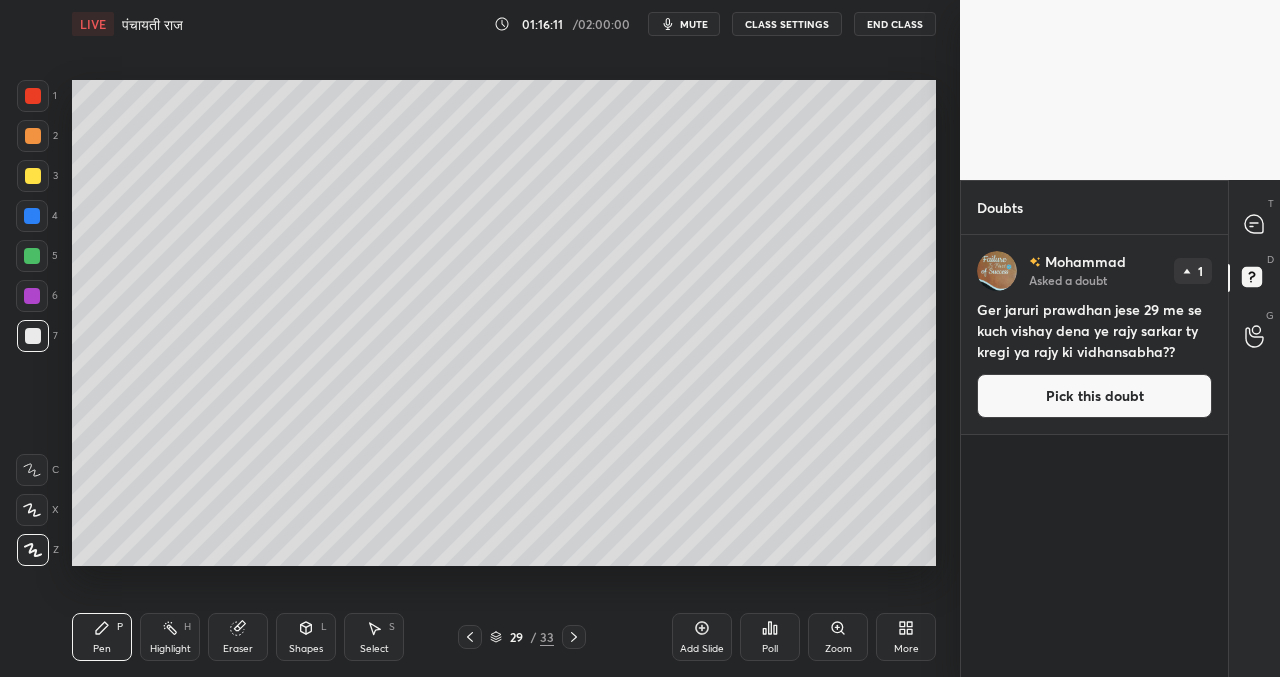 click on "Pick this doubt" at bounding box center [1094, 396] 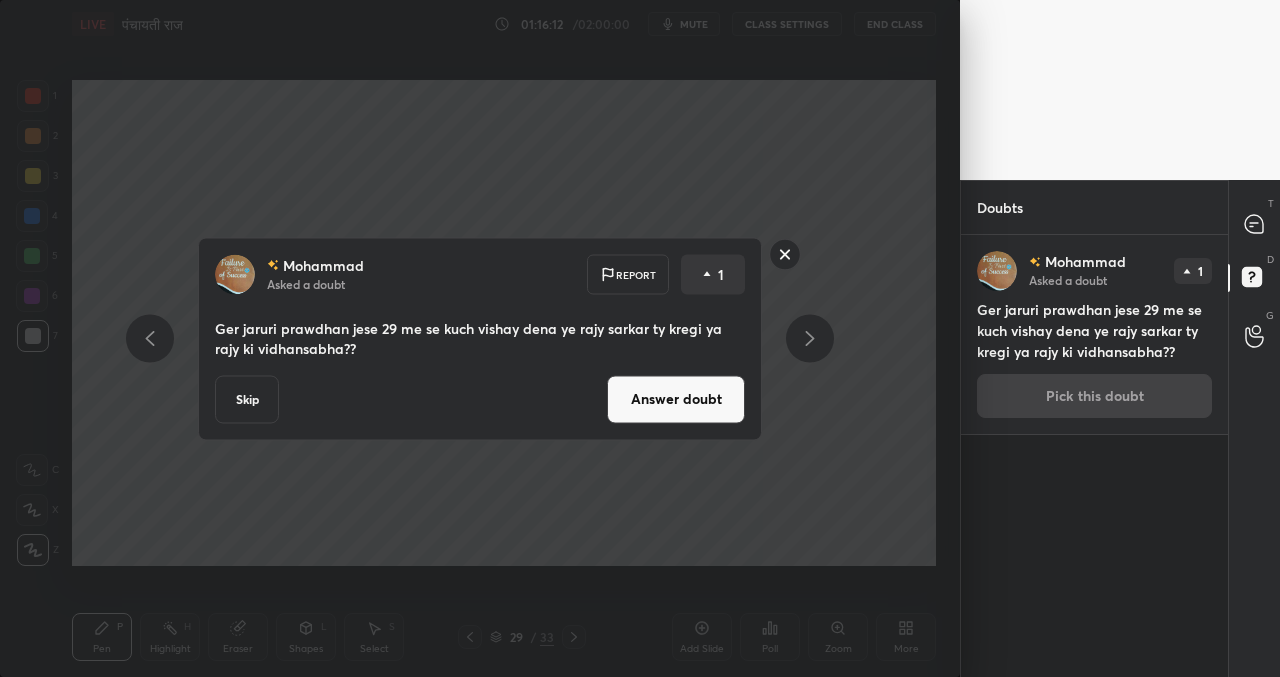 drag, startPoint x: 639, startPoint y: 388, endPoint x: 615, endPoint y: 403, distance: 28.301943 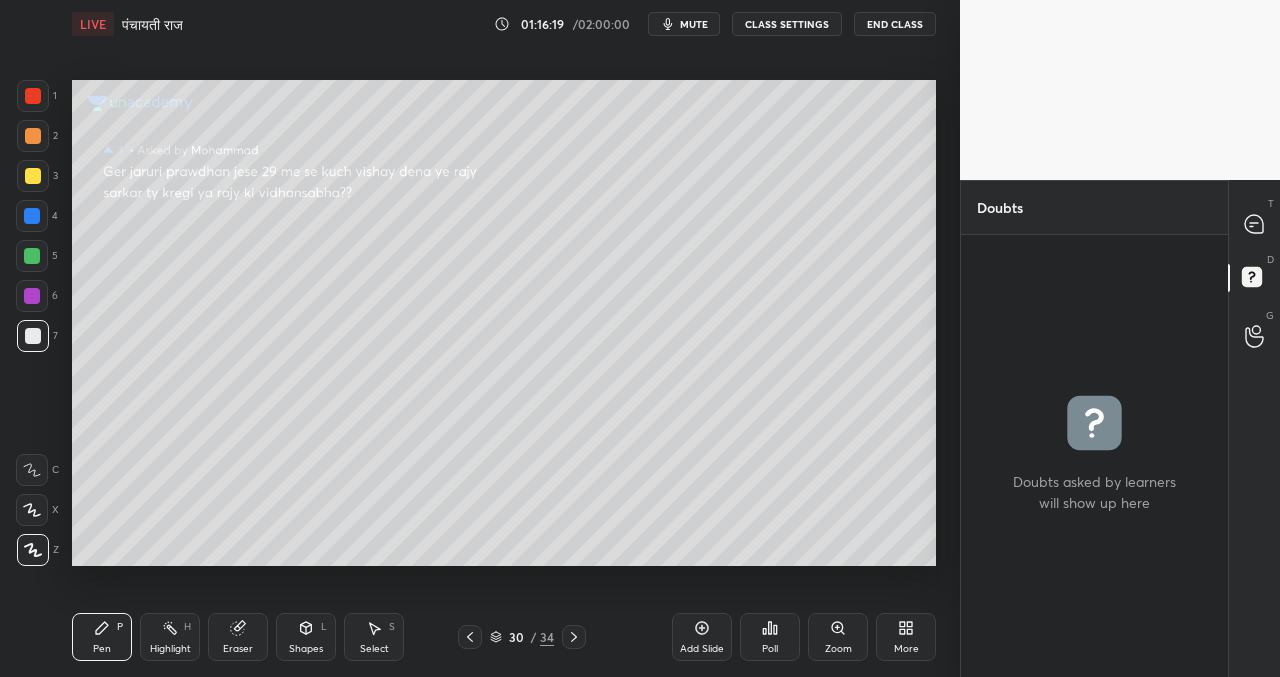 click 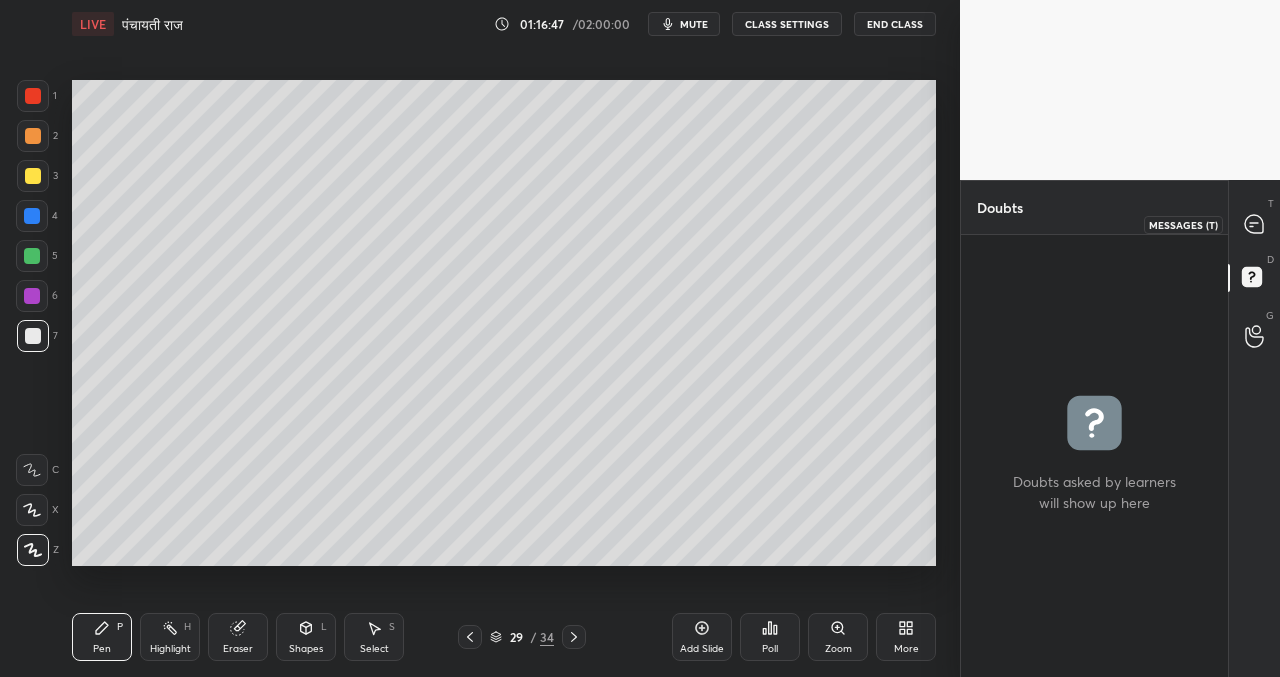 click 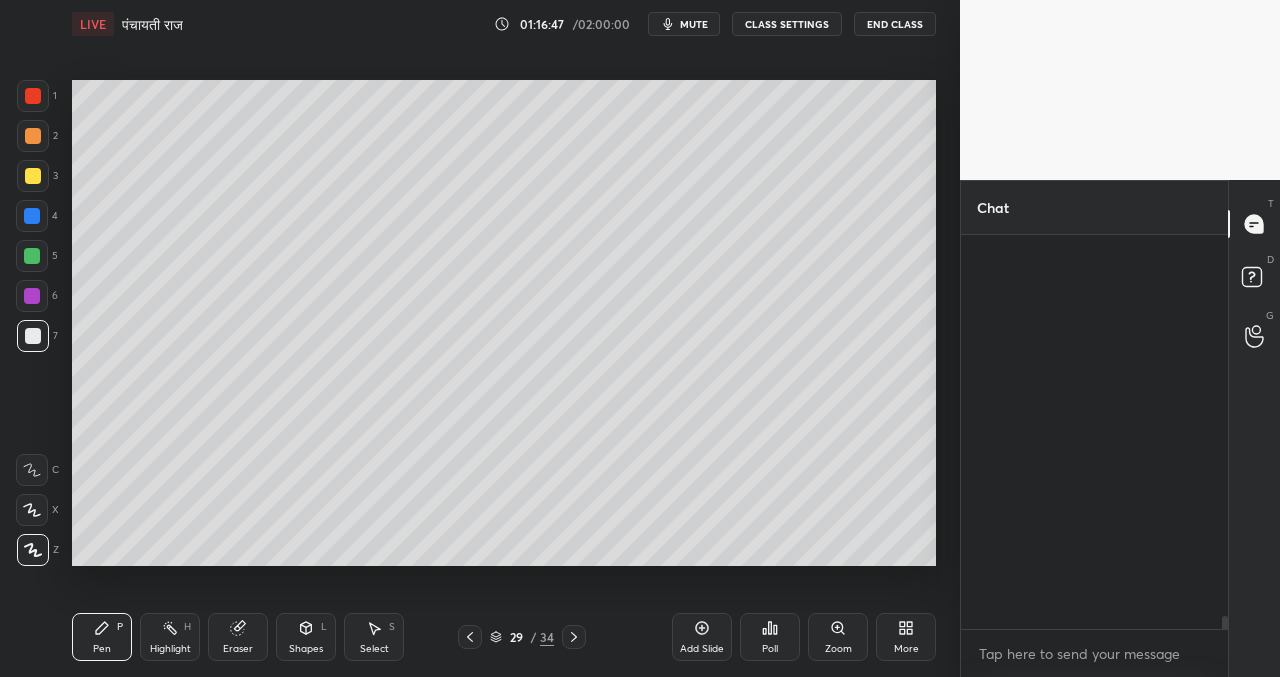 scroll, scrollTop: 11643, scrollLeft: 0, axis: vertical 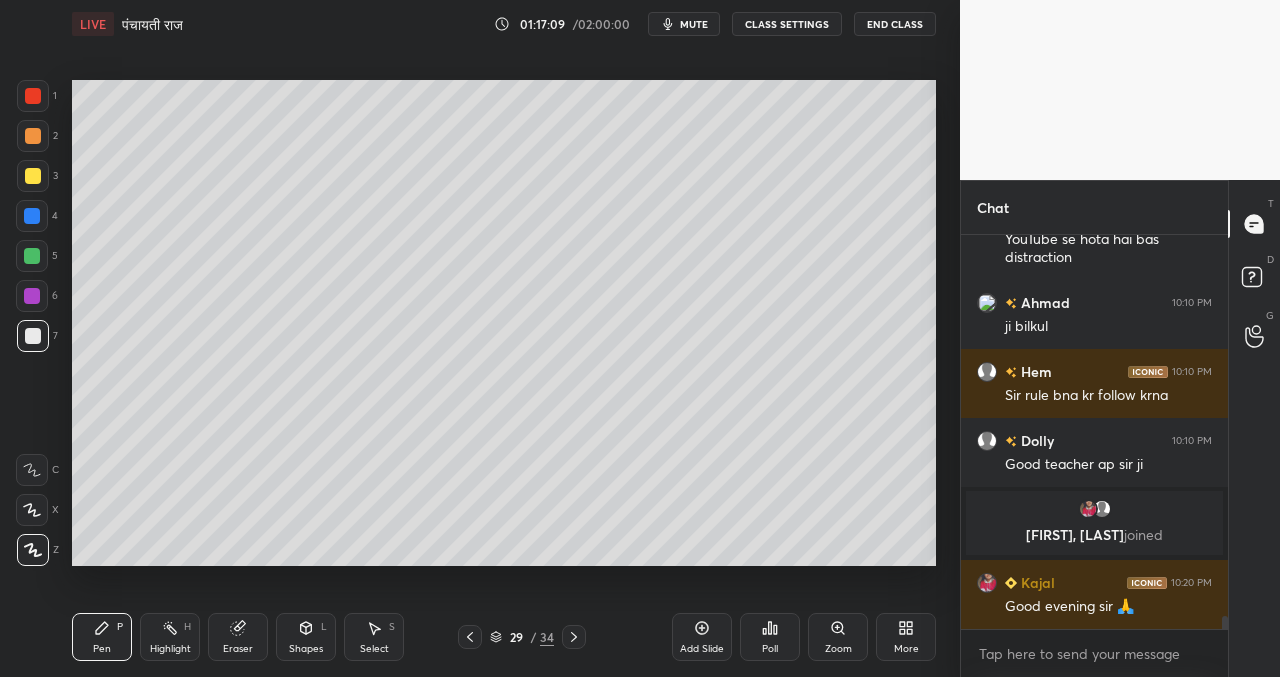 click 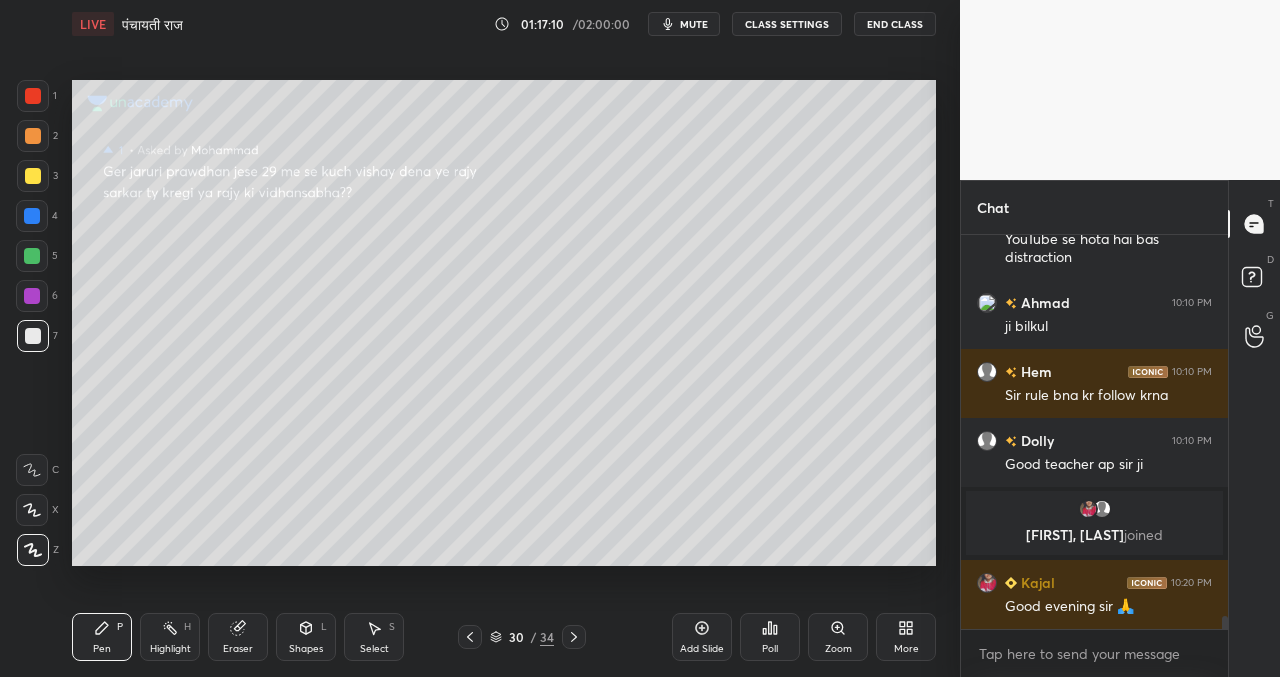 click 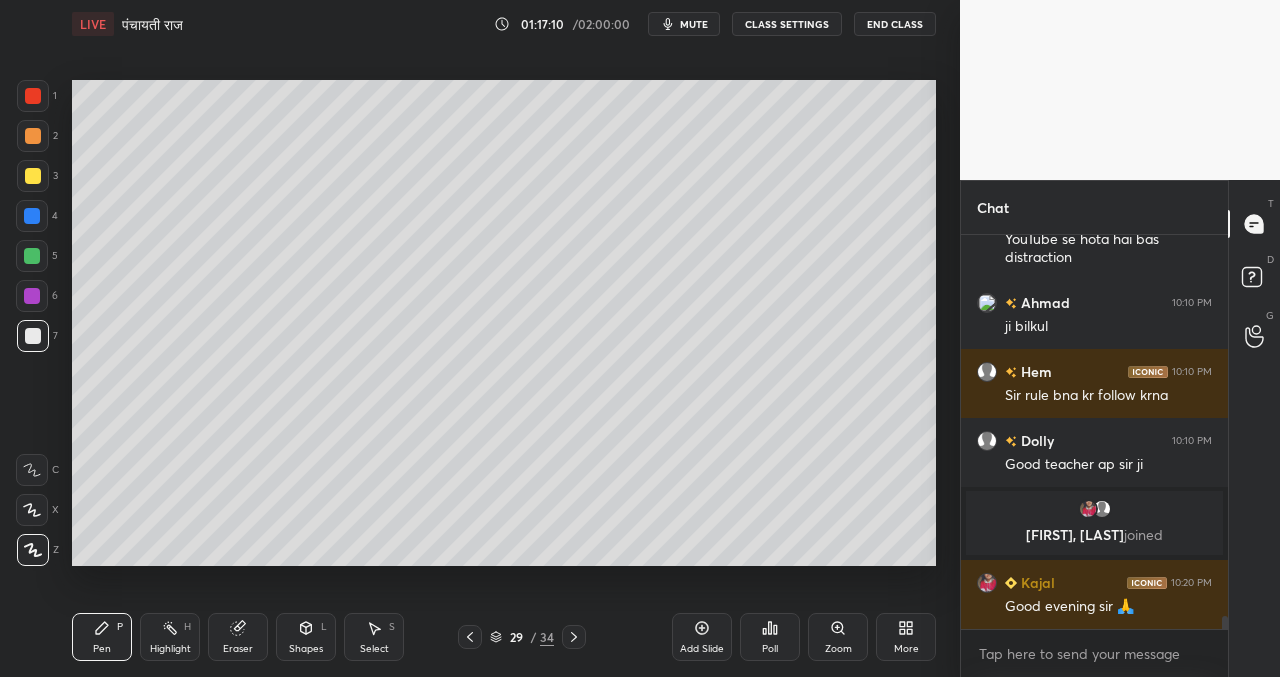 drag, startPoint x: 701, startPoint y: 634, endPoint x: 670, endPoint y: 609, distance: 39.824615 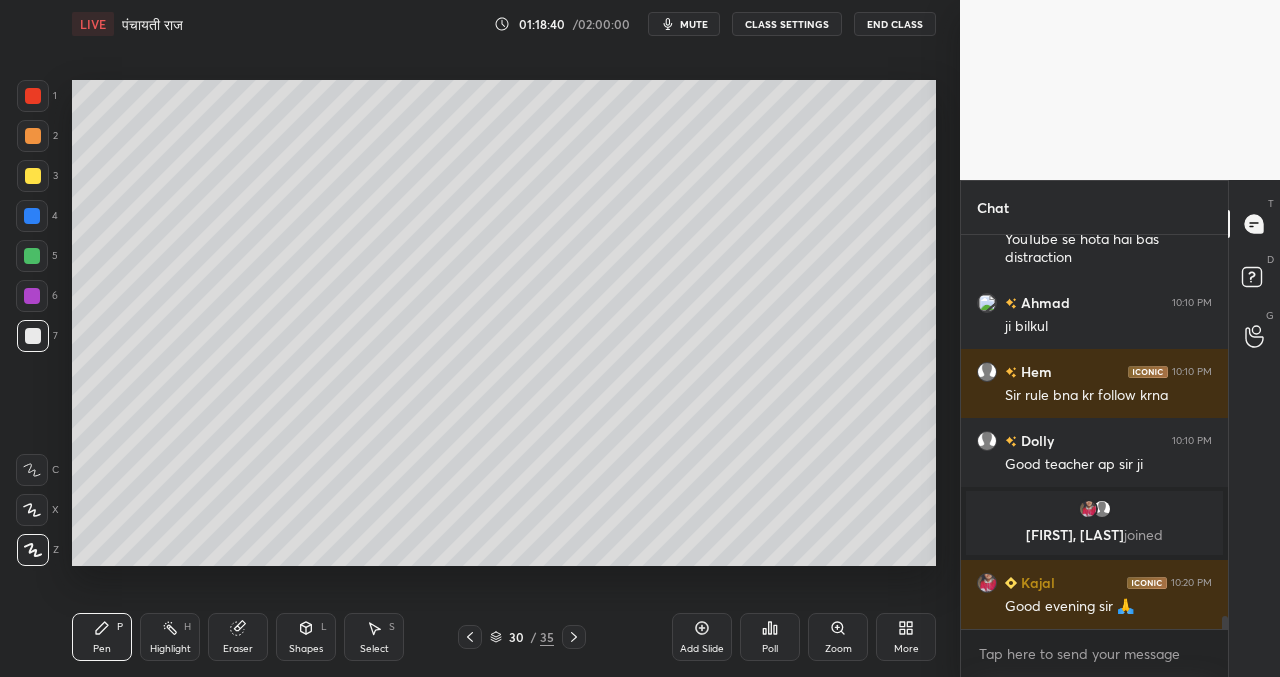 click 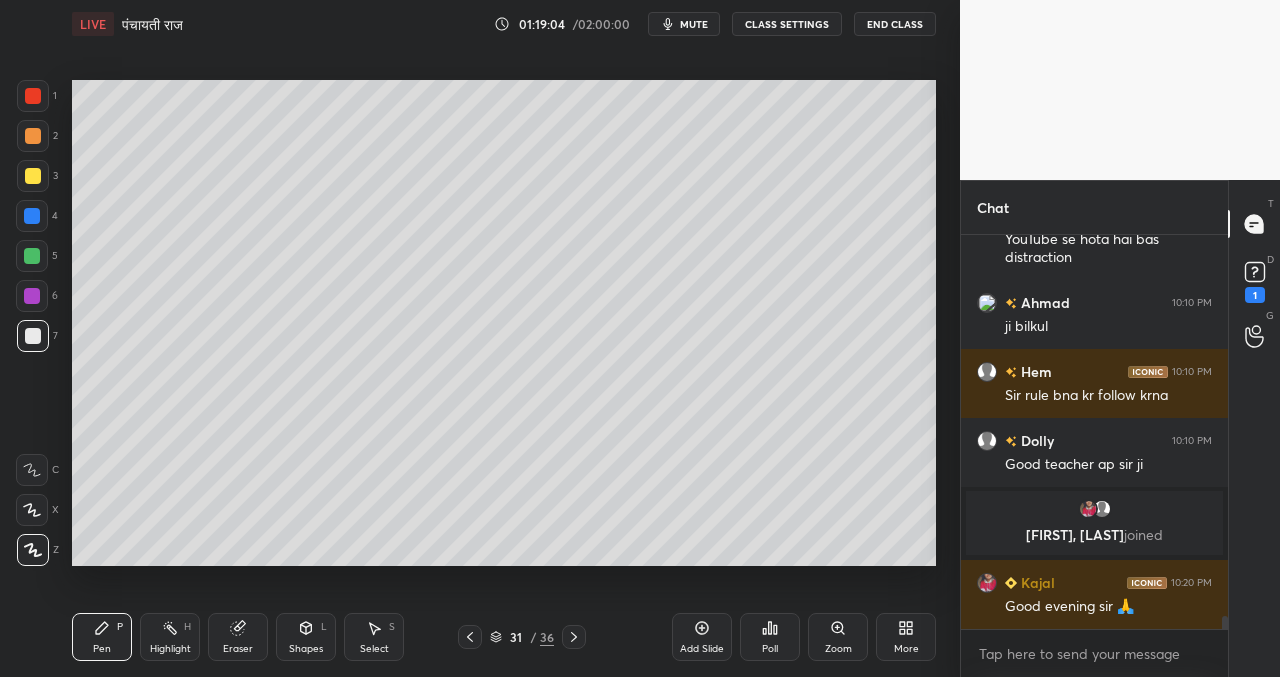 scroll, scrollTop: 11729, scrollLeft: 0, axis: vertical 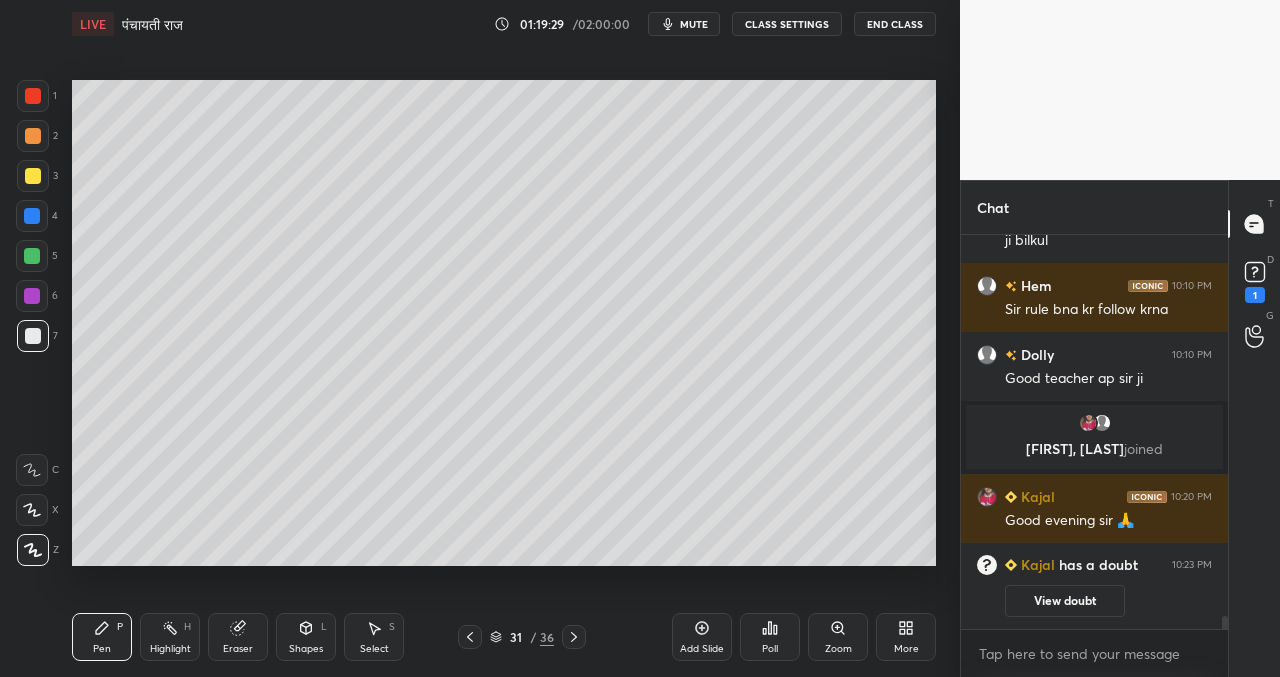 click on "View doubt" at bounding box center (1065, 601) 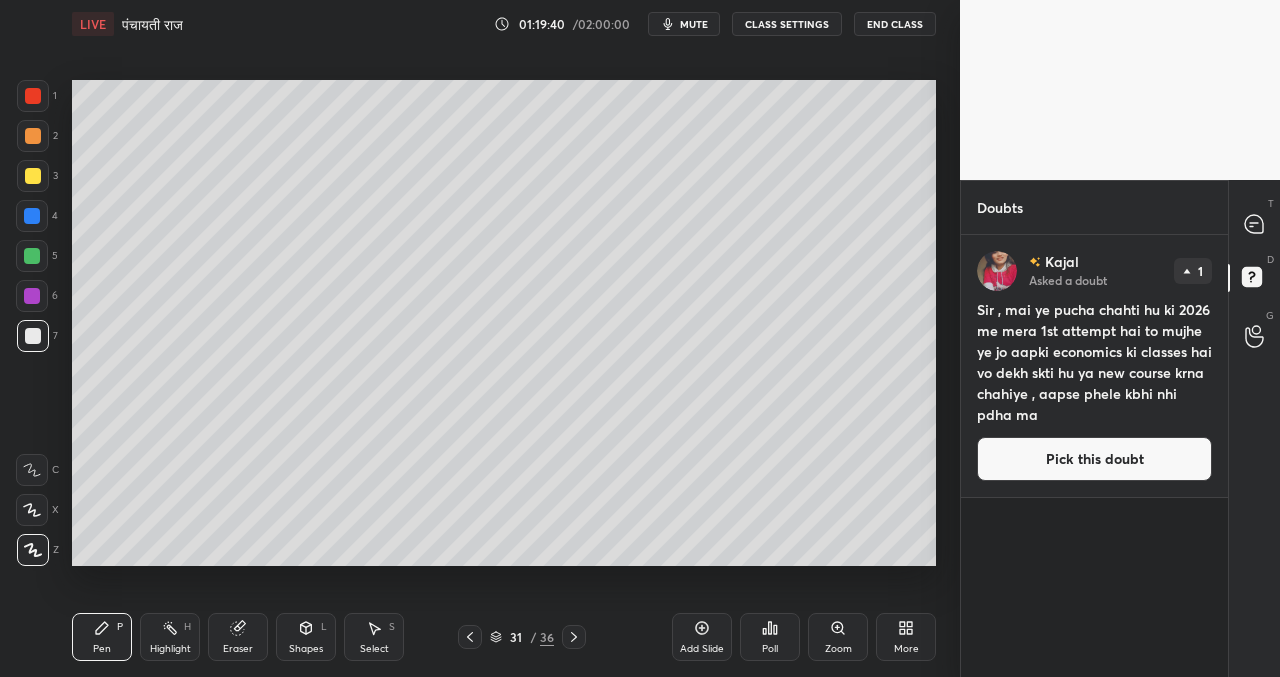 click on "Pick this doubt" at bounding box center [1094, 459] 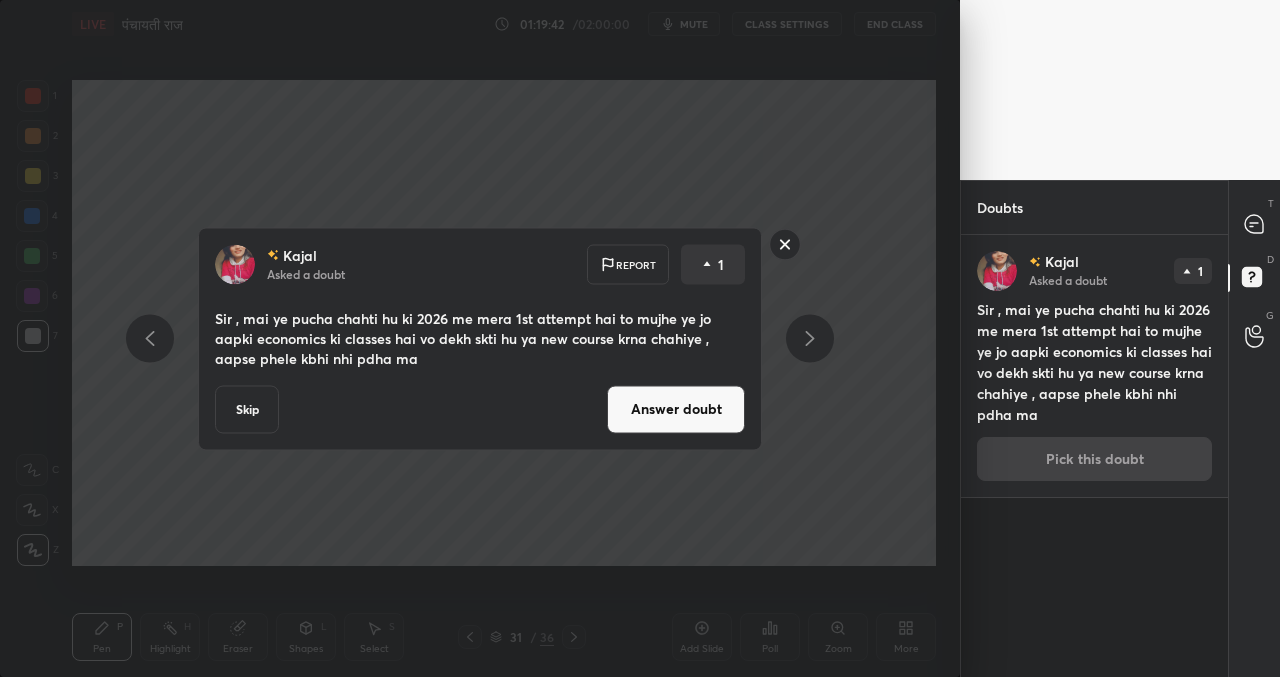 click on "Answer doubt" at bounding box center [676, 409] 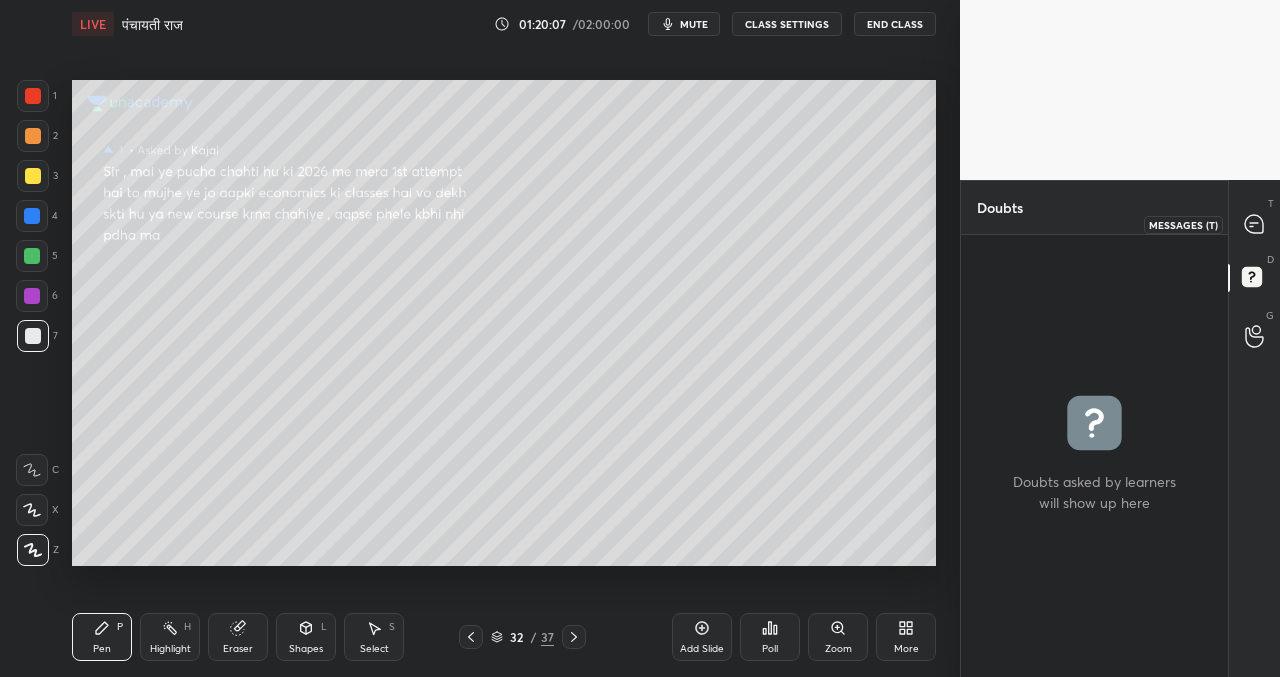 click 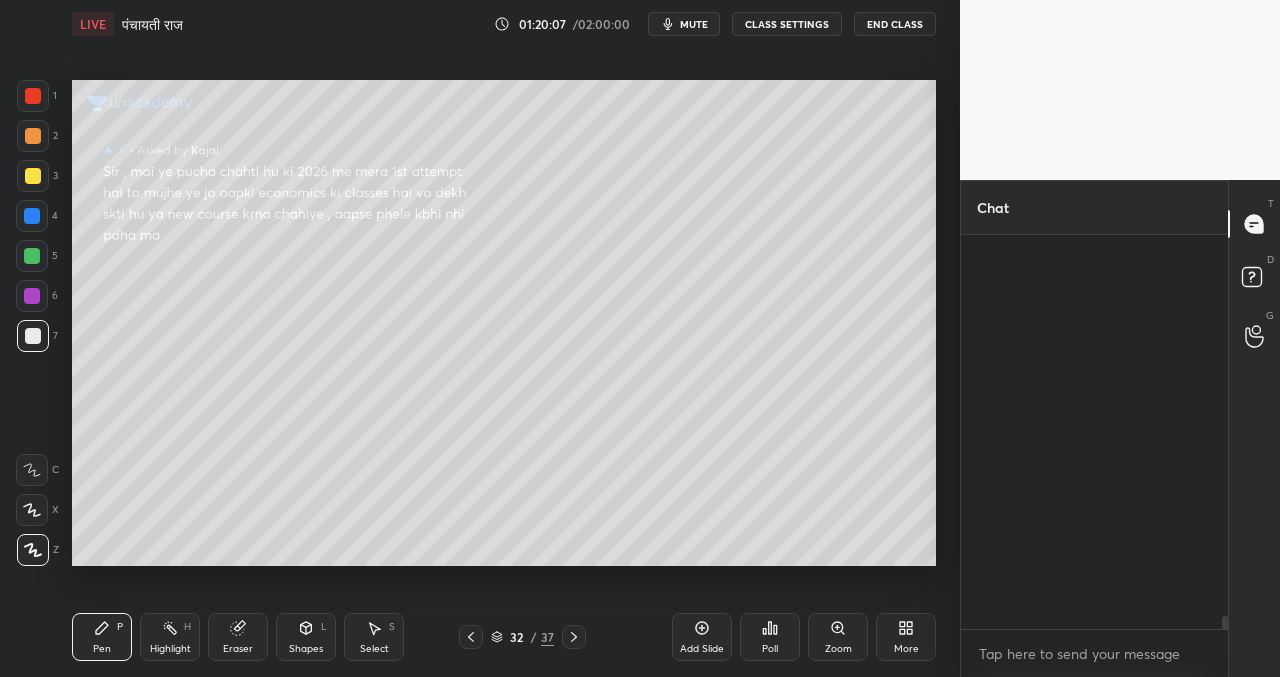 scroll, scrollTop: 11643, scrollLeft: 0, axis: vertical 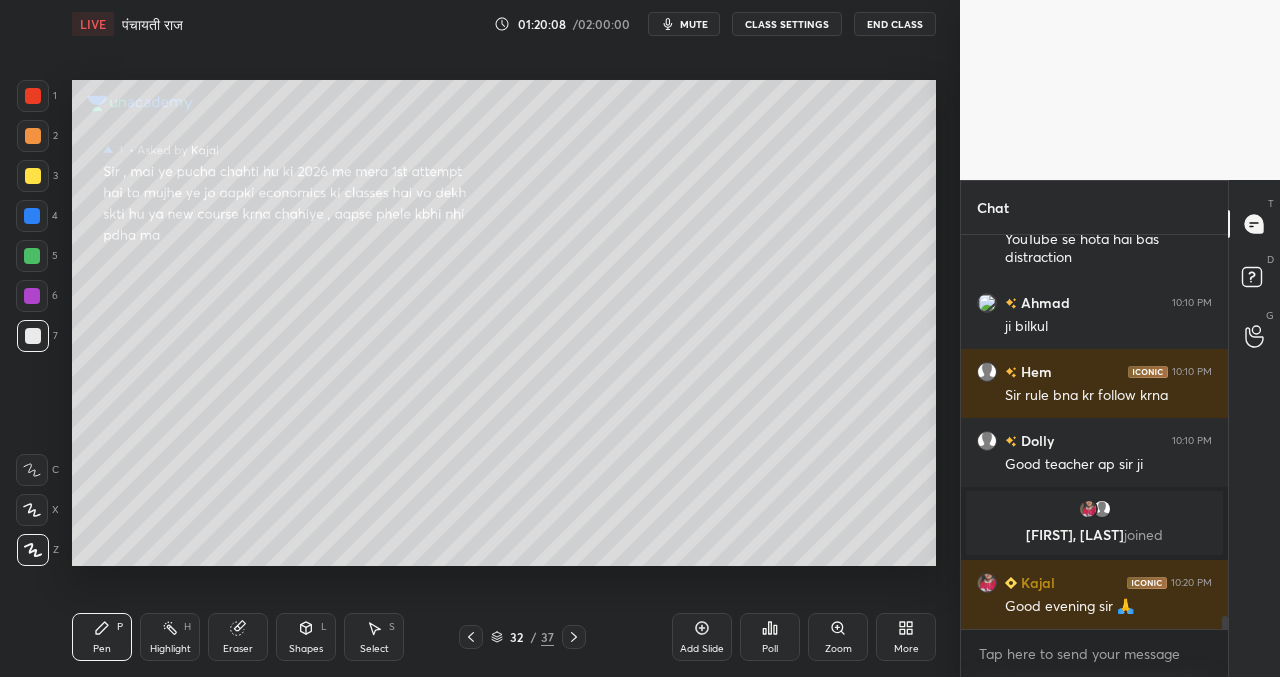 click 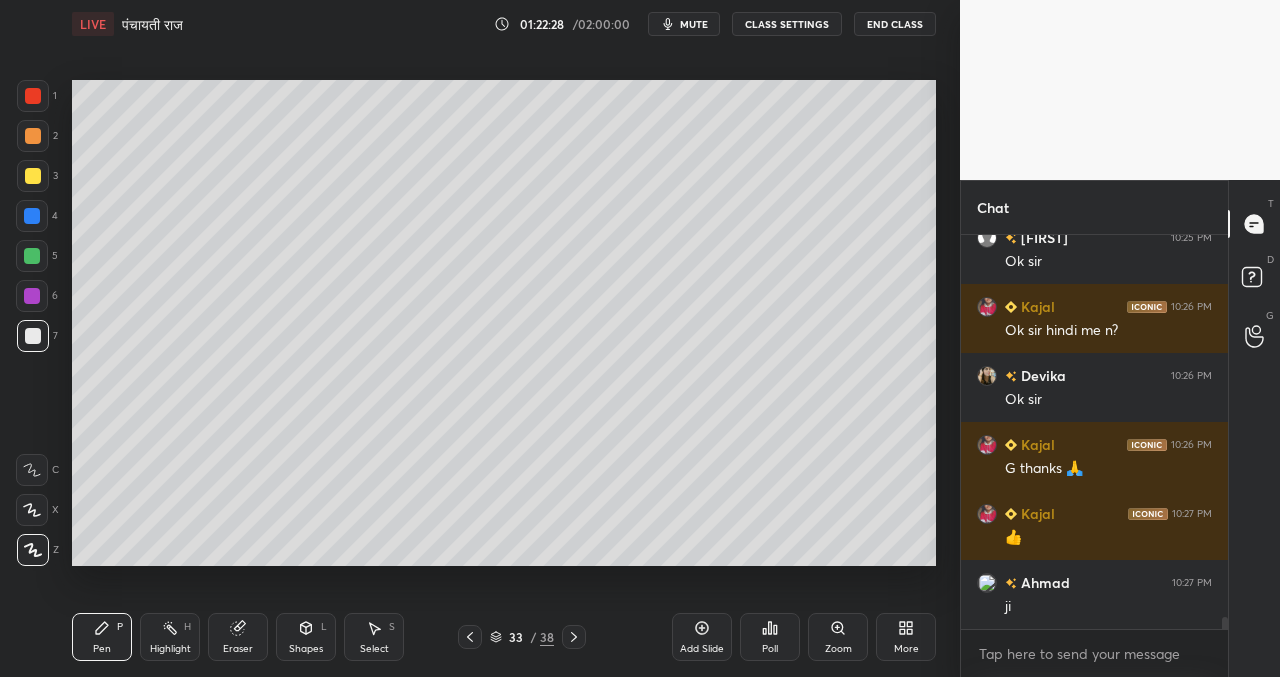 scroll, scrollTop: 12402, scrollLeft: 0, axis: vertical 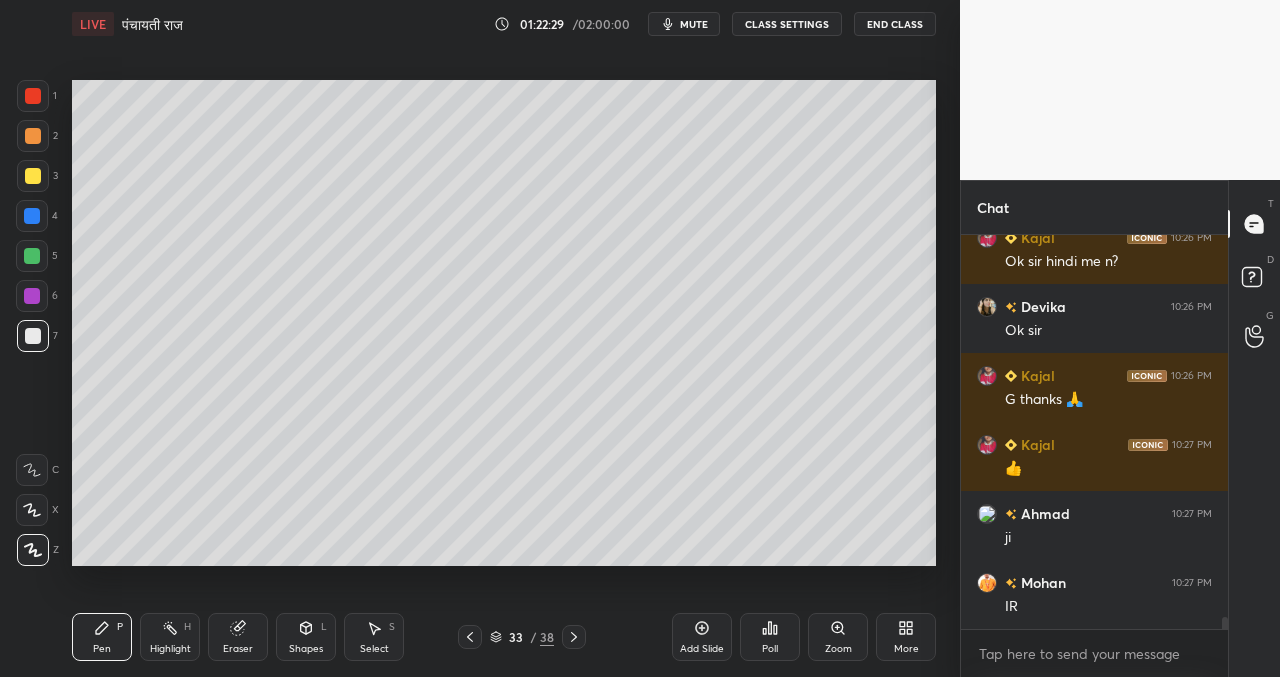 click 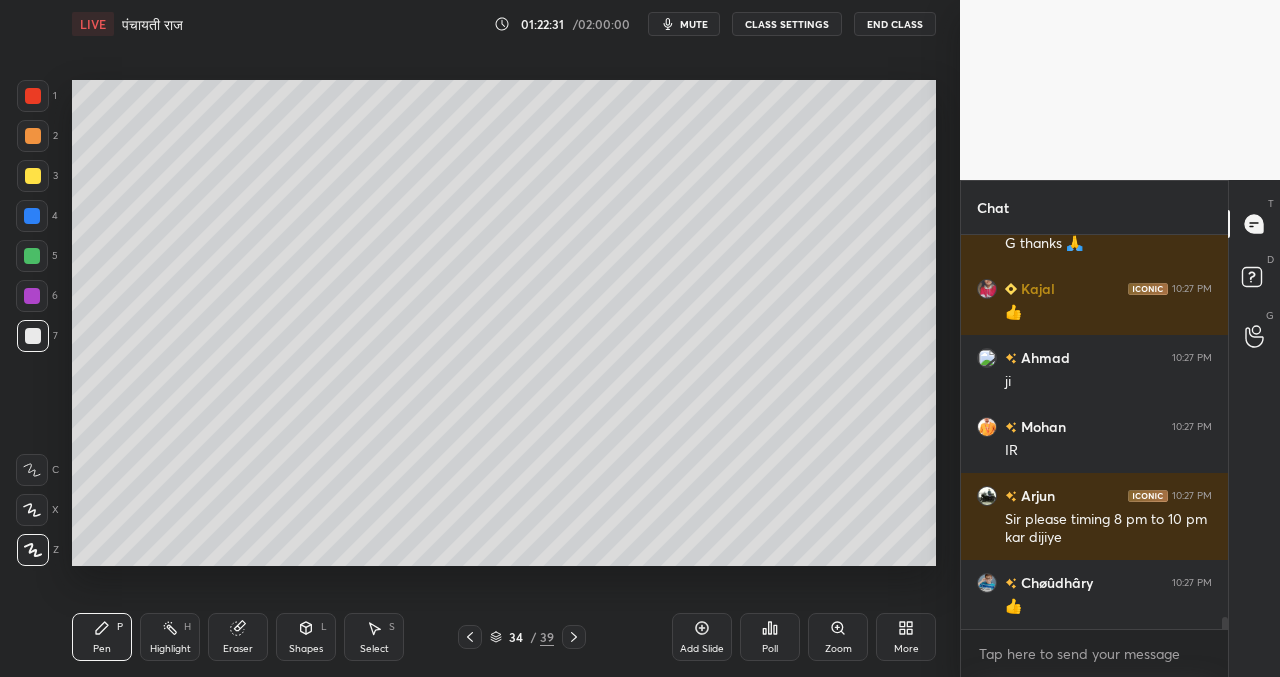 scroll, scrollTop: 12627, scrollLeft: 0, axis: vertical 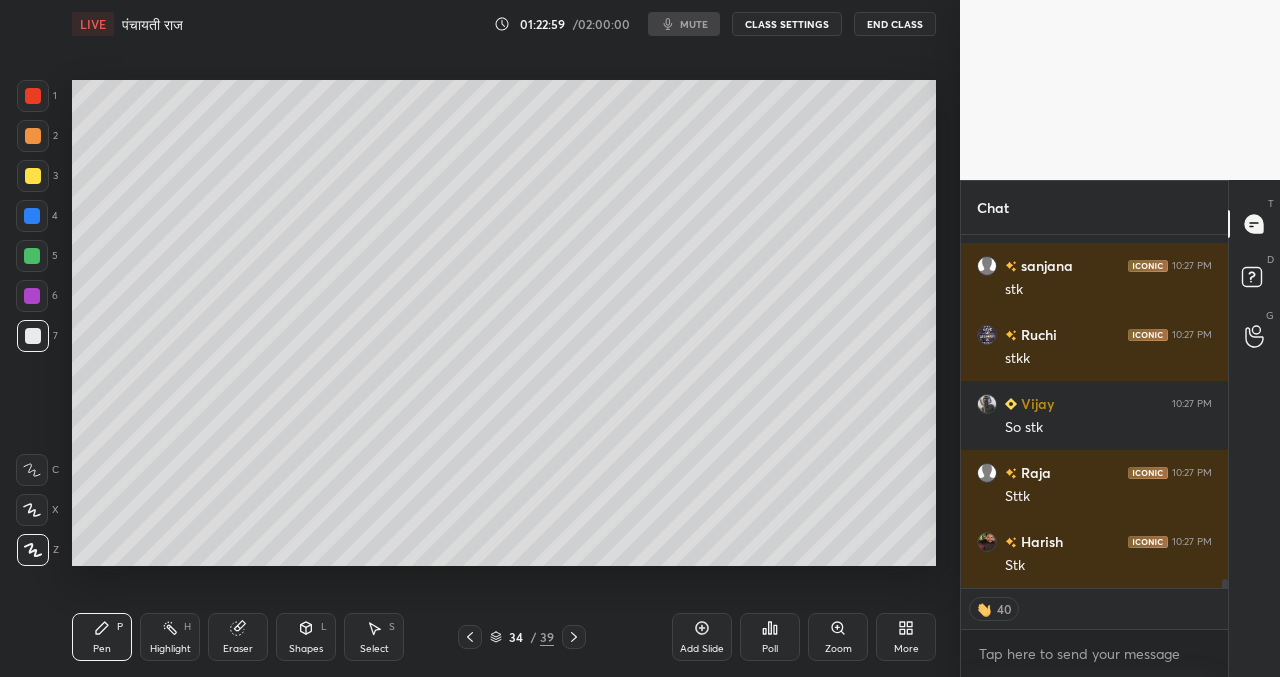 type on "x" 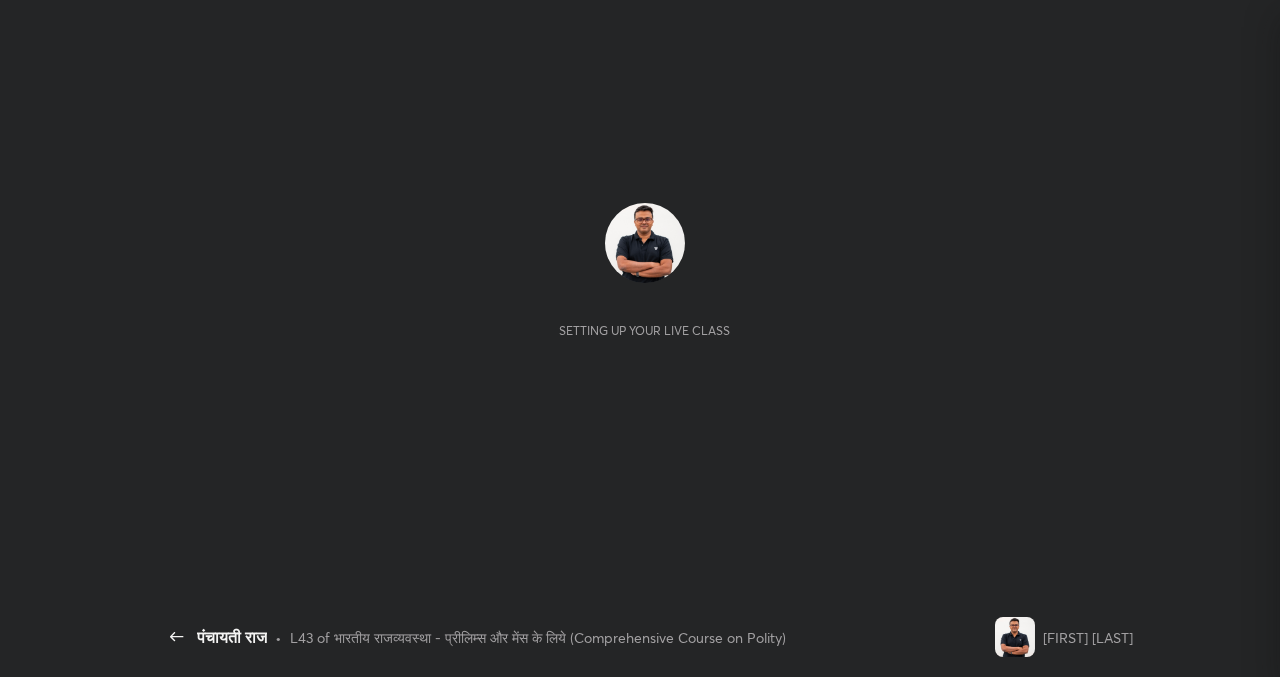 scroll, scrollTop: 0, scrollLeft: 0, axis: both 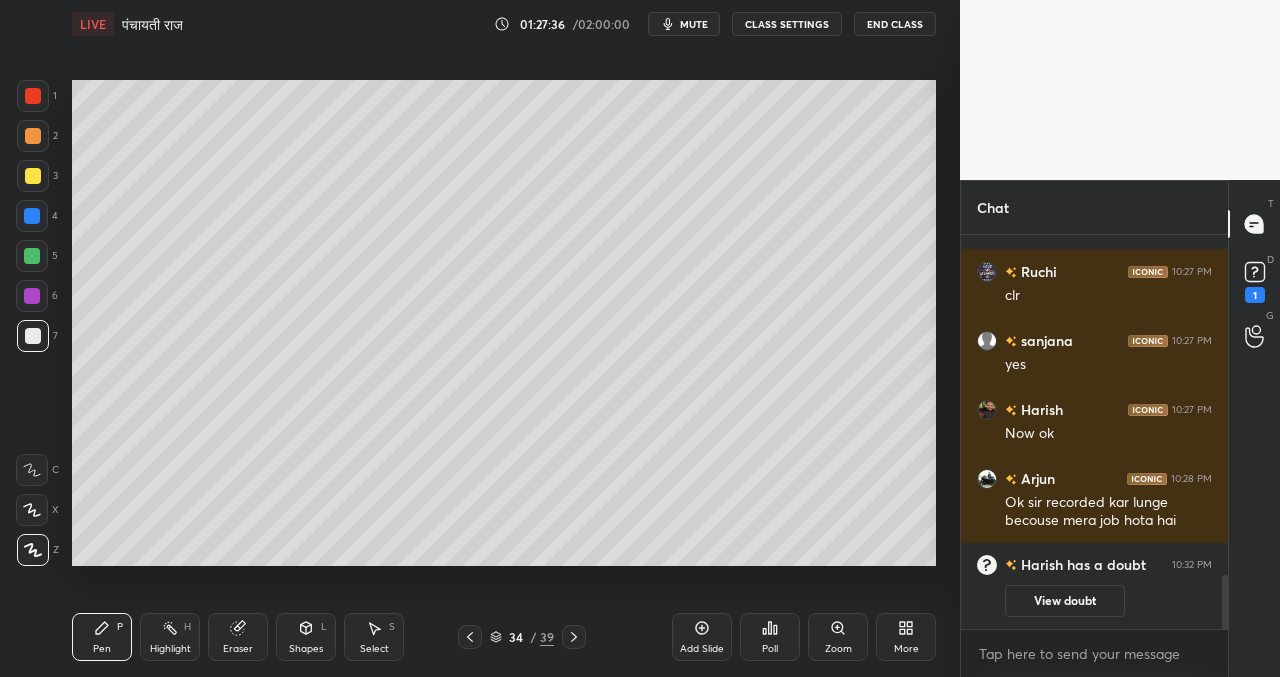 drag, startPoint x: 705, startPoint y: 633, endPoint x: 700, endPoint y: 624, distance: 10.29563 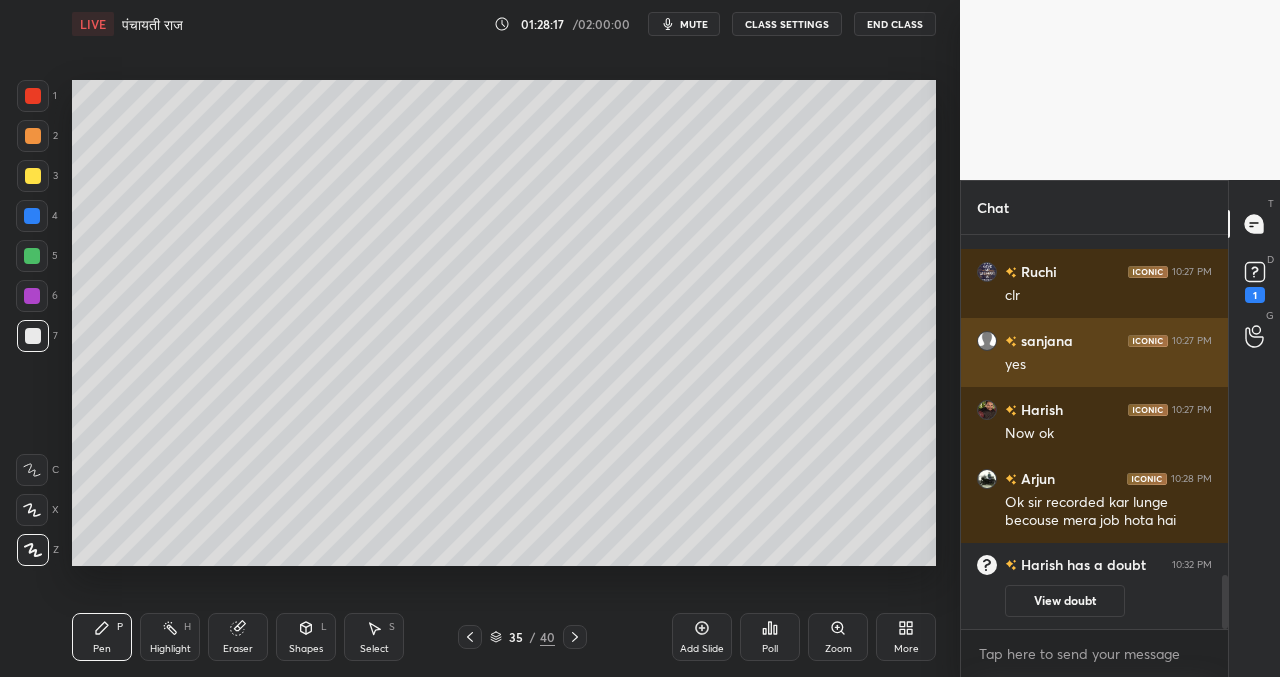 scroll, scrollTop: 347, scrollLeft: 261, axis: both 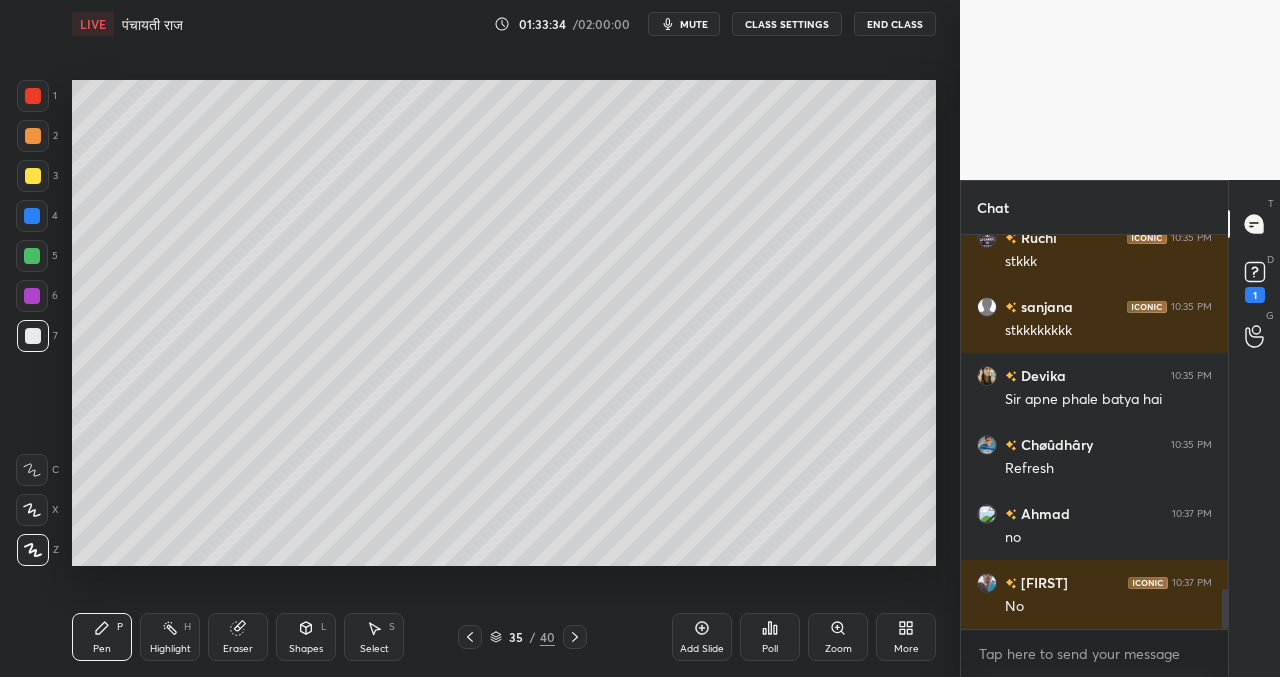 drag, startPoint x: 699, startPoint y: 626, endPoint x: 688, endPoint y: 622, distance: 11.7046995 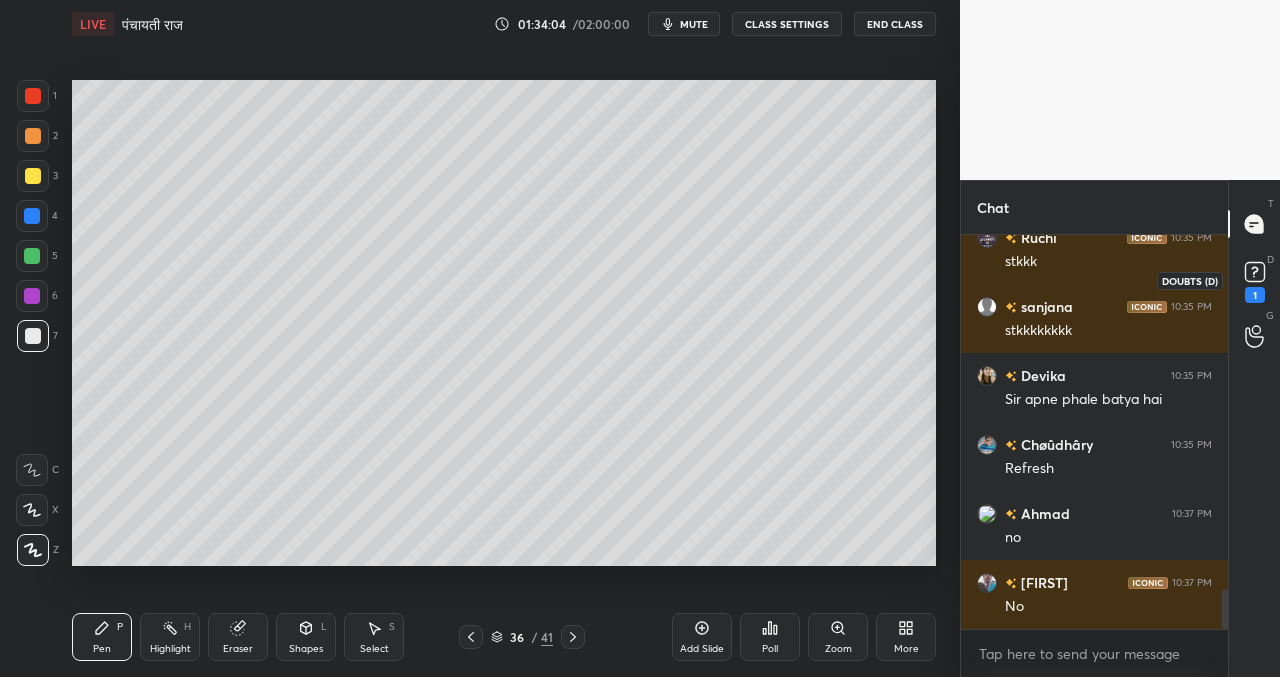 drag, startPoint x: 1254, startPoint y: 275, endPoint x: 1227, endPoint y: 280, distance: 27.45906 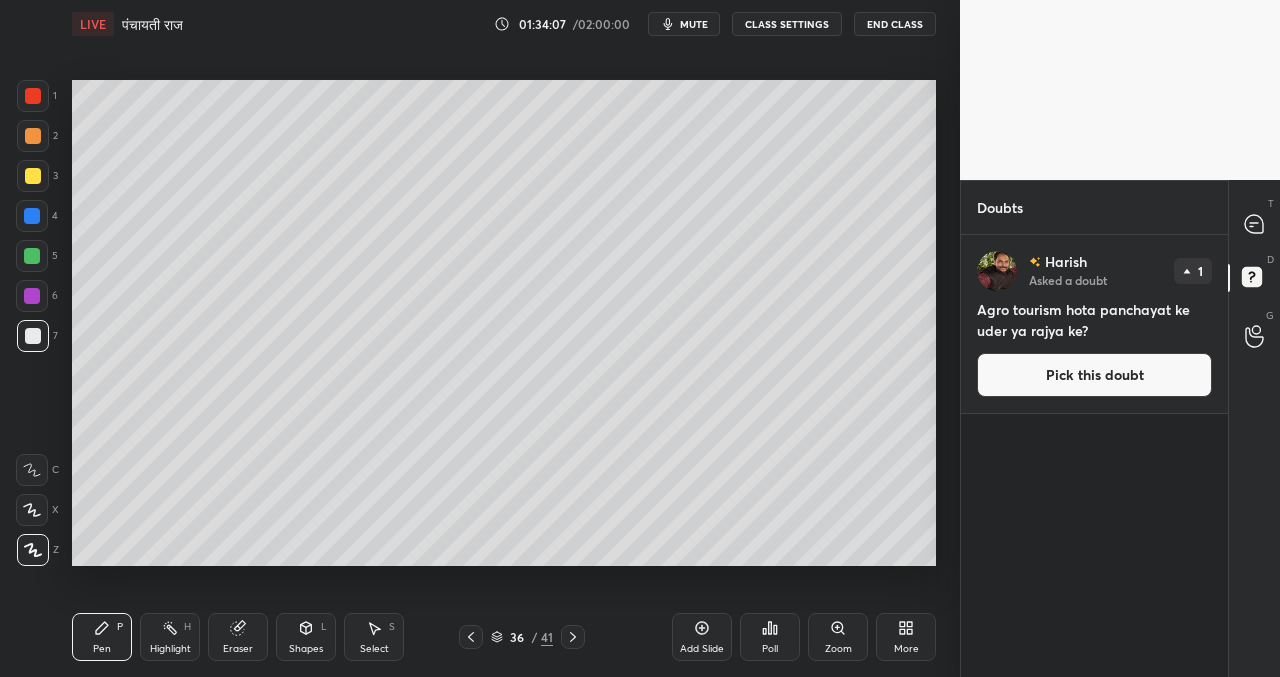 click on "Pick this doubt" at bounding box center (1094, 375) 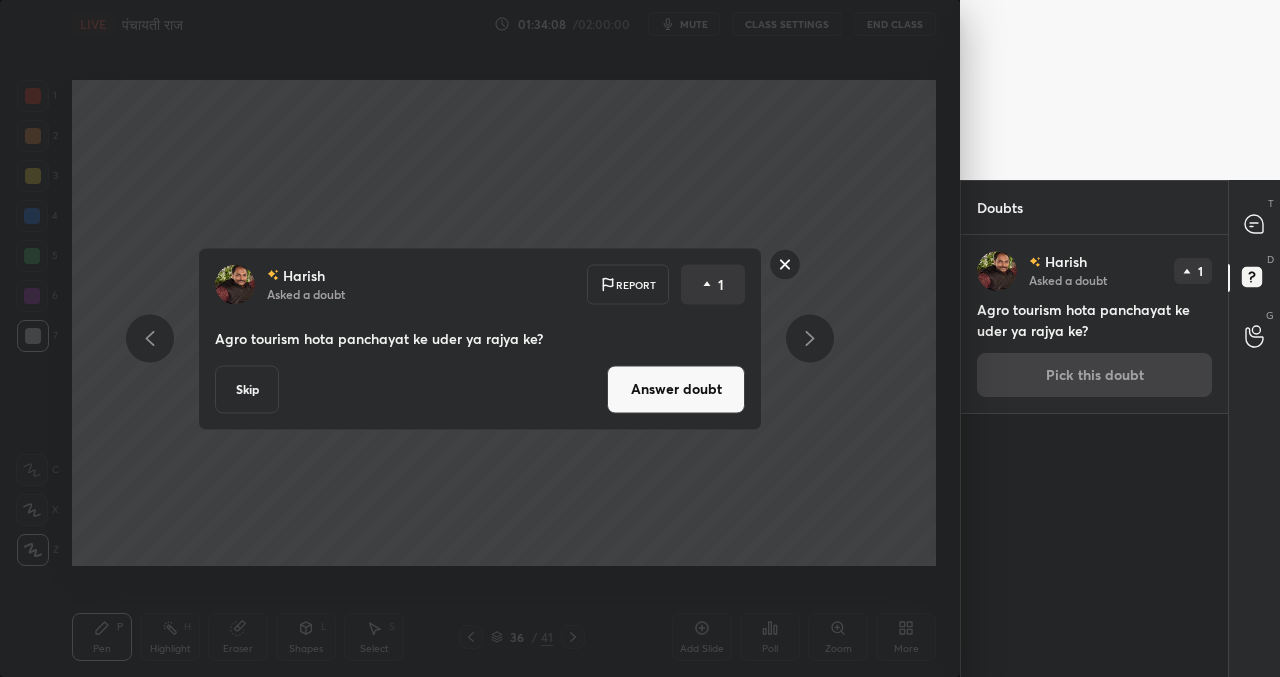 drag, startPoint x: 257, startPoint y: 389, endPoint x: 314, endPoint y: 391, distance: 57.035076 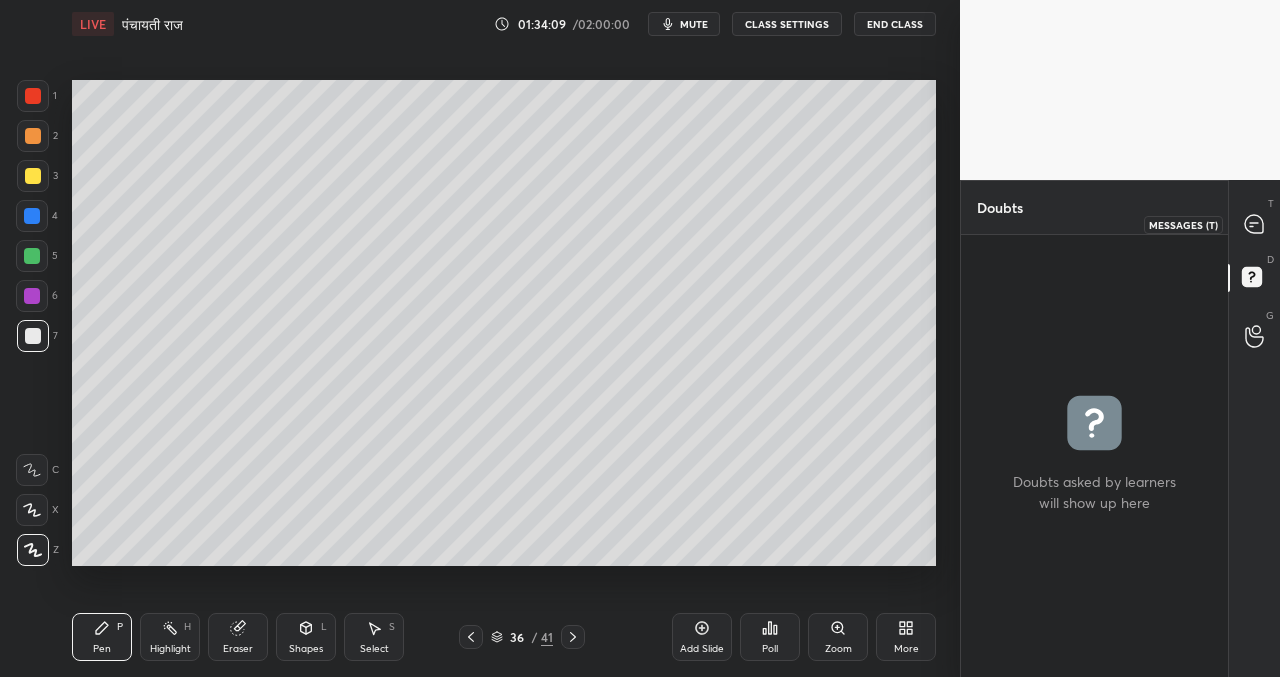 click 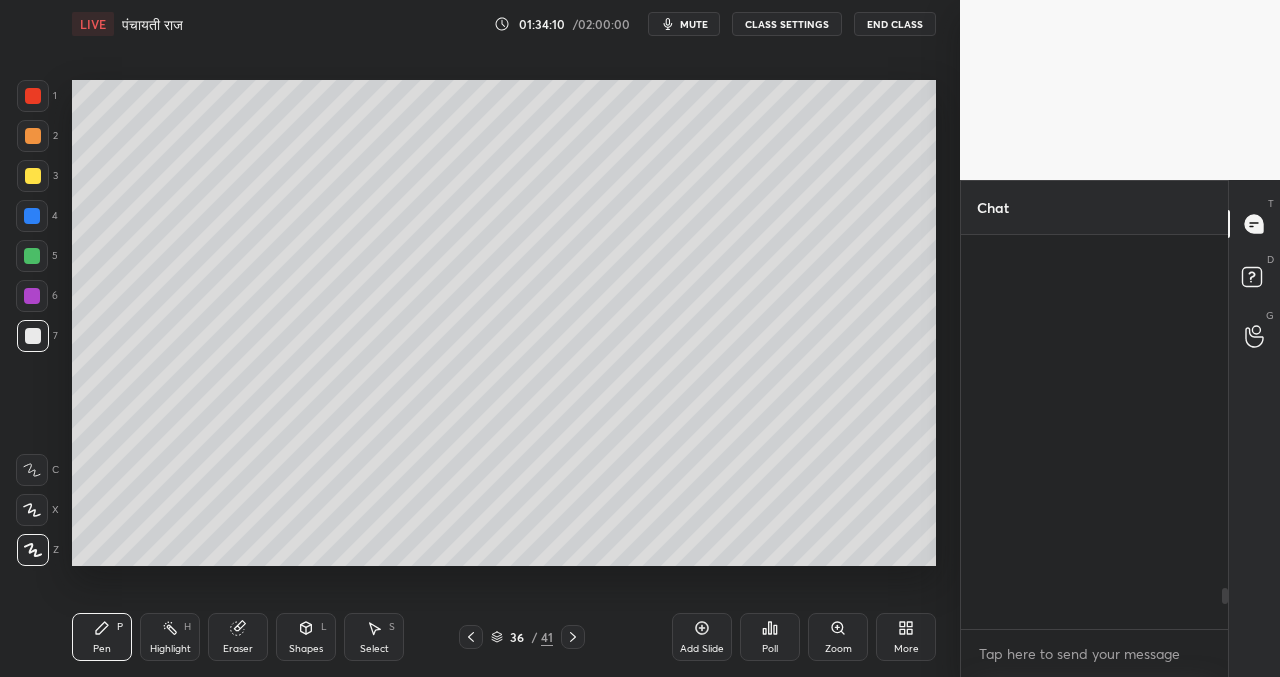 scroll, scrollTop: 3437, scrollLeft: 0, axis: vertical 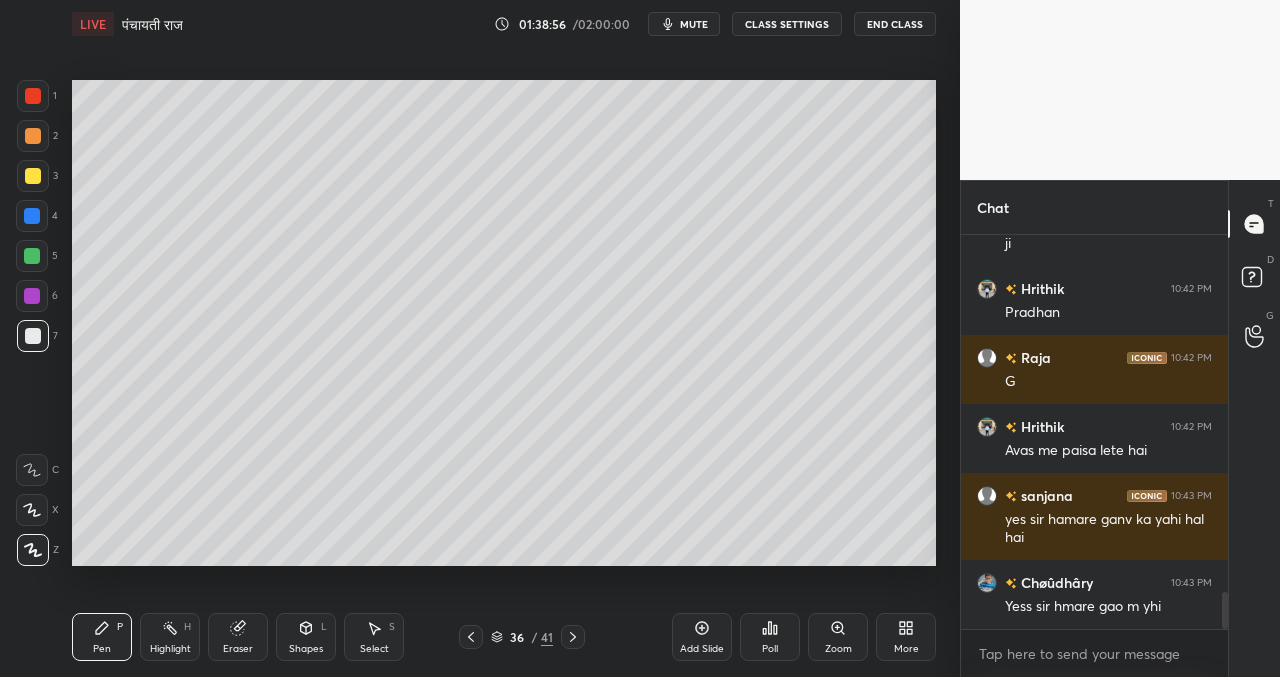 drag, startPoint x: 705, startPoint y: 629, endPoint x: 670, endPoint y: 628, distance: 35.014282 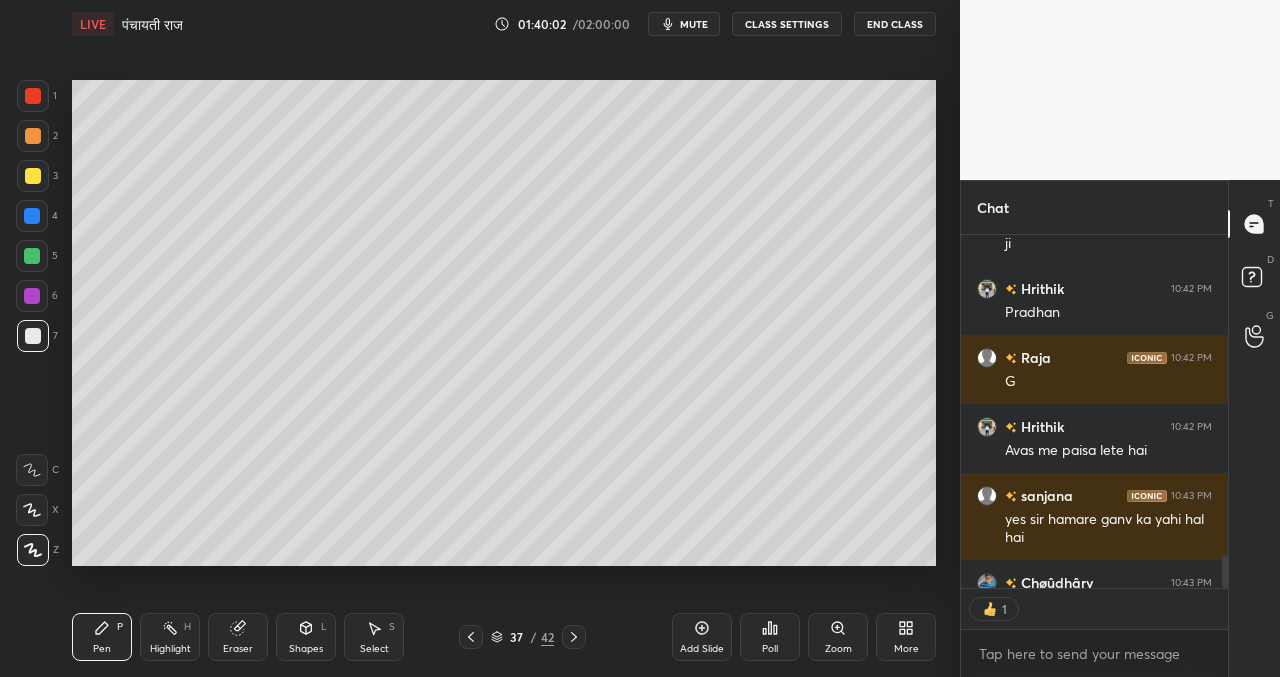 scroll, scrollTop: 347, scrollLeft: 261, axis: both 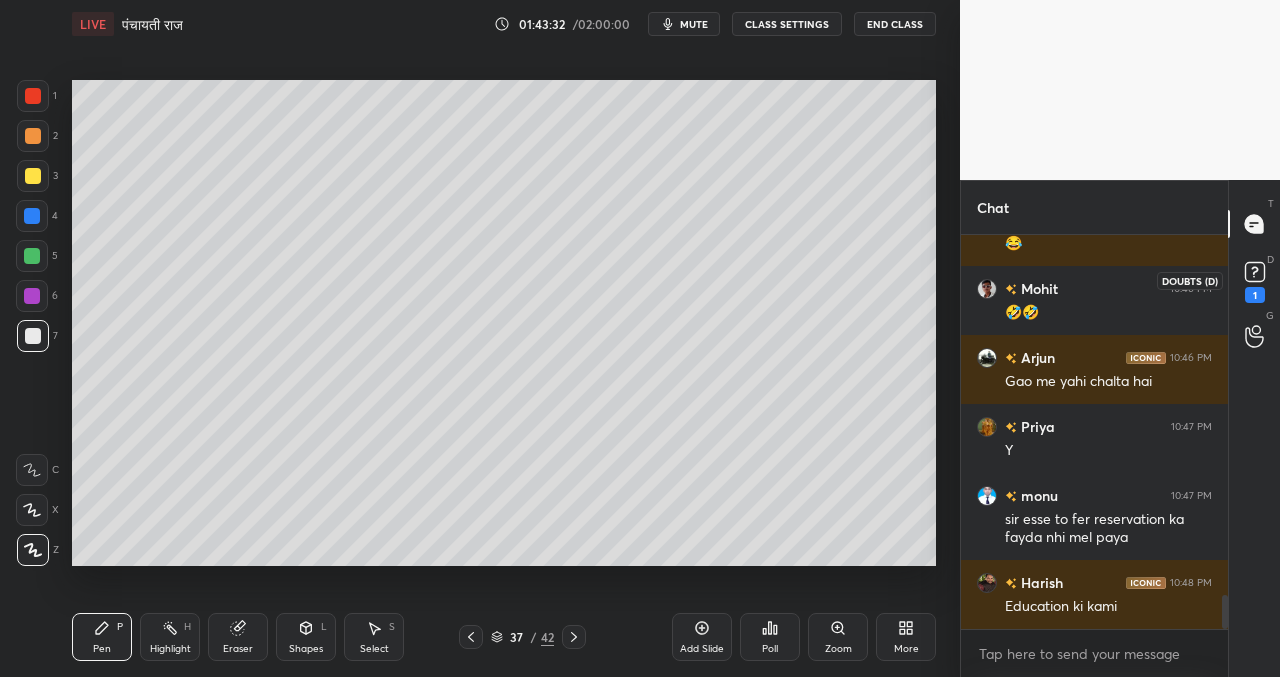 drag, startPoint x: 1253, startPoint y: 272, endPoint x: 1231, endPoint y: 293, distance: 30.413813 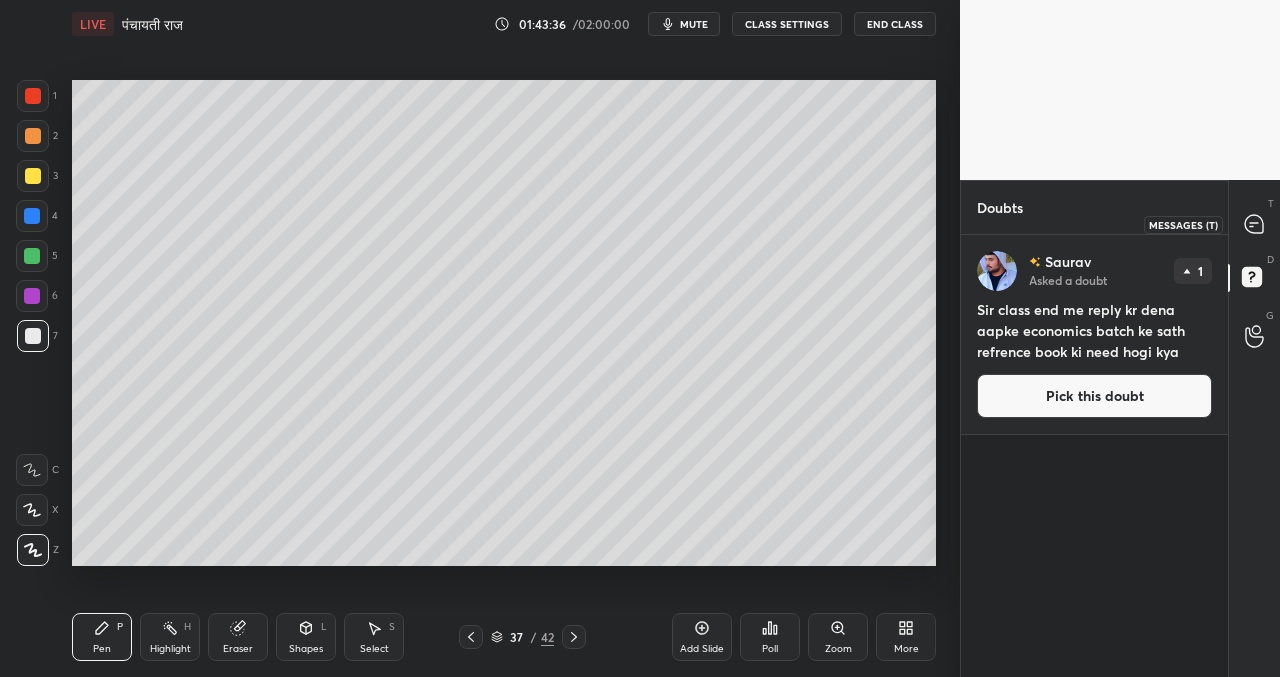 drag, startPoint x: 1261, startPoint y: 236, endPoint x: 1237, endPoint y: 246, distance: 26 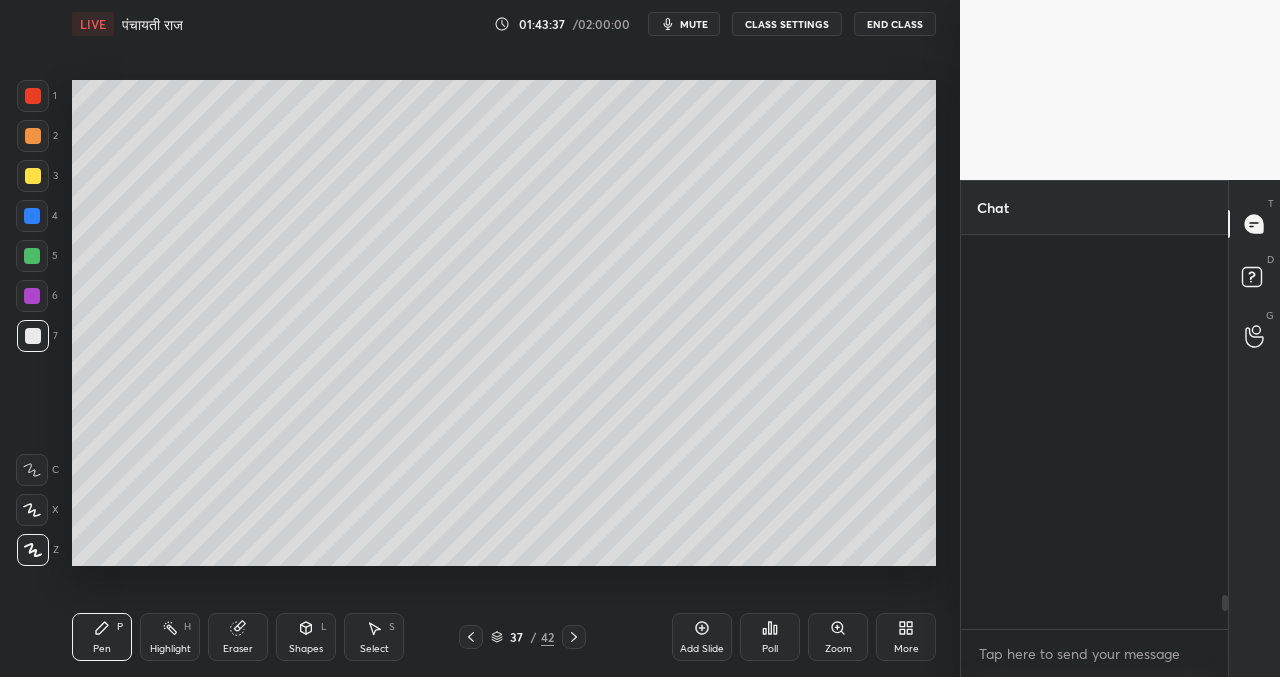 scroll, scrollTop: 4219, scrollLeft: 0, axis: vertical 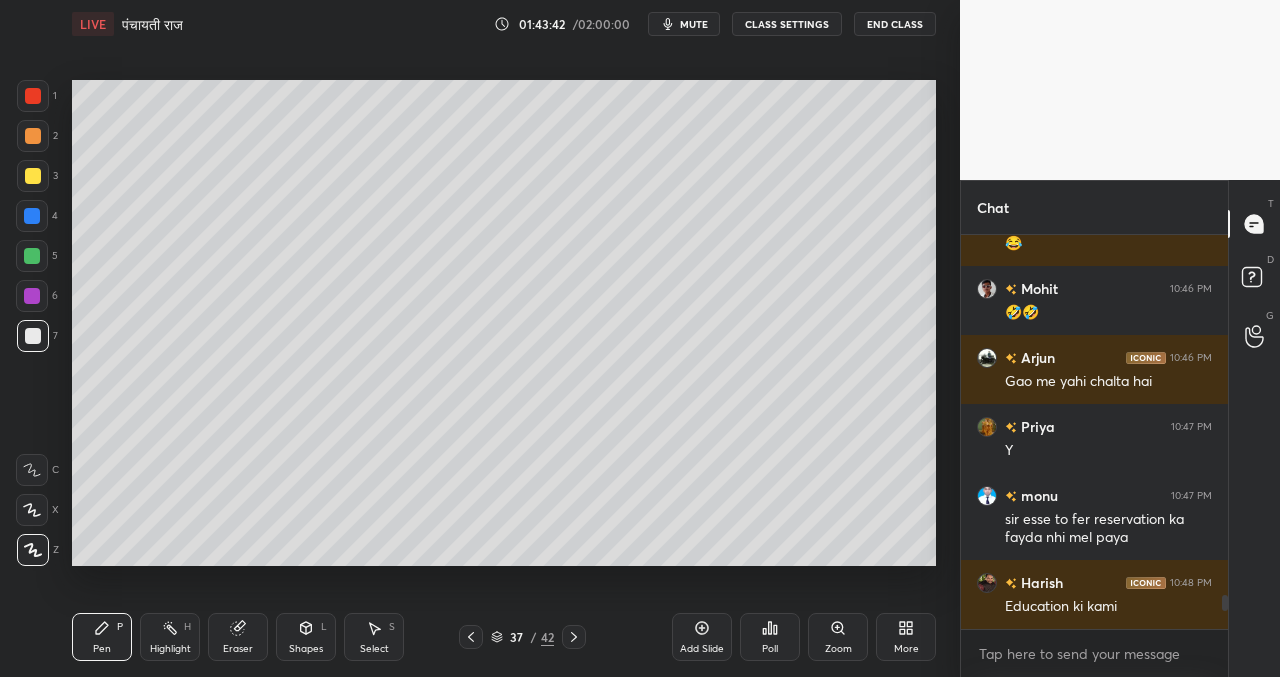 drag, startPoint x: 712, startPoint y: 622, endPoint x: 702, endPoint y: 609, distance: 16.40122 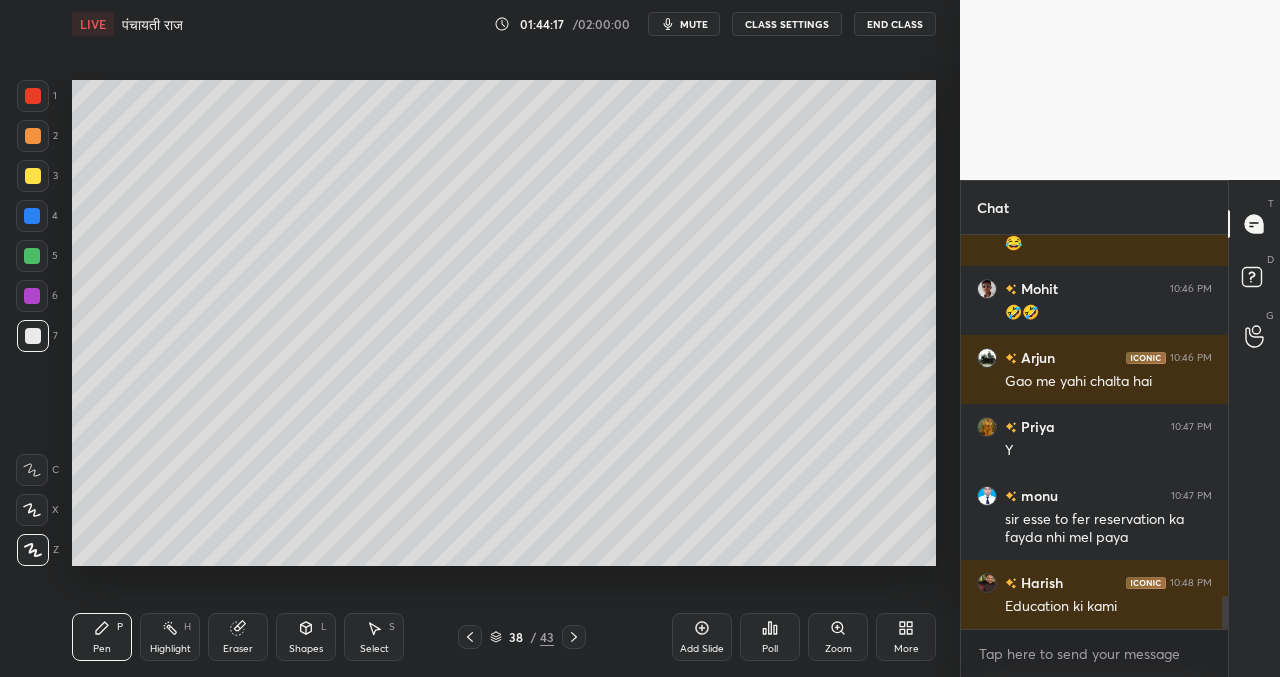 scroll, scrollTop: 4288, scrollLeft: 0, axis: vertical 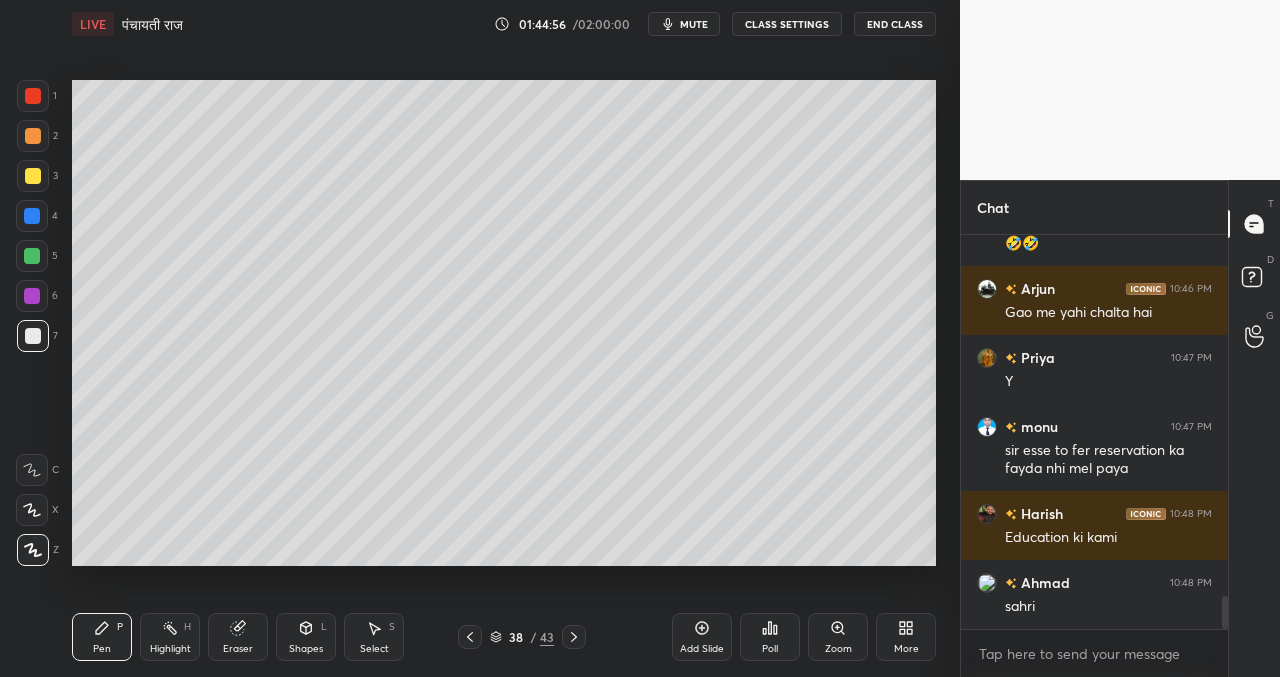 click 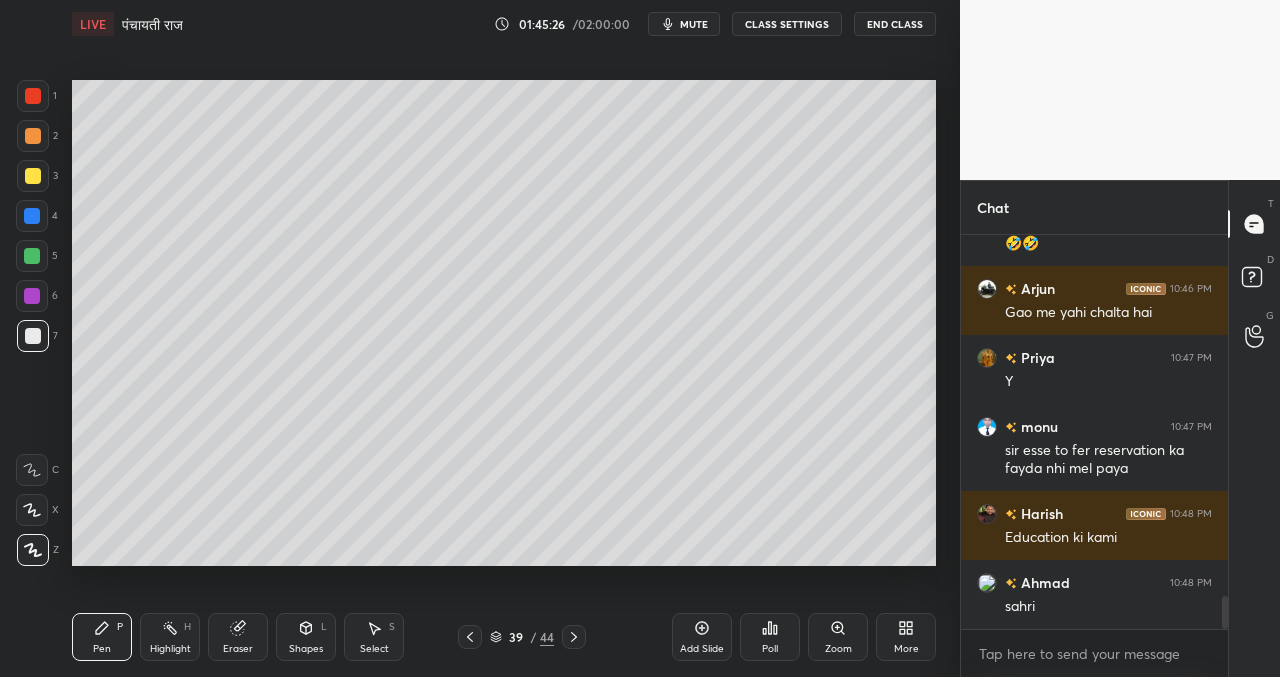 scroll, scrollTop: 4357, scrollLeft: 0, axis: vertical 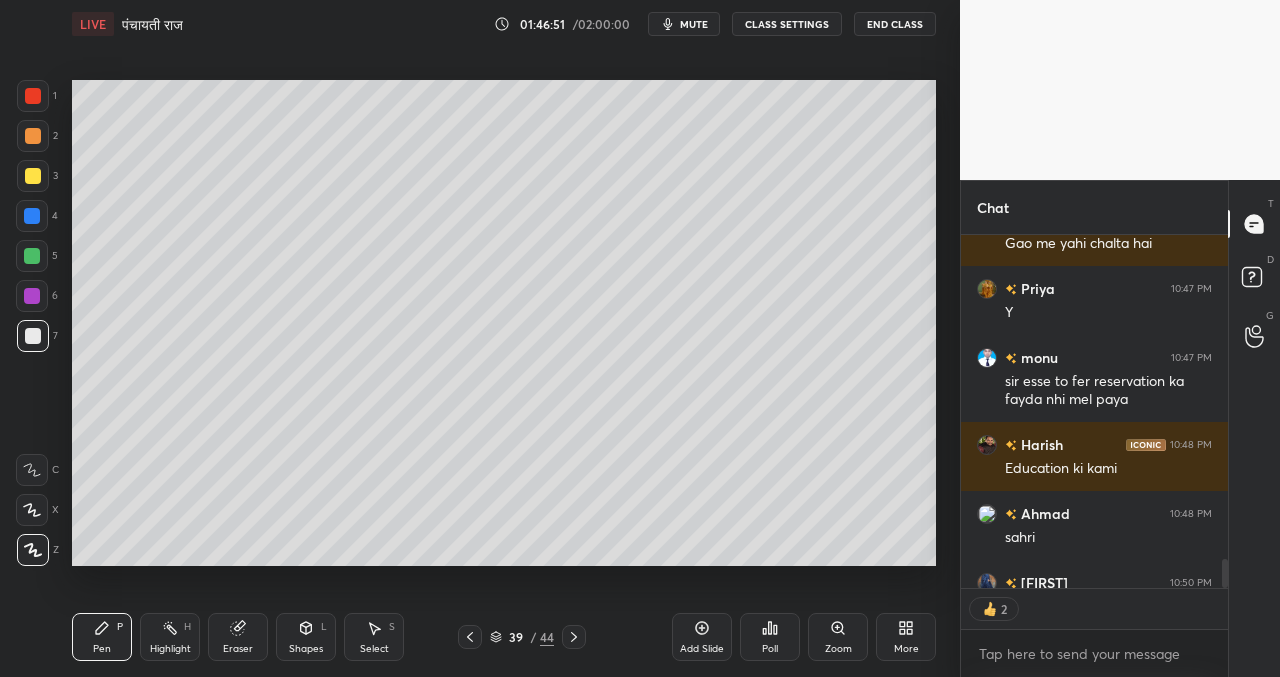 click on "Add Slide" at bounding box center (702, 637) 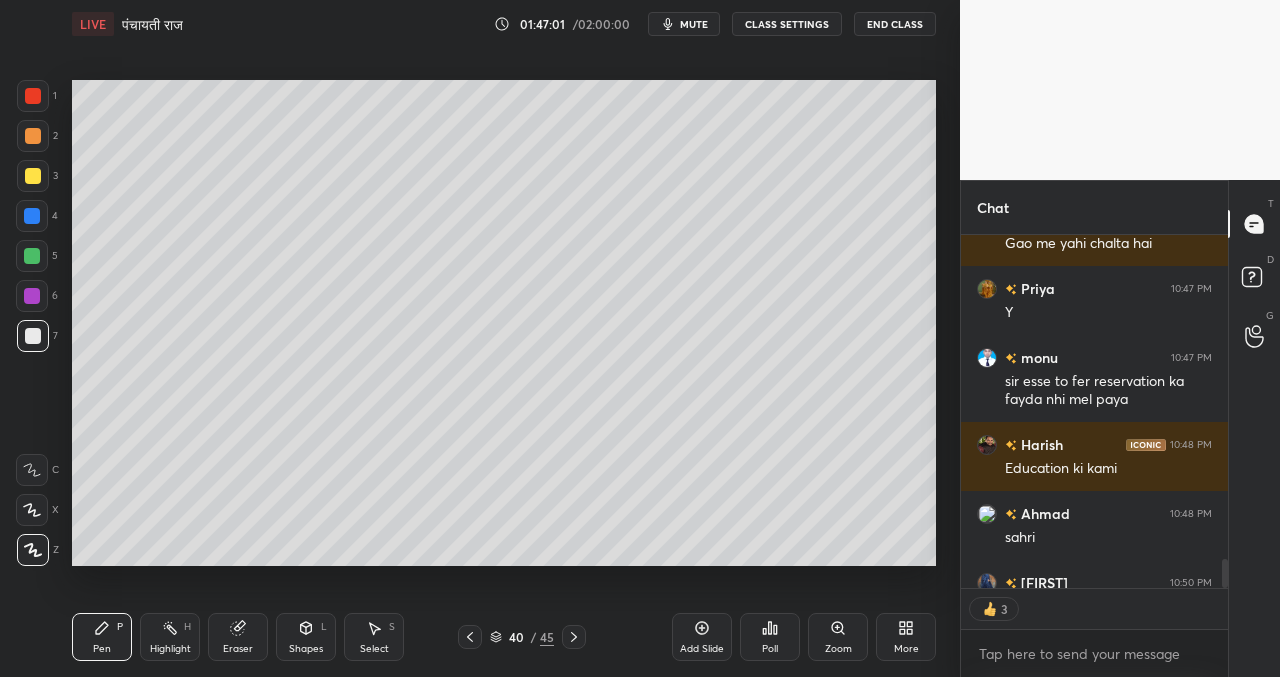 scroll, scrollTop: 7, scrollLeft: 7, axis: both 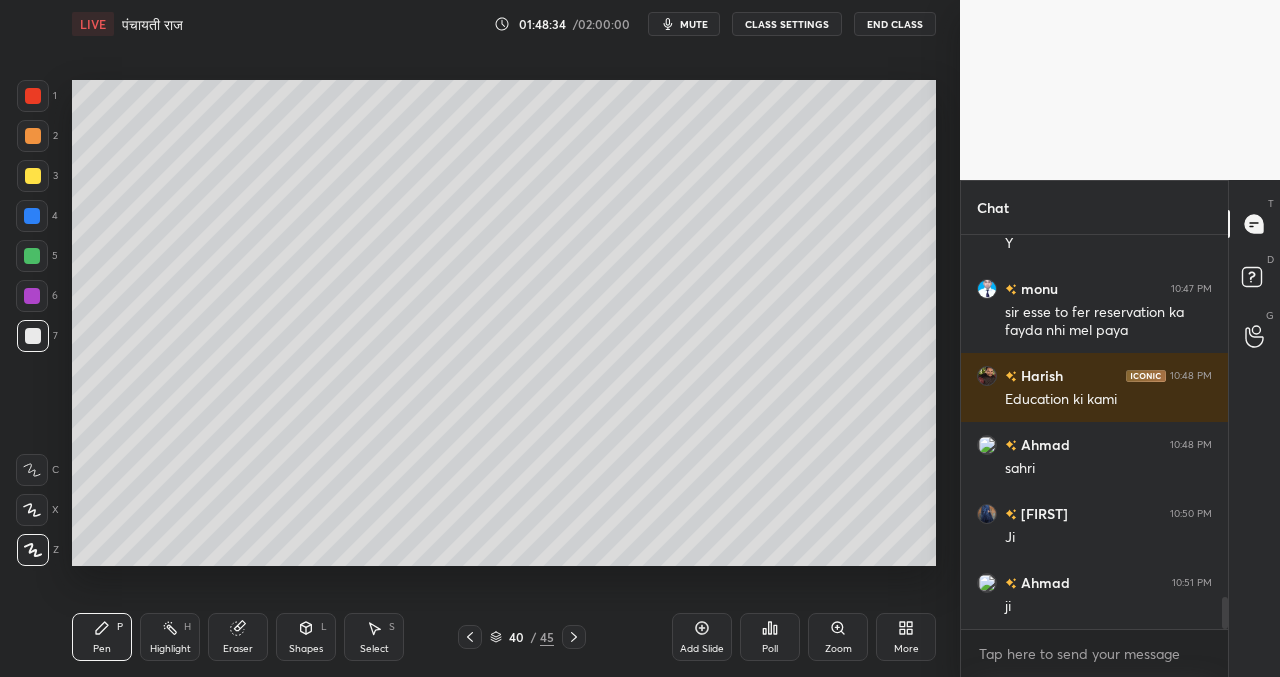 drag, startPoint x: 702, startPoint y: 624, endPoint x: 684, endPoint y: 630, distance: 18.973665 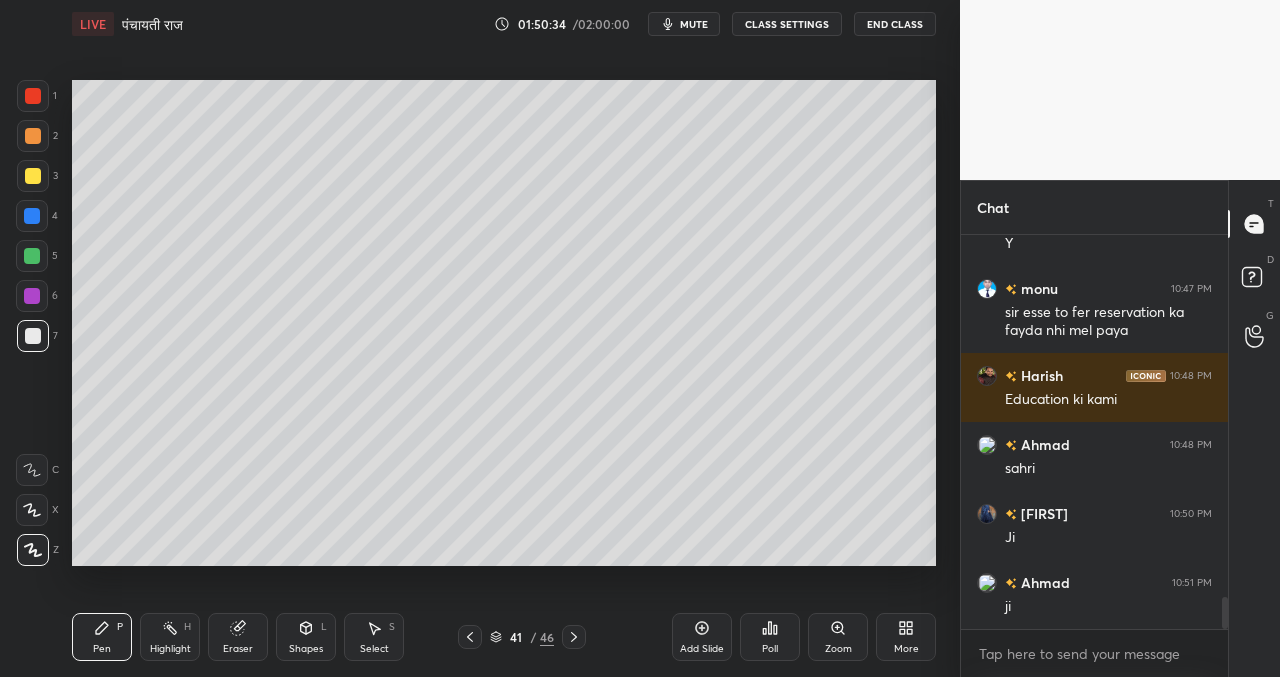 click 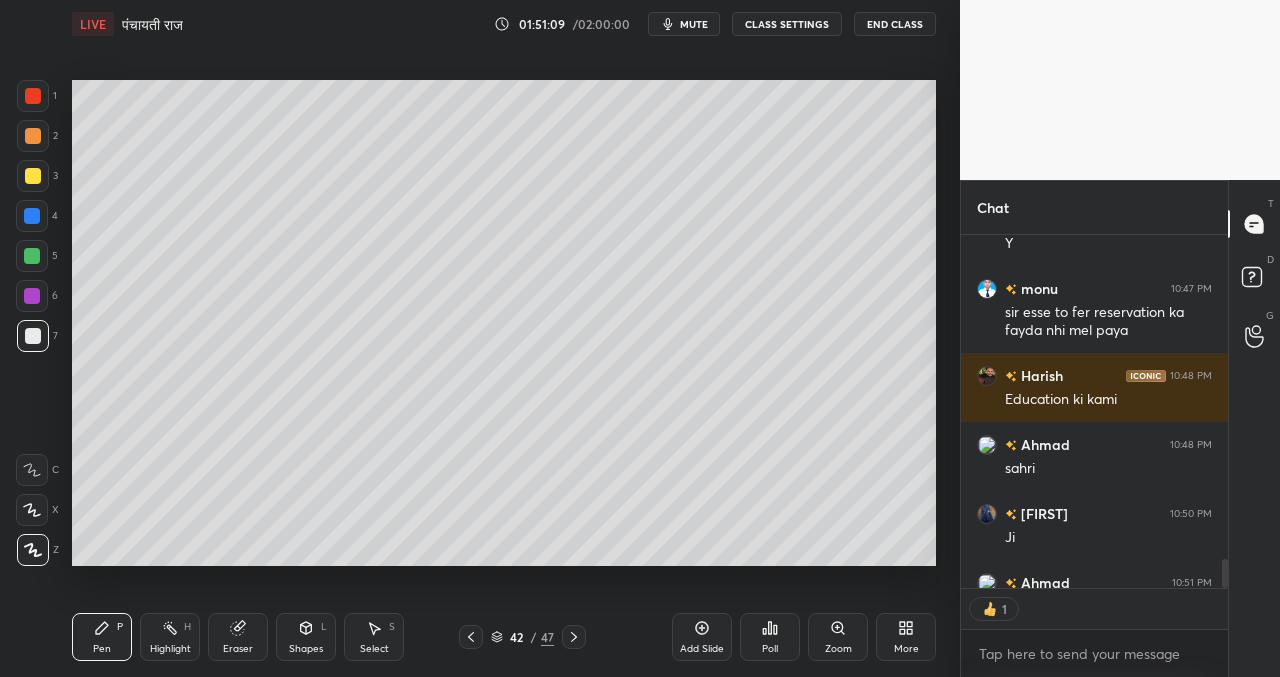 scroll, scrollTop: 347, scrollLeft: 261, axis: both 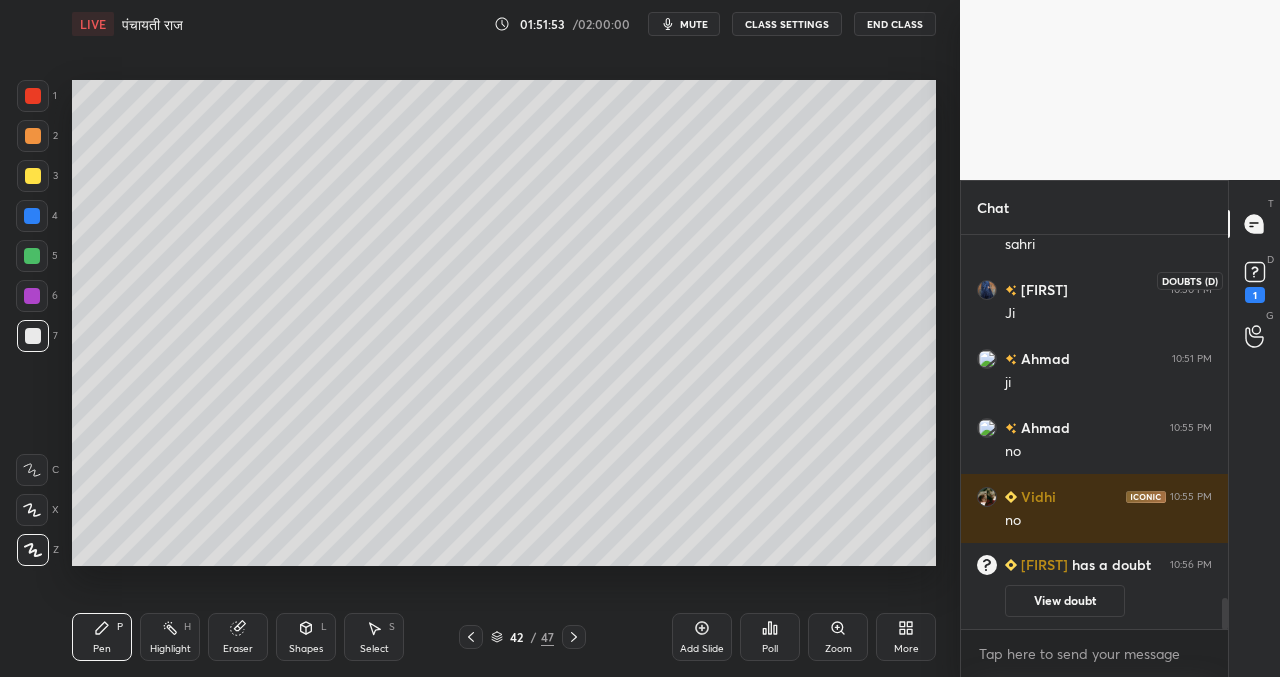 click 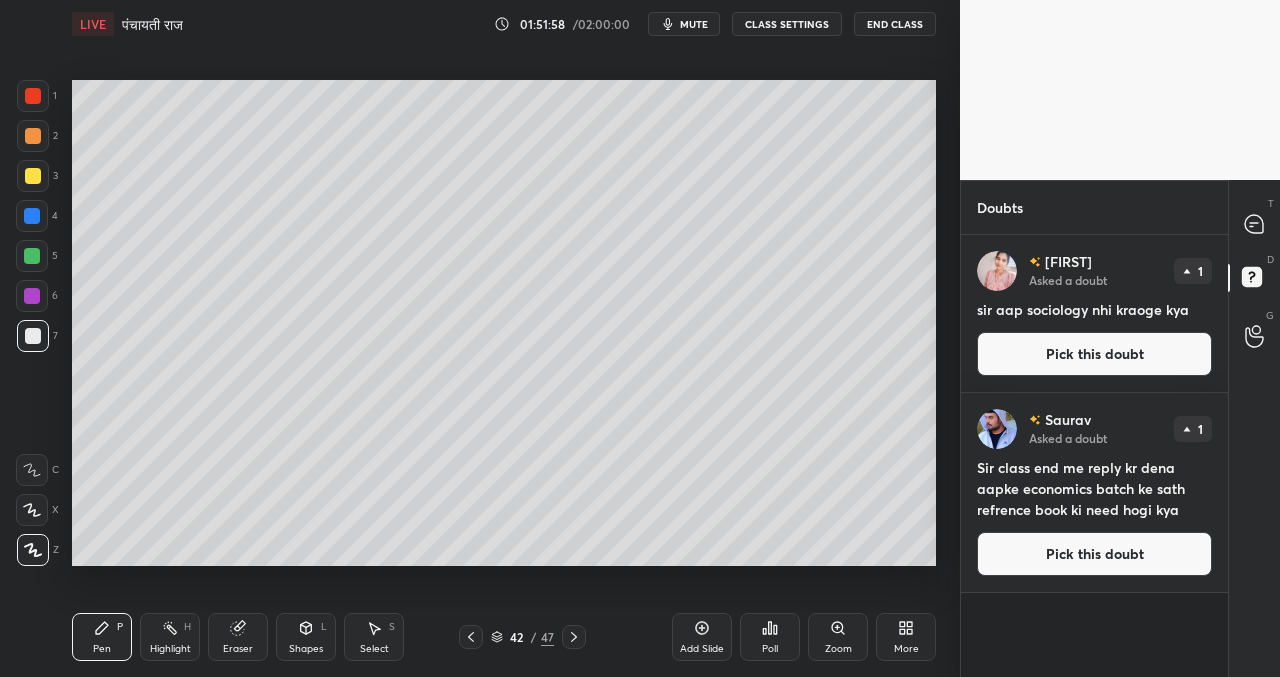 click on "Pick this doubt" at bounding box center [1094, 354] 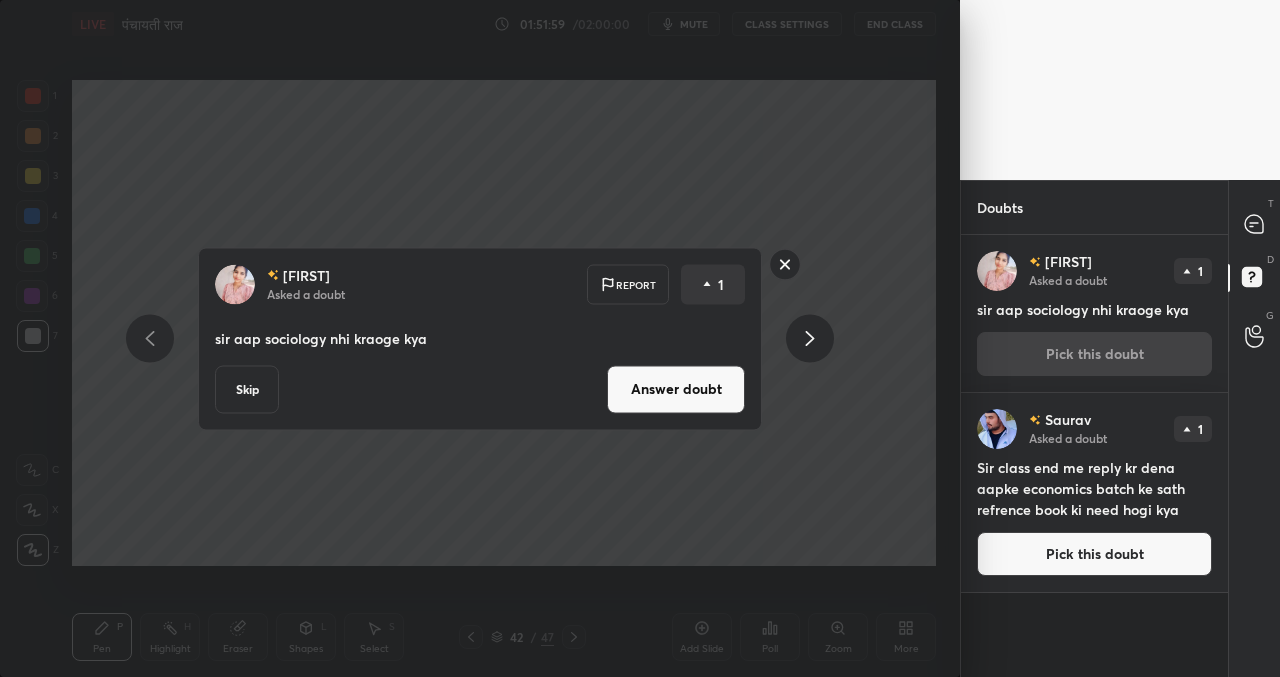 click on "Skip" at bounding box center [247, 389] 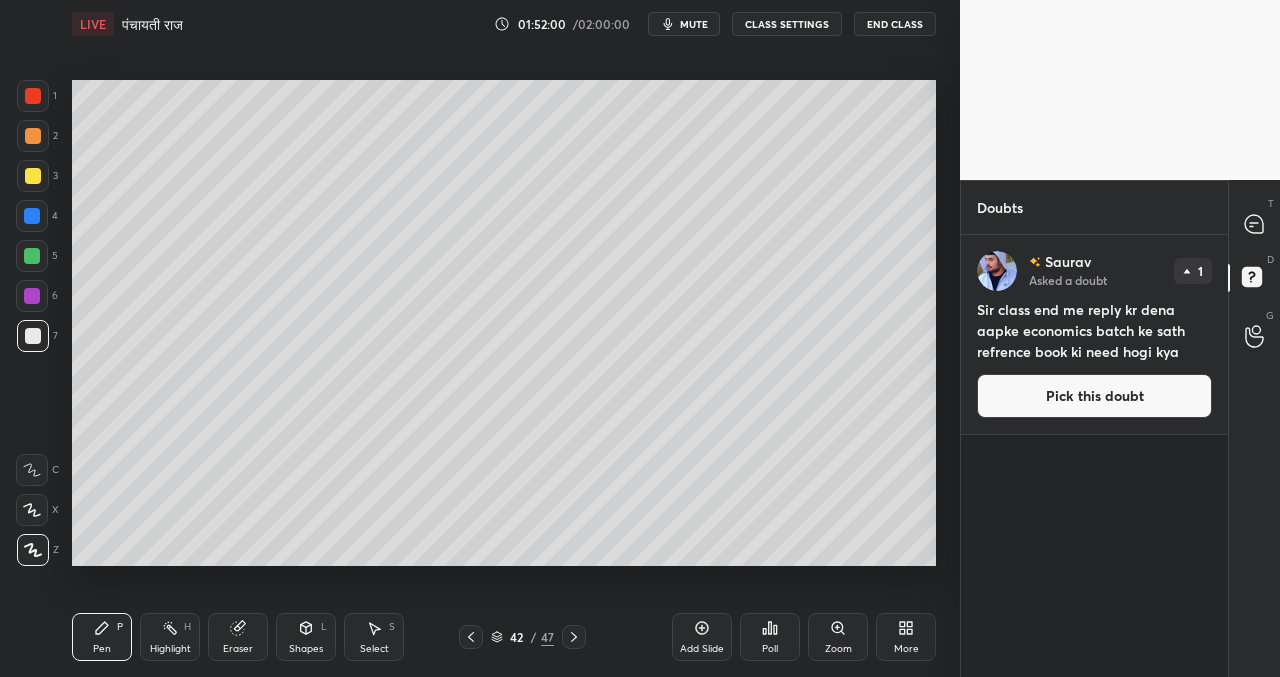 drag, startPoint x: 1100, startPoint y: 394, endPoint x: 1080, endPoint y: 395, distance: 20.024984 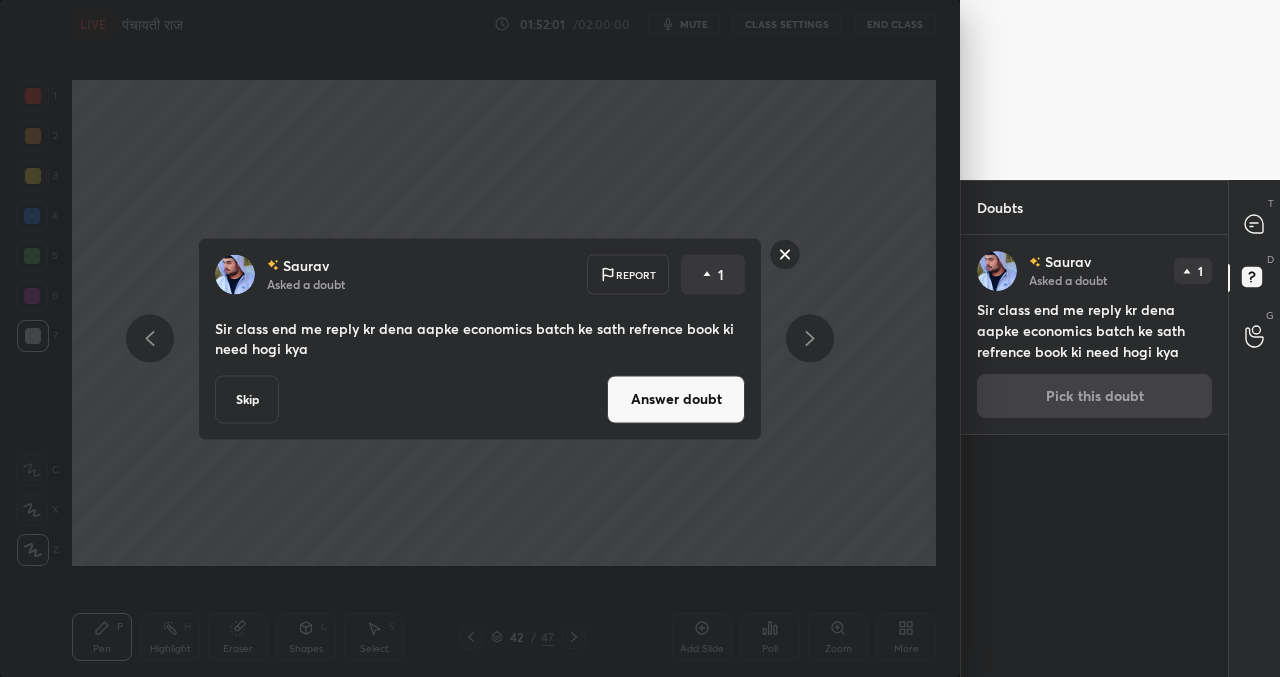 click on "Skip" at bounding box center (247, 399) 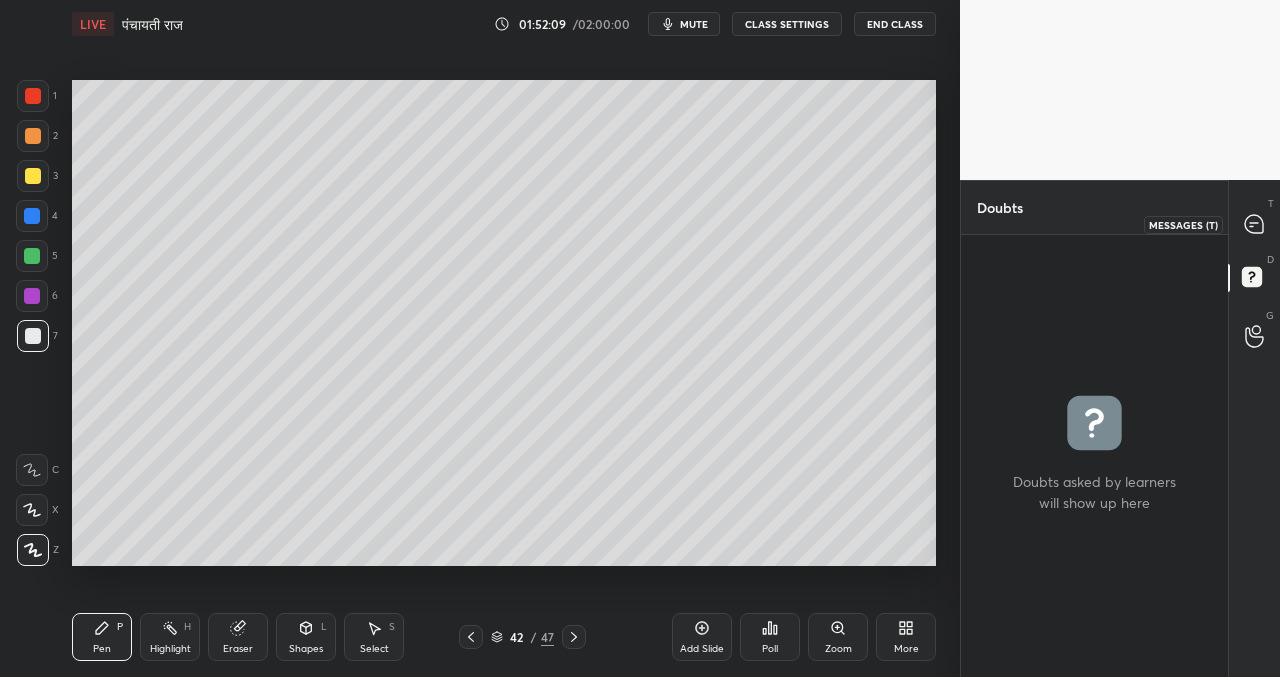 click at bounding box center (1255, 224) 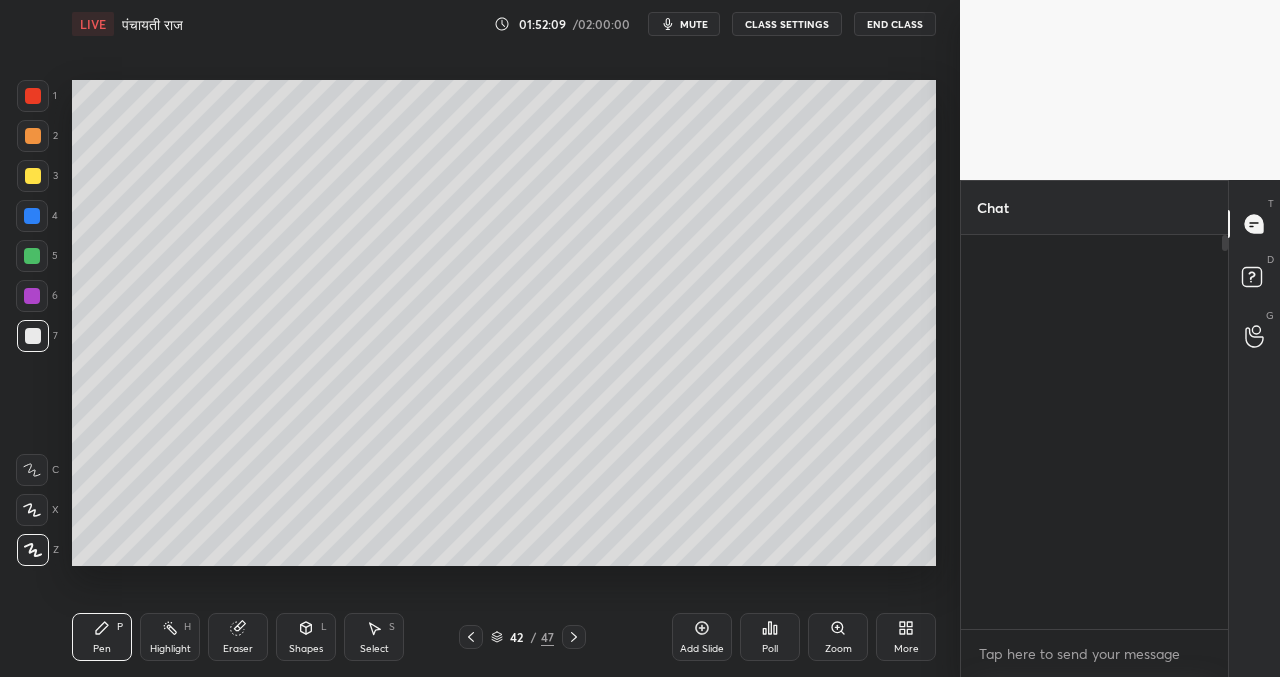 scroll, scrollTop: 4246, scrollLeft: 0, axis: vertical 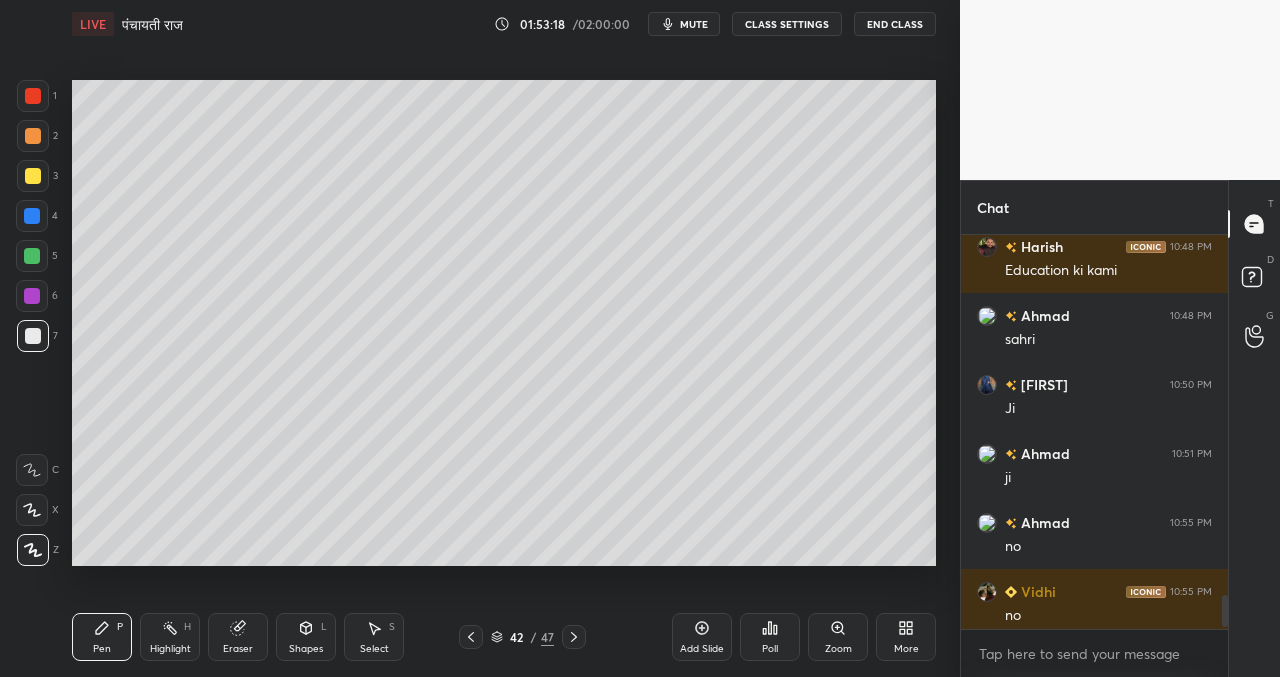 drag, startPoint x: 693, startPoint y: 636, endPoint x: 695, endPoint y: 614, distance: 22.090721 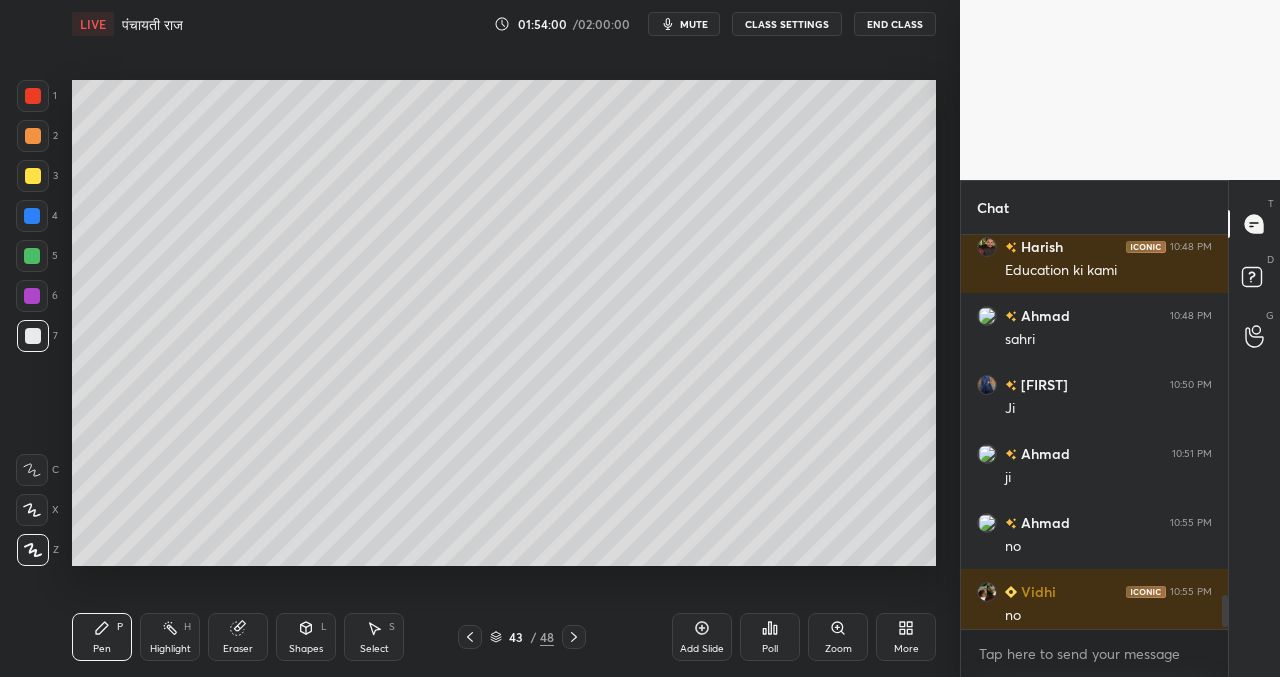 click on "Setting up your live class Poll for   secs No correct answer Start poll" at bounding box center [504, 322] 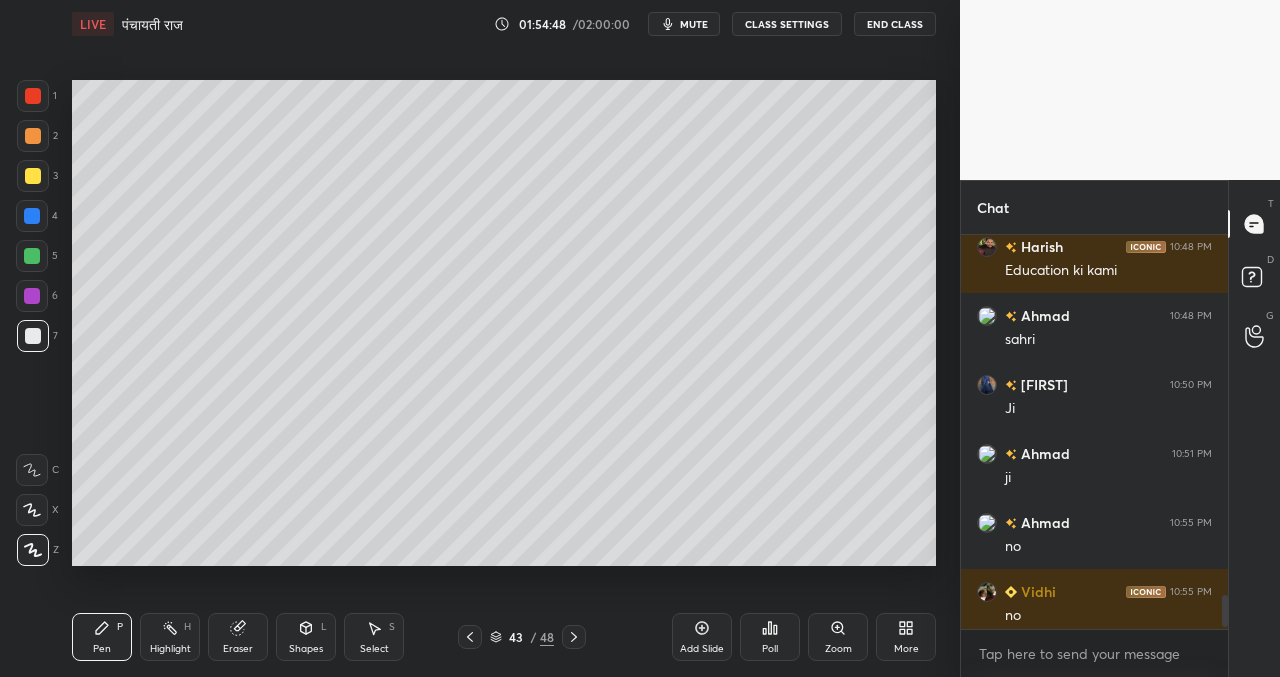 click 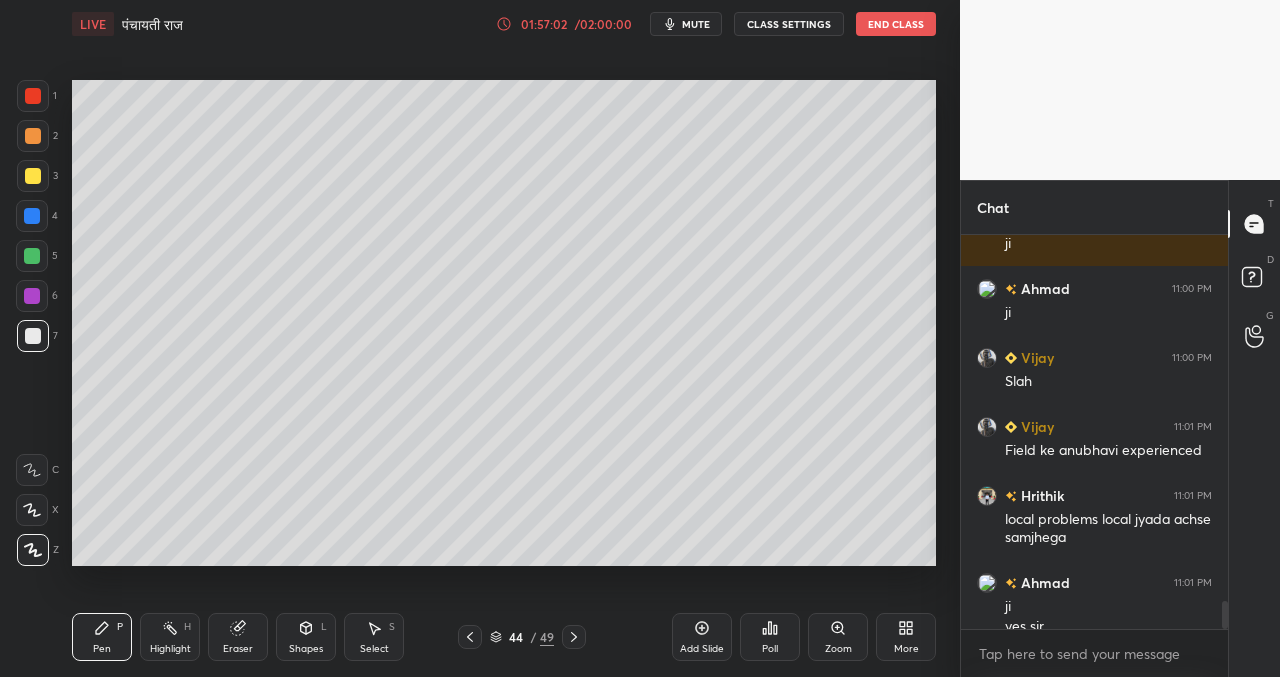 scroll, scrollTop: 5160, scrollLeft: 0, axis: vertical 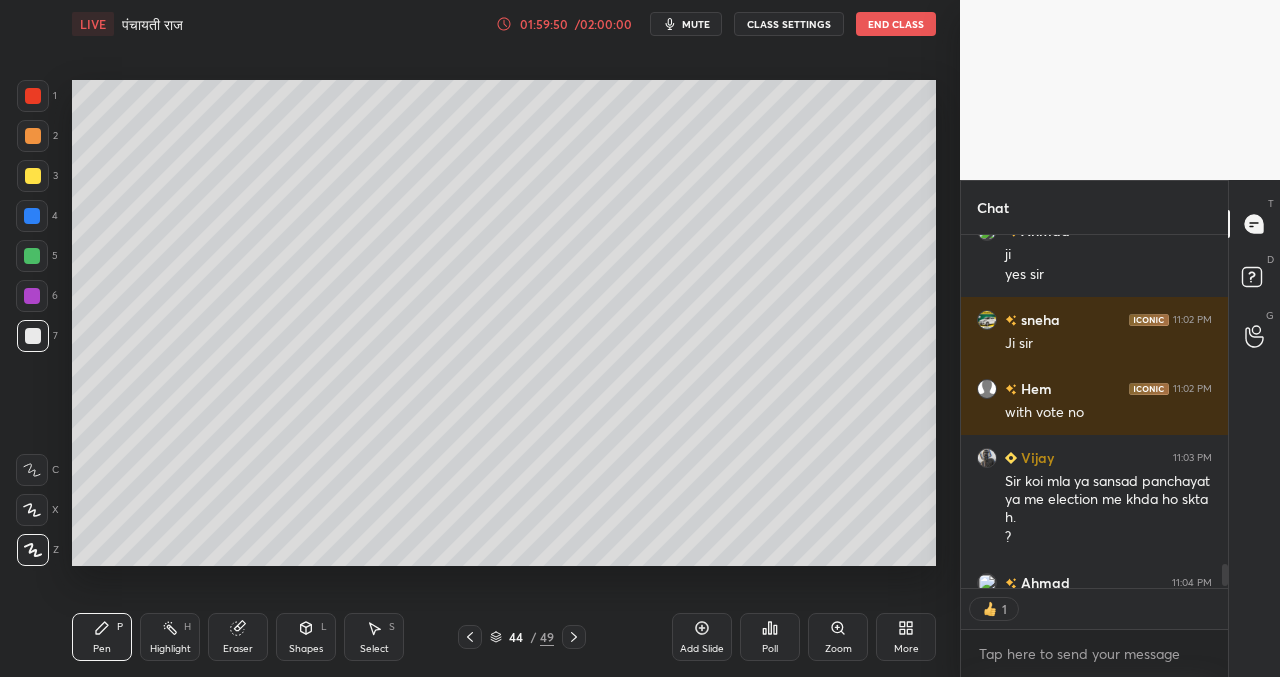 drag, startPoint x: 703, startPoint y: 639, endPoint x: 673, endPoint y: 602, distance: 47.63402 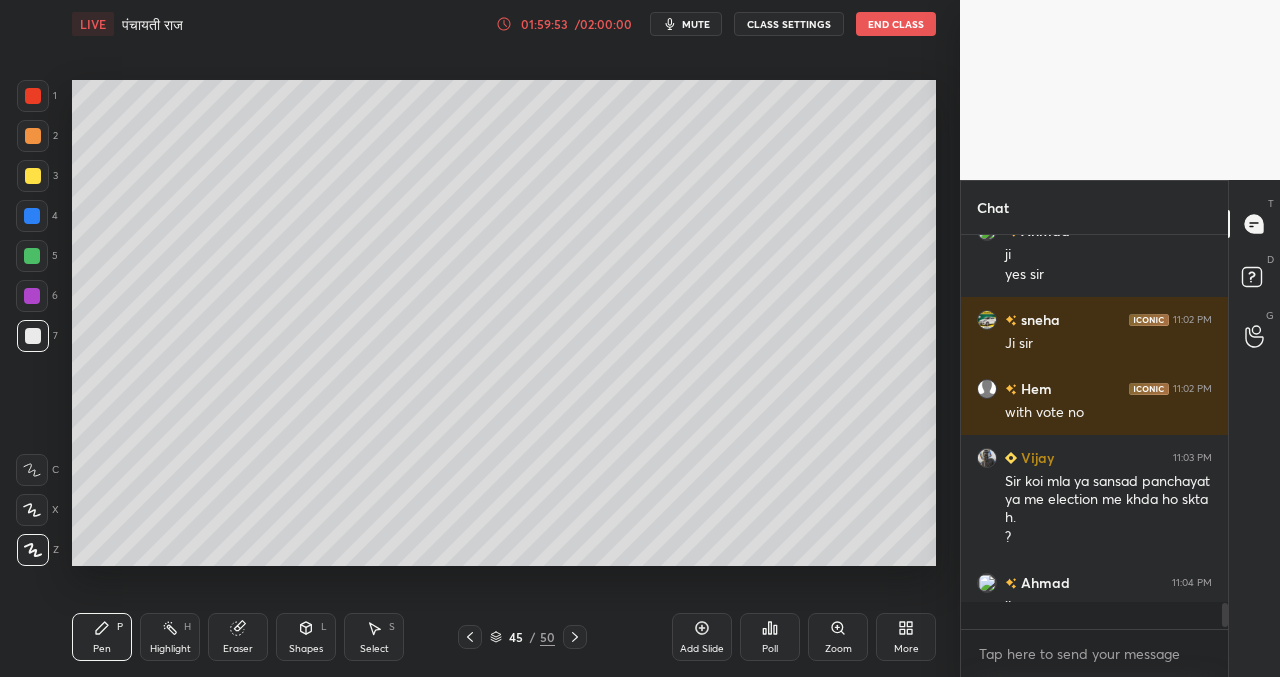 scroll, scrollTop: 7, scrollLeft: 7, axis: both 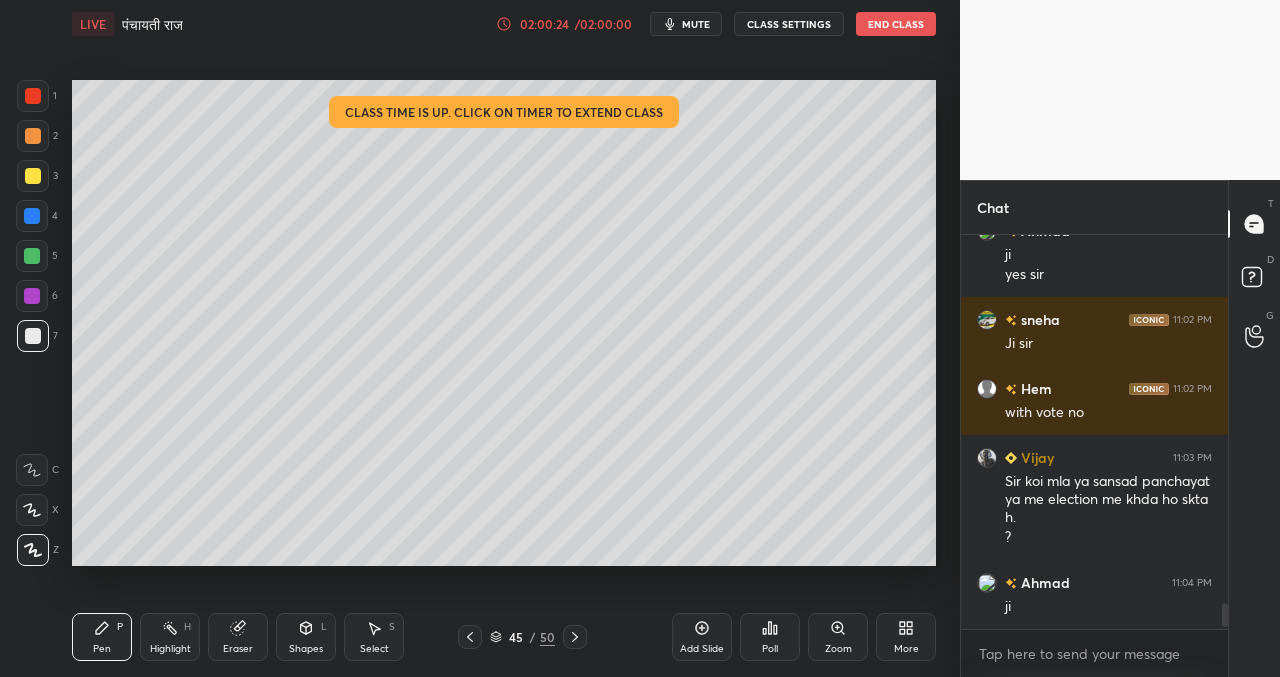 click on "Poll" at bounding box center [770, 637] 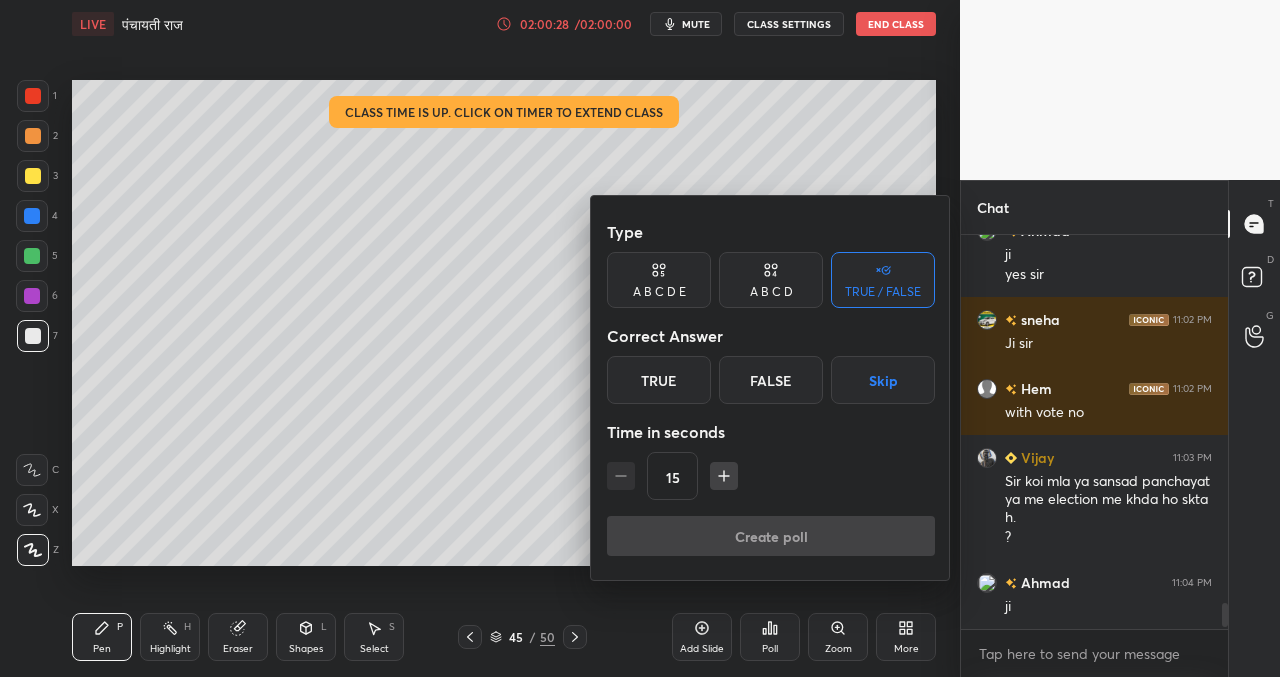 click on "True" at bounding box center (659, 380) 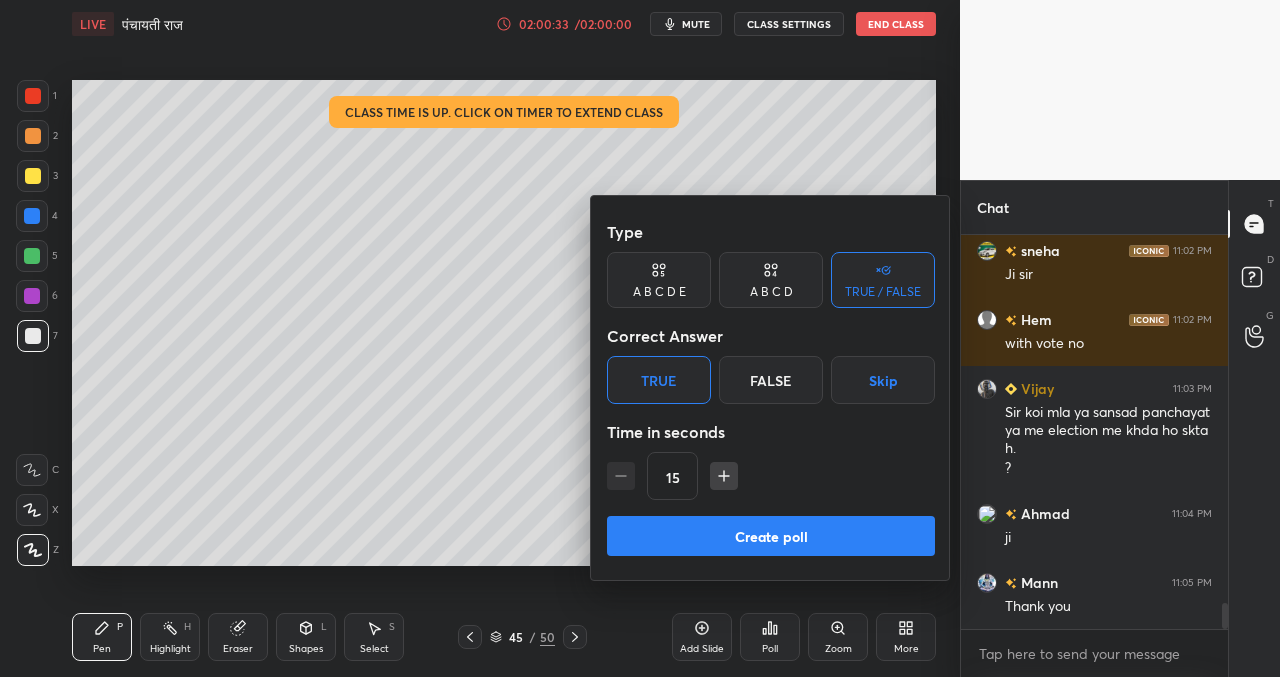 scroll, scrollTop: 5630, scrollLeft: 0, axis: vertical 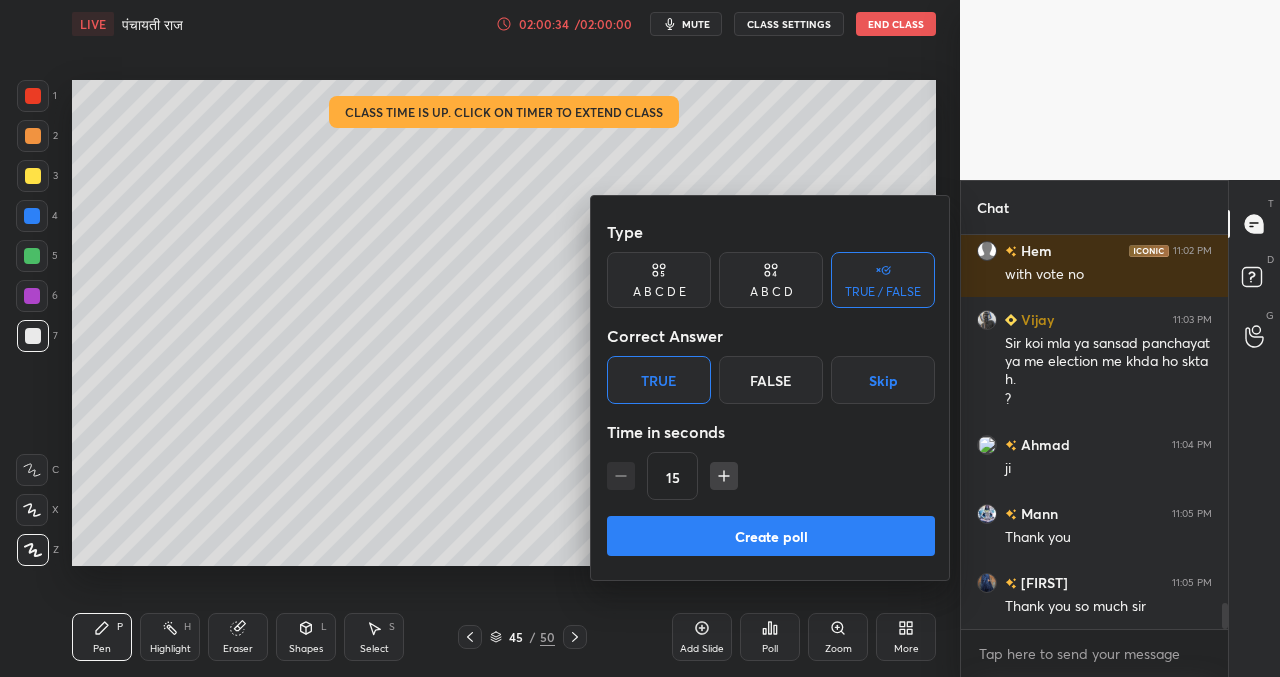 click on "Create poll" at bounding box center (771, 536) 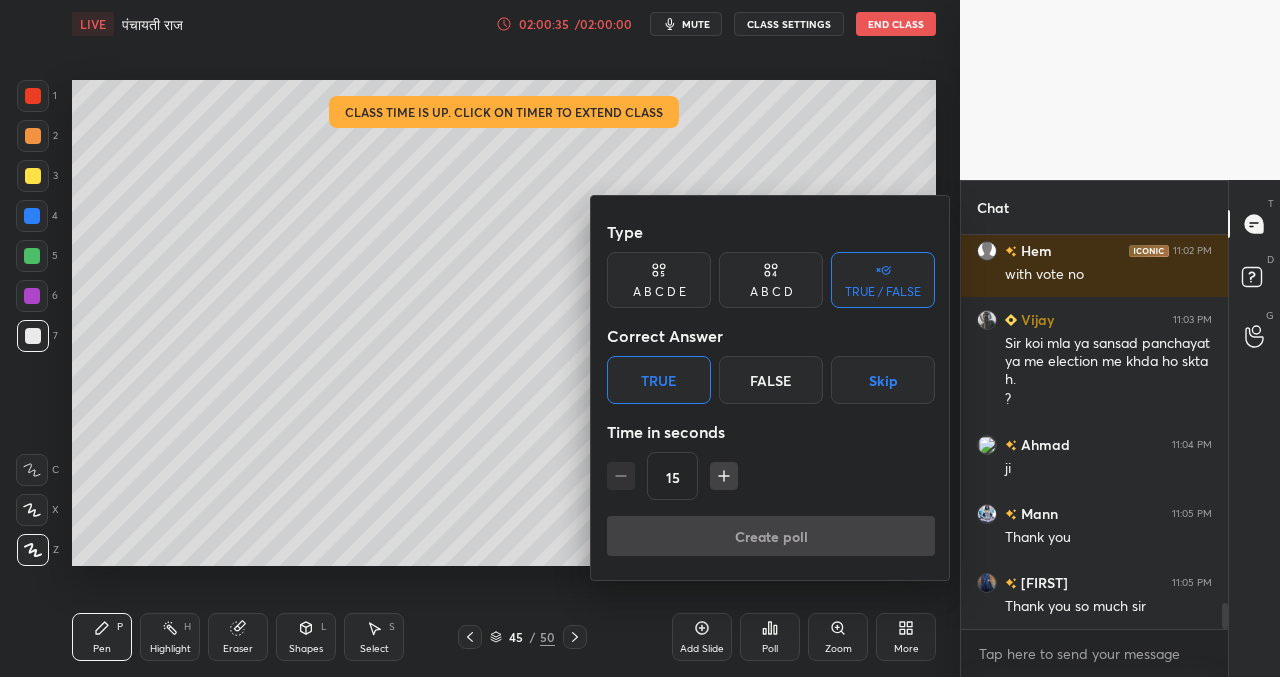 scroll, scrollTop: 345, scrollLeft: 261, axis: both 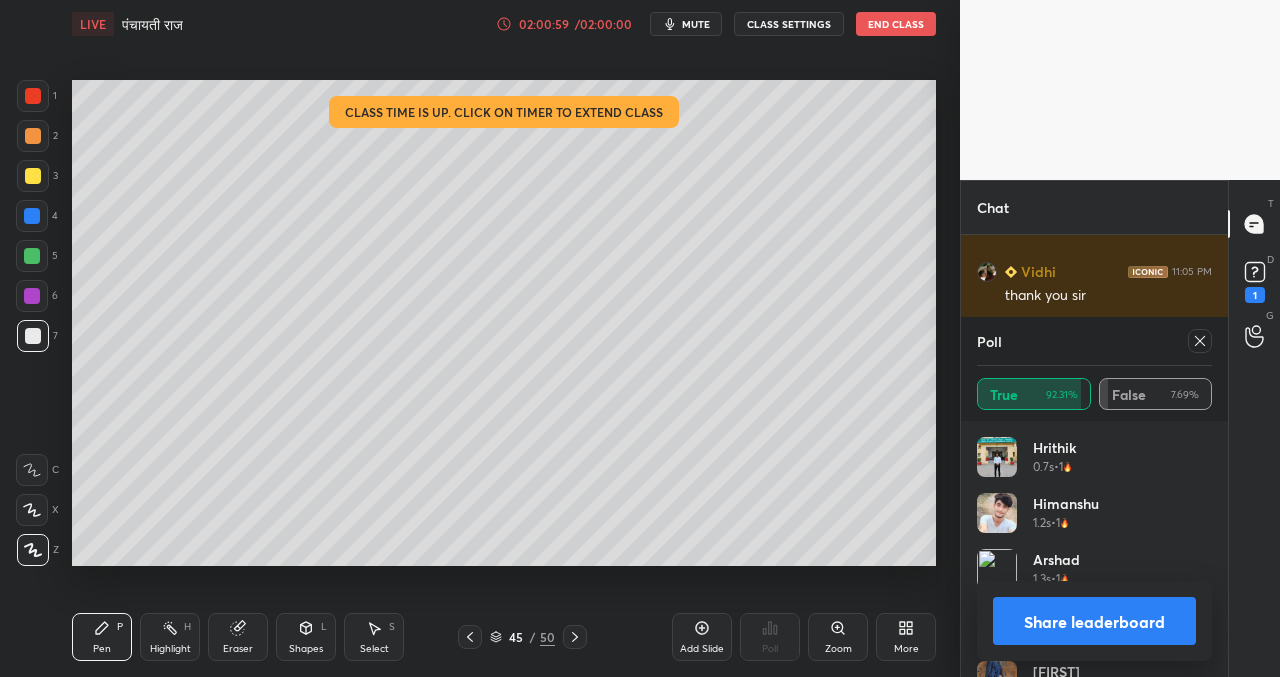 click on "Share leaderboard" at bounding box center [1094, 621] 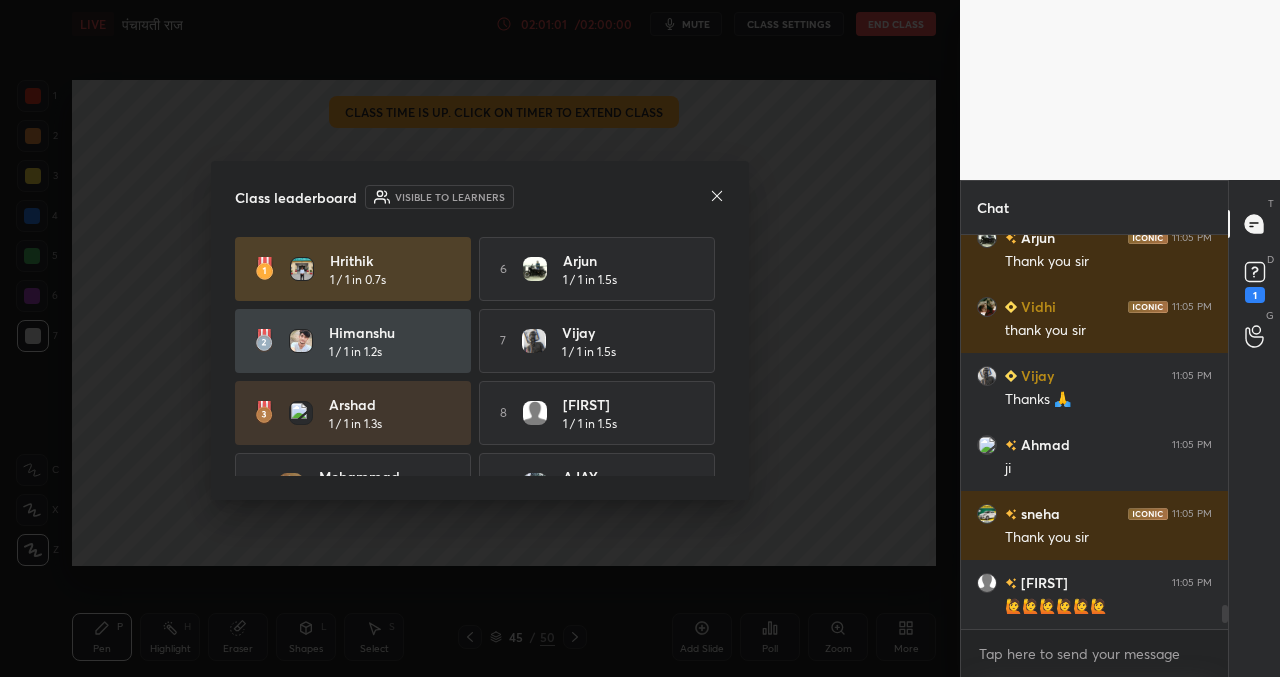 click 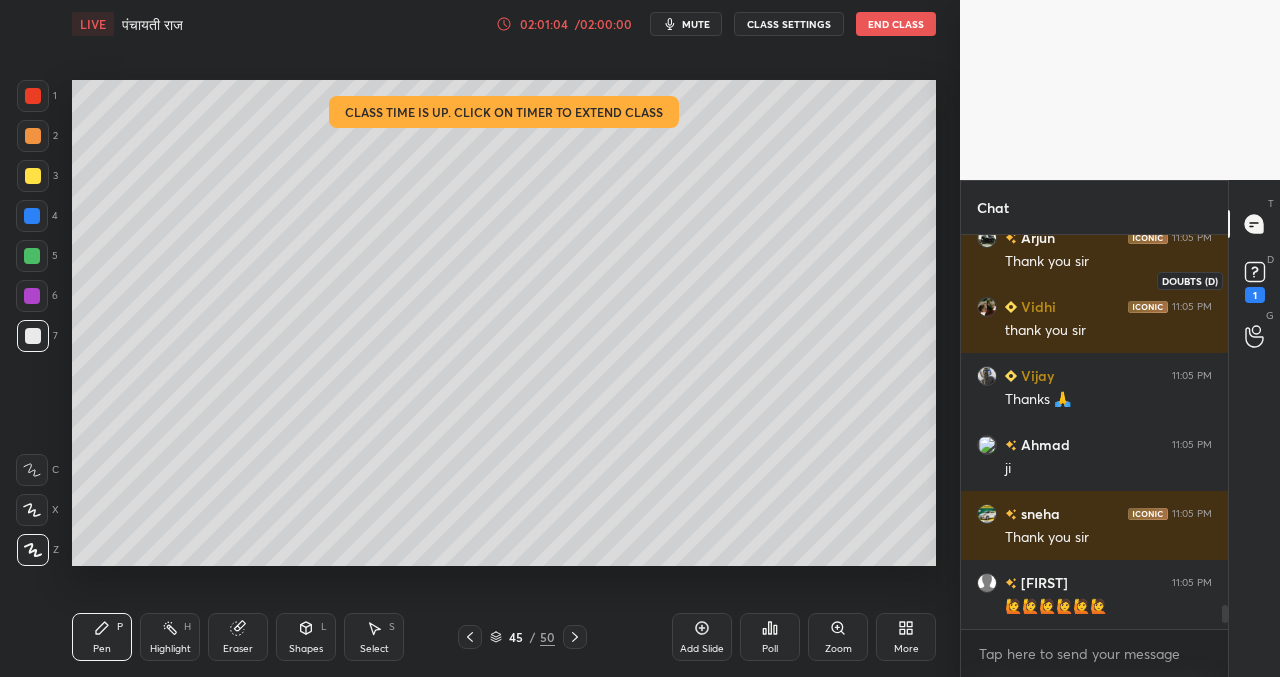click 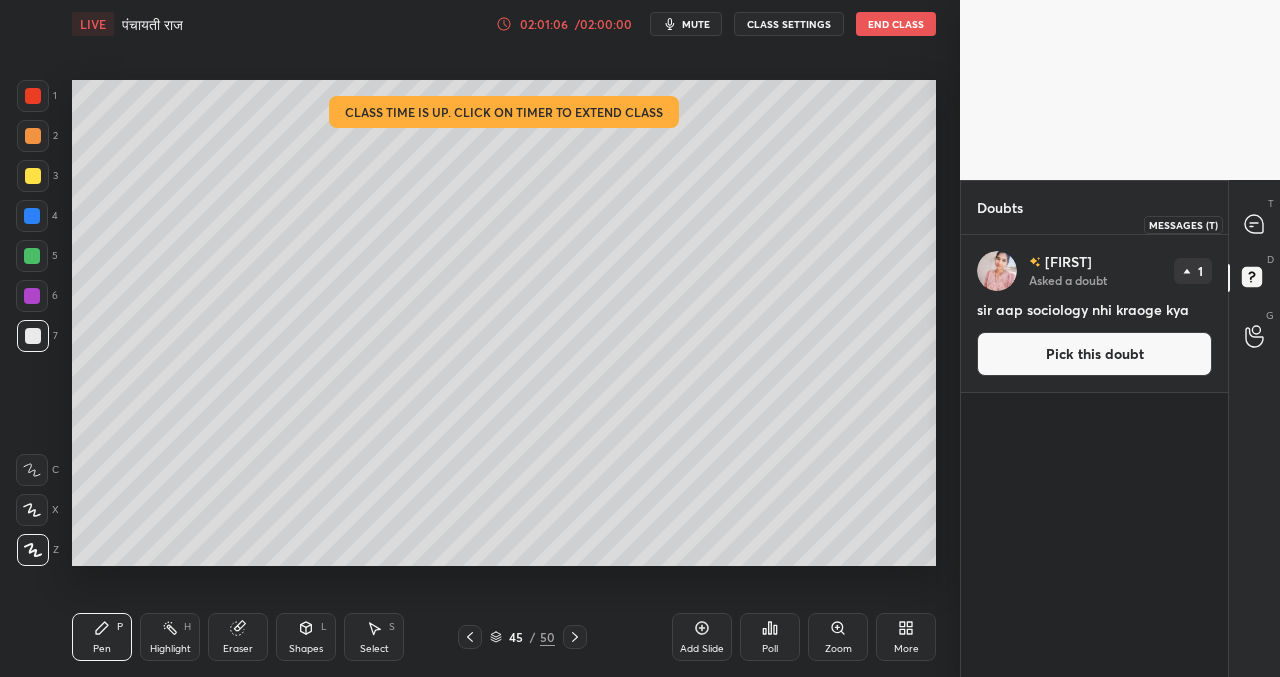 drag, startPoint x: 1245, startPoint y: 219, endPoint x: 1229, endPoint y: 238, distance: 24.839485 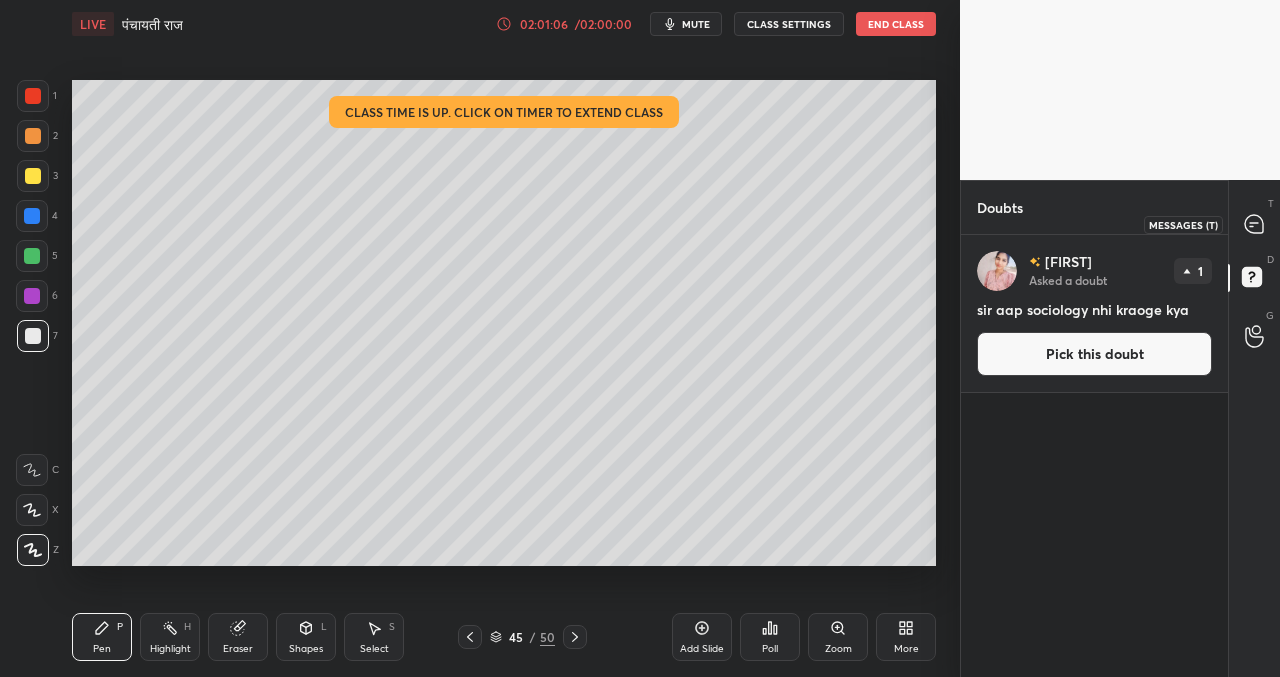 click 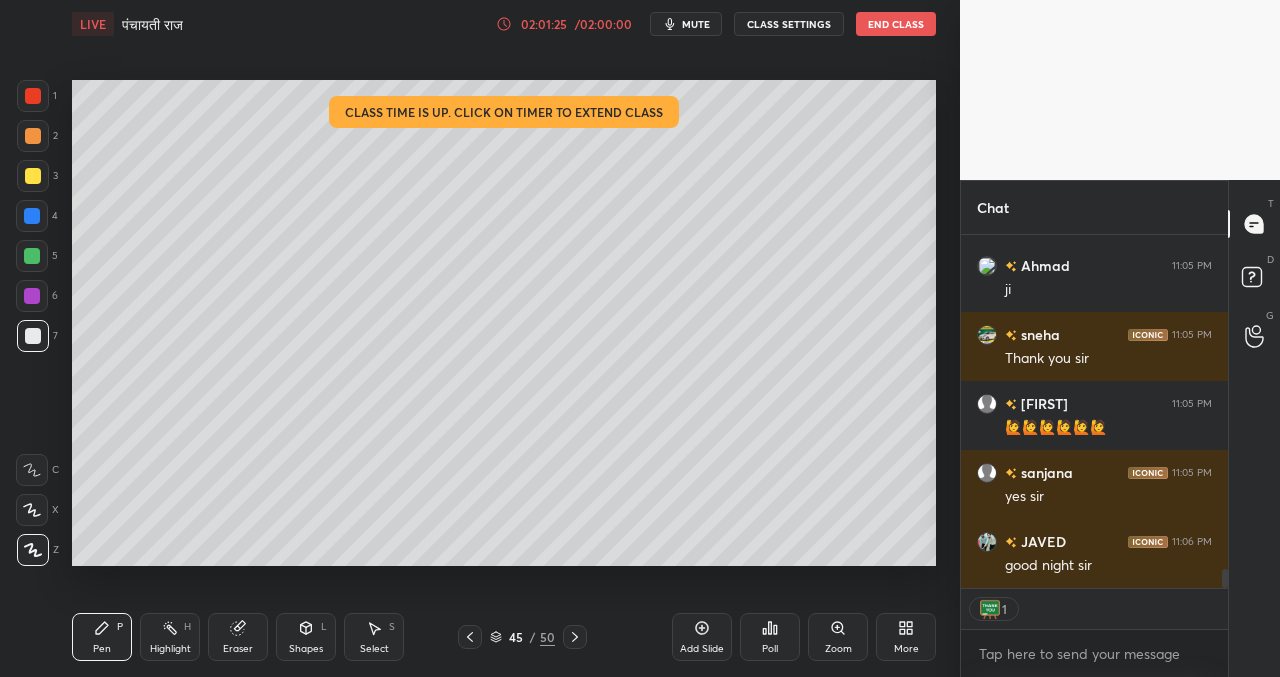 click on "End Class" at bounding box center (896, 24) 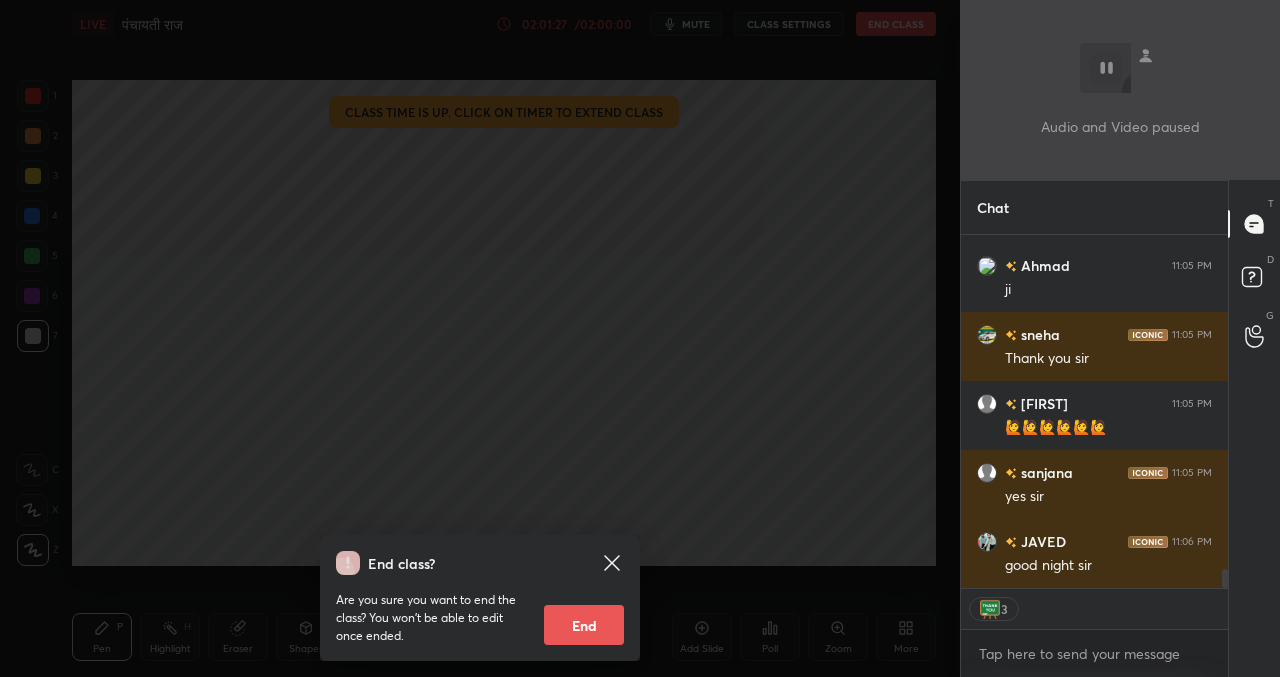 click on "End" at bounding box center [584, 625] 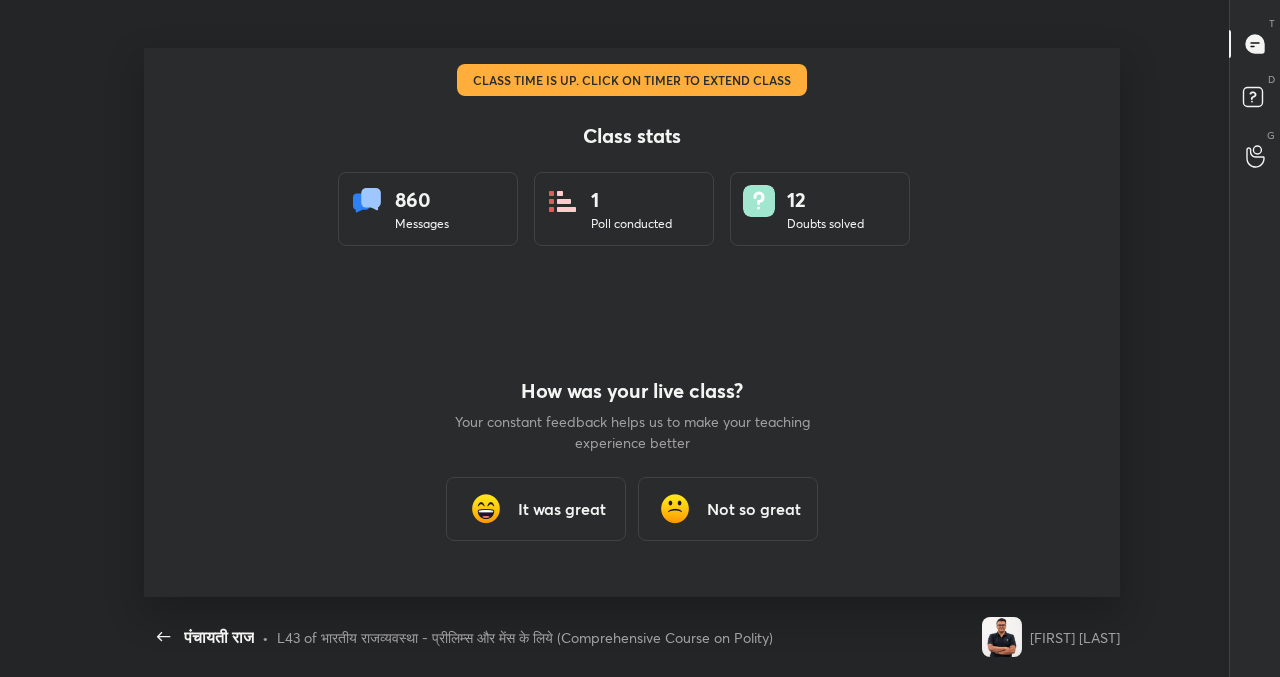 drag, startPoint x: 544, startPoint y: 515, endPoint x: 580, endPoint y: 509, distance: 36.496574 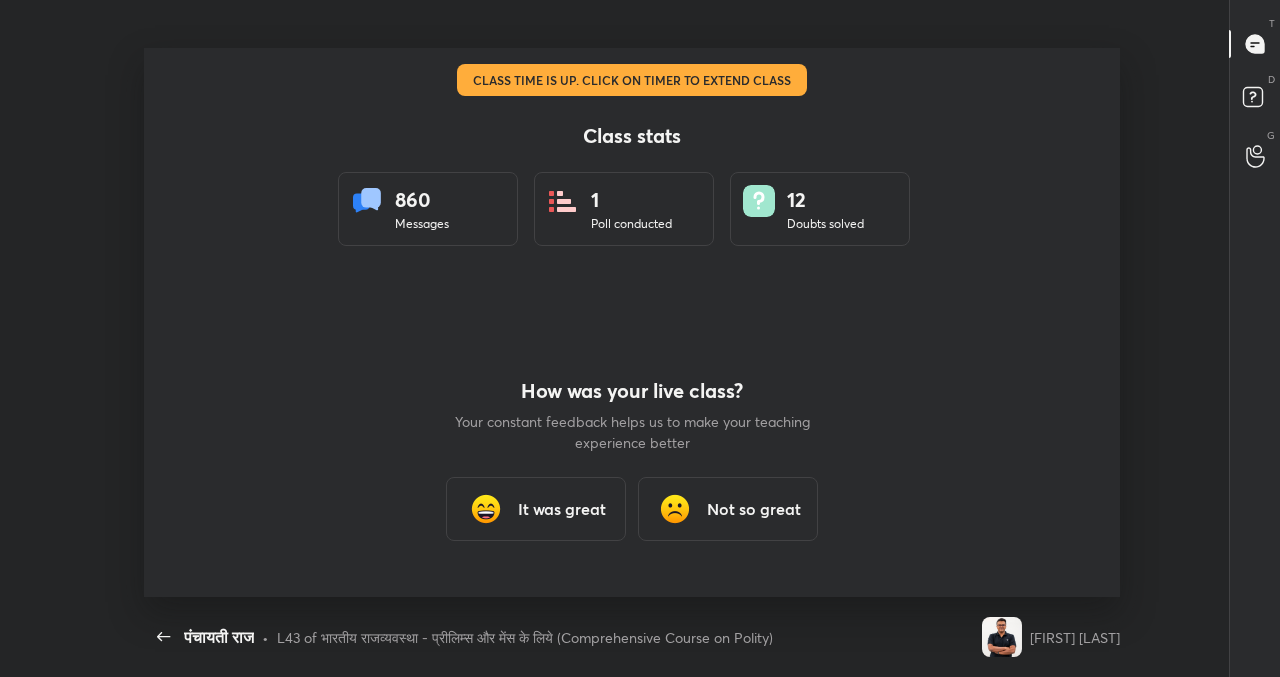 click on "It was great" at bounding box center (562, 509) 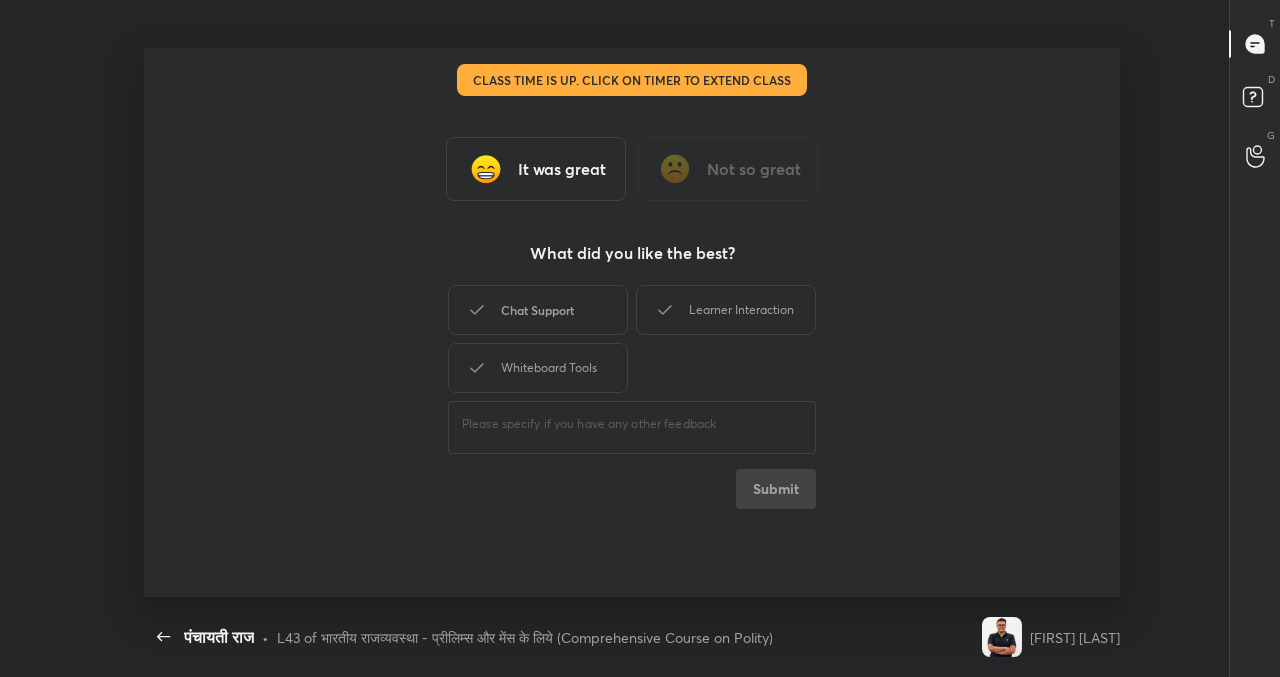 drag, startPoint x: 574, startPoint y: 323, endPoint x: 614, endPoint y: 315, distance: 40.792156 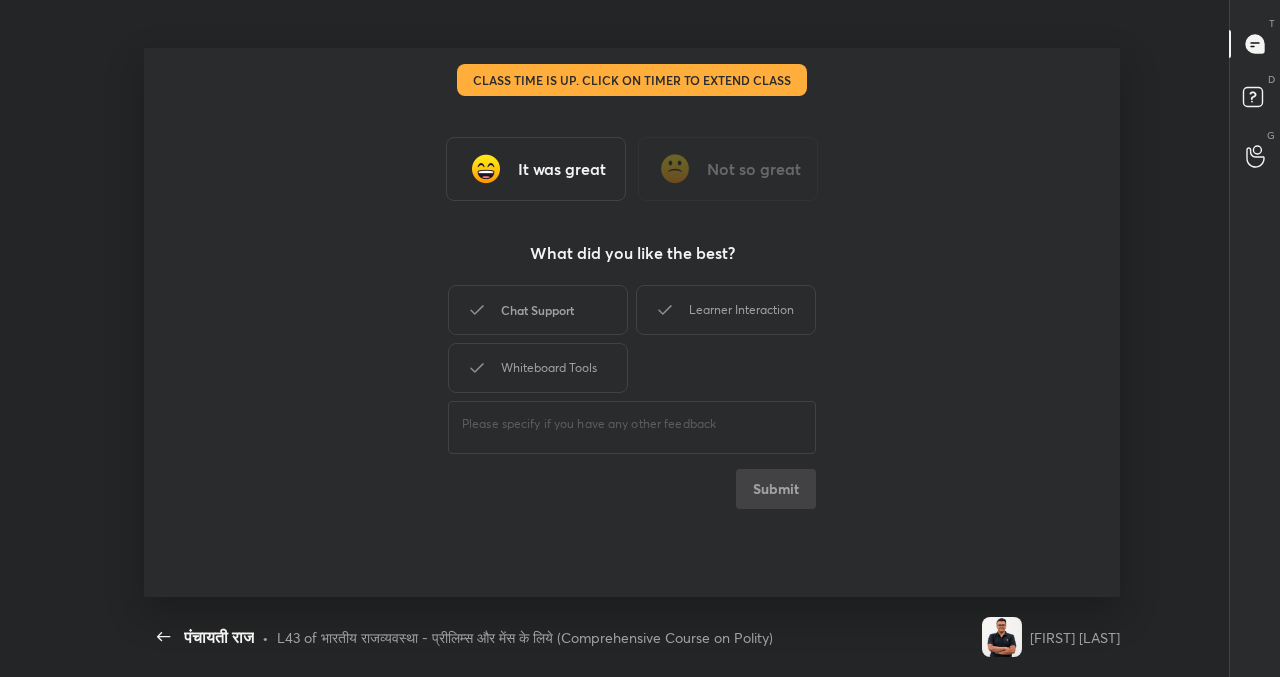 click on "Chat Support" at bounding box center (538, 310) 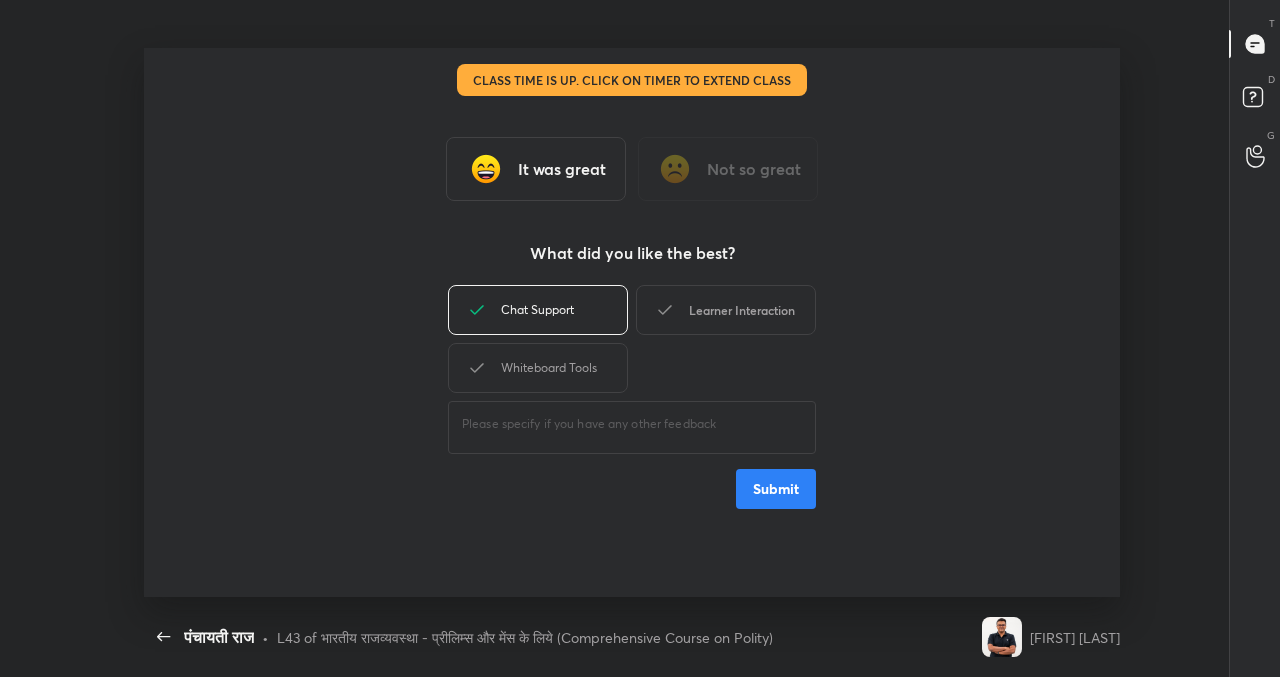 drag, startPoint x: 712, startPoint y: 296, endPoint x: 697, endPoint y: 304, distance: 17 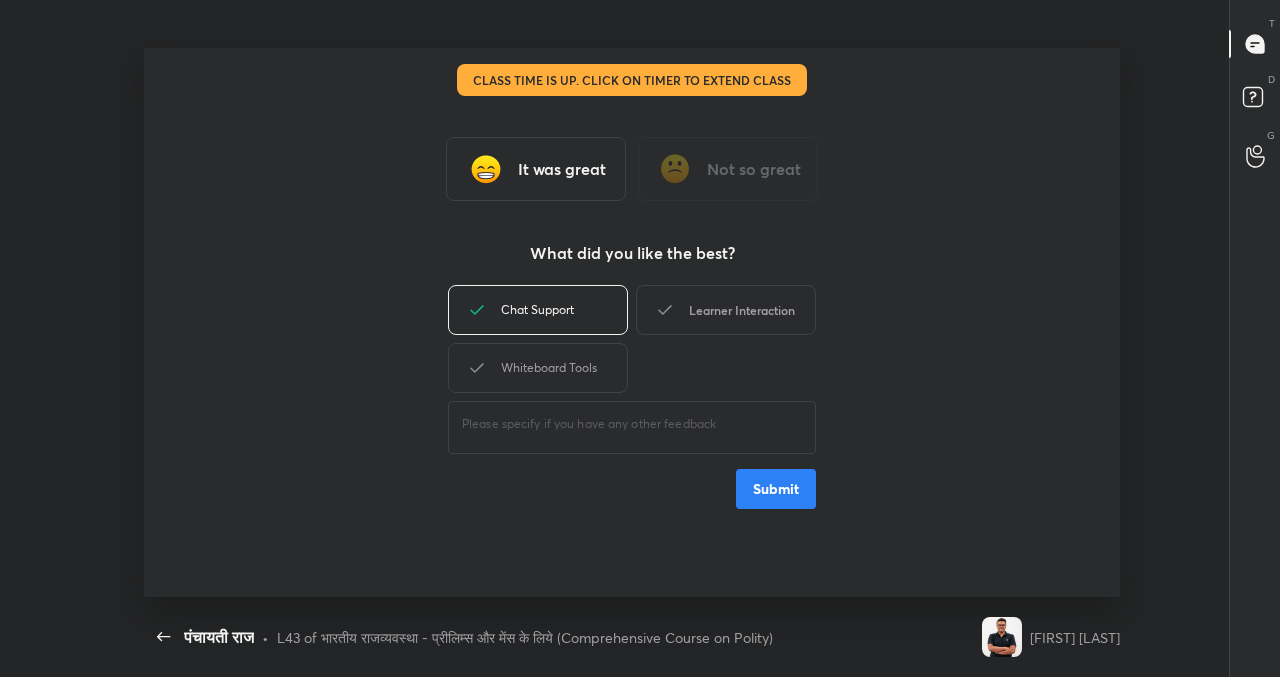 click on "Learner Interaction" at bounding box center [726, 310] 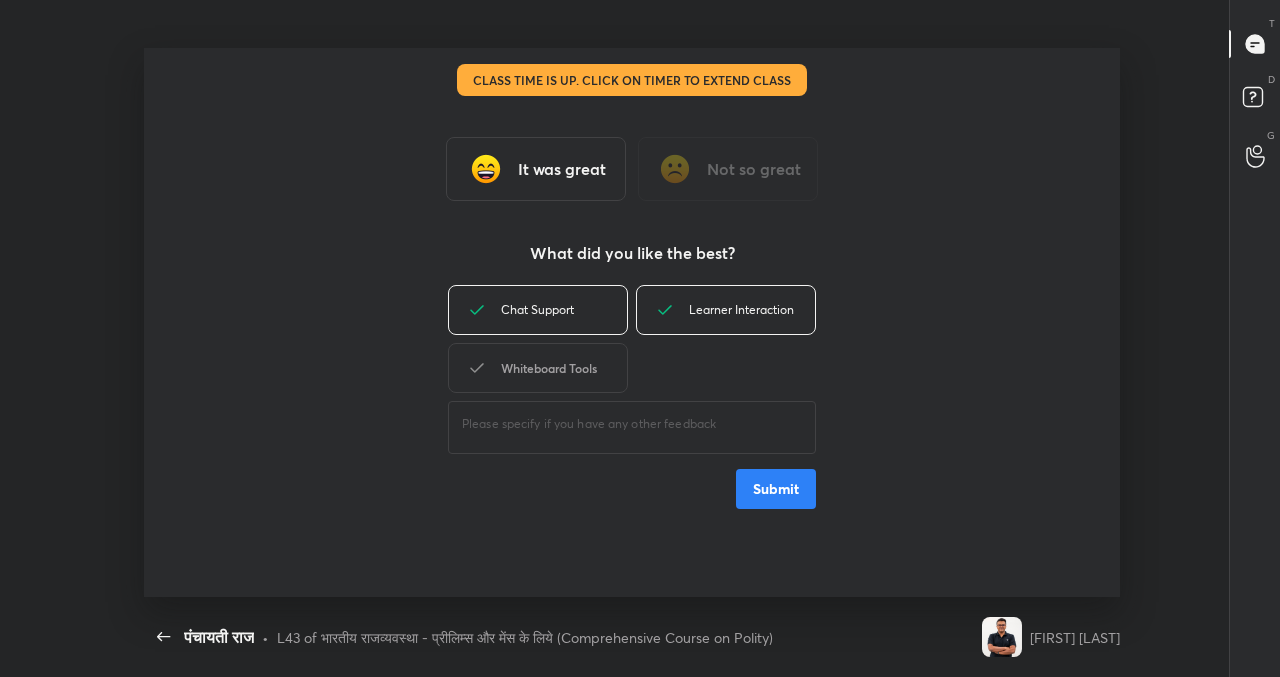 click on "Whiteboard Tools" at bounding box center (538, 368) 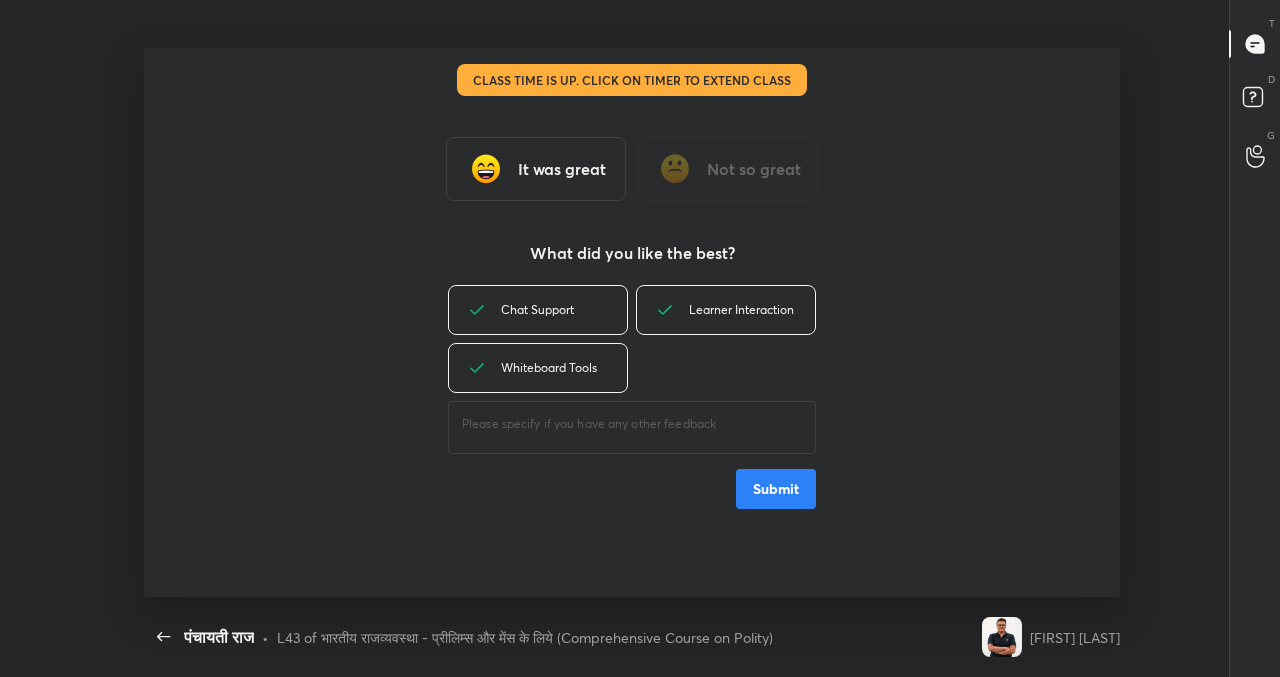 click on "Submit" at bounding box center [776, 489] 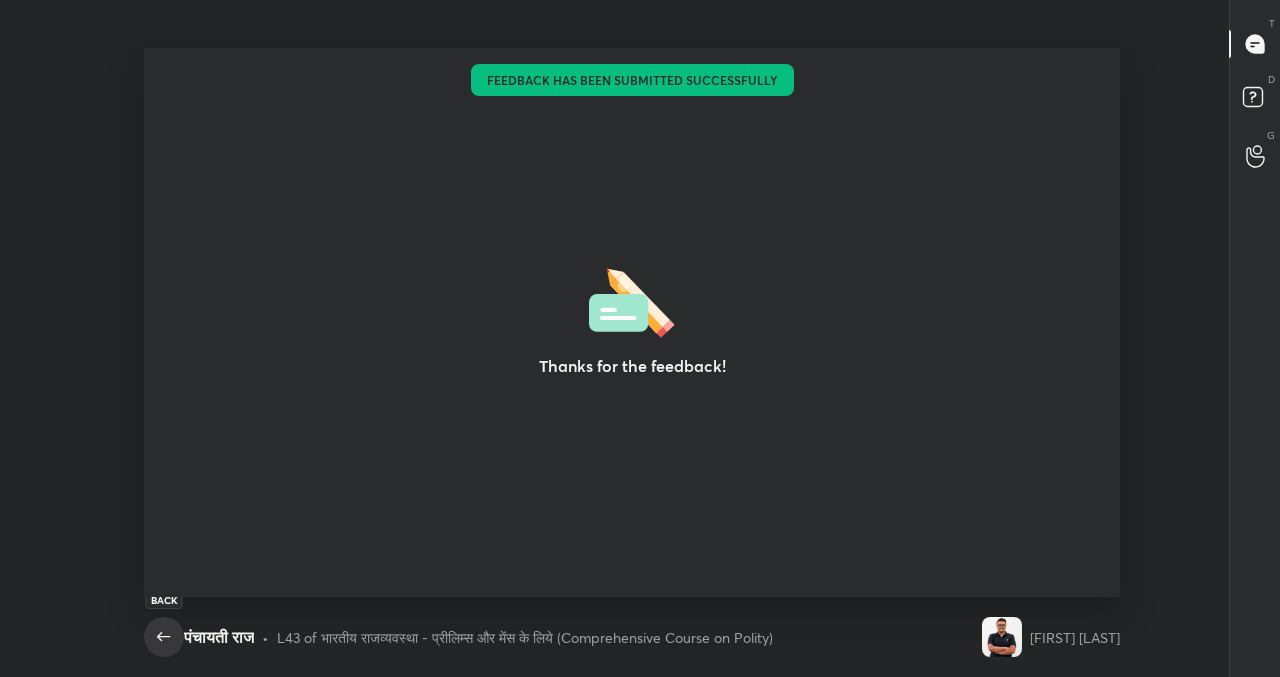 click 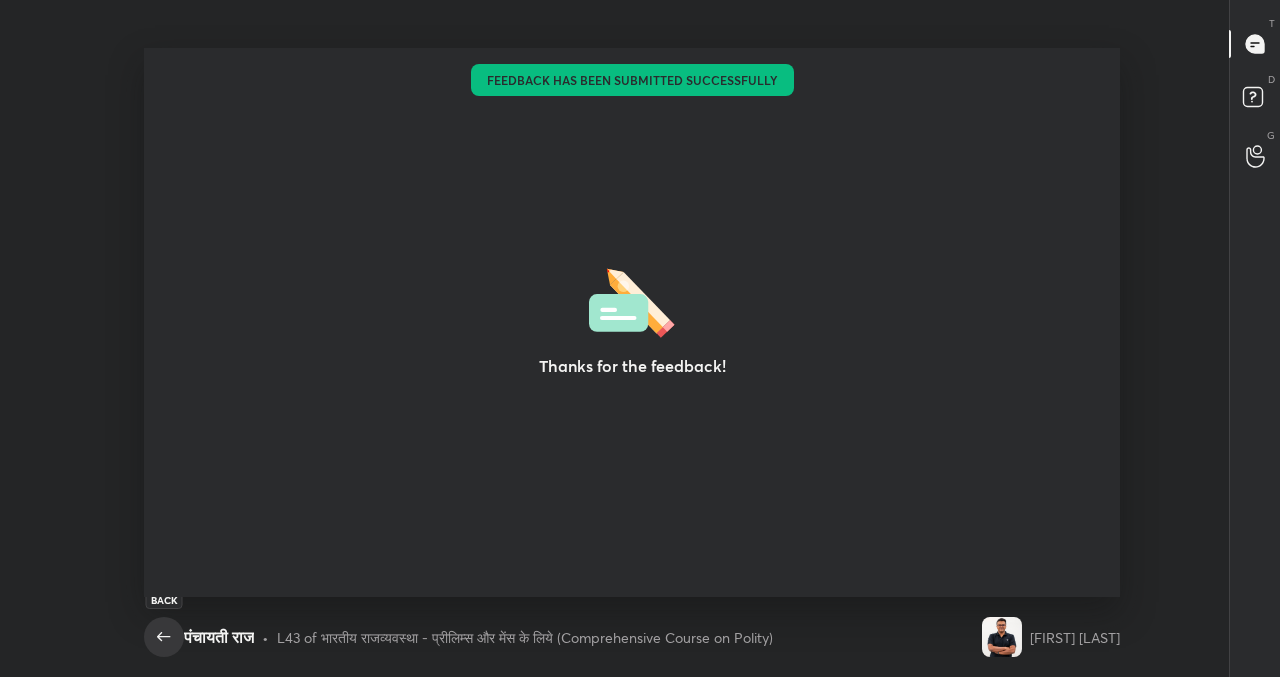 type on "x" 